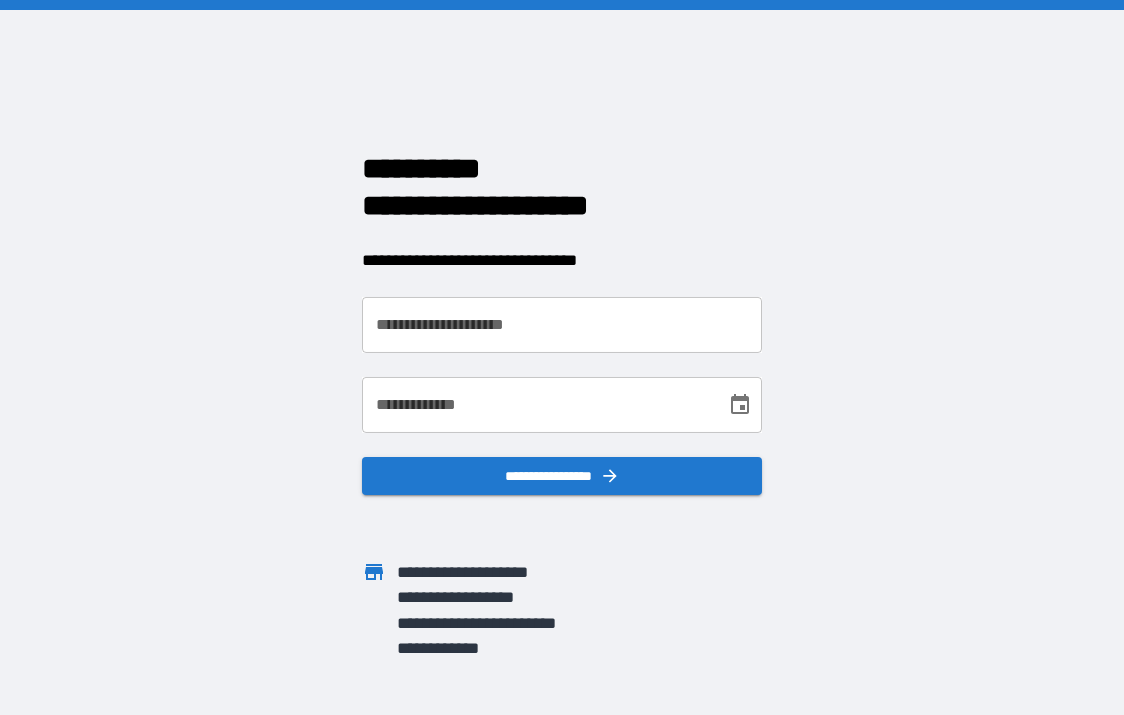 scroll, scrollTop: 0, scrollLeft: 0, axis: both 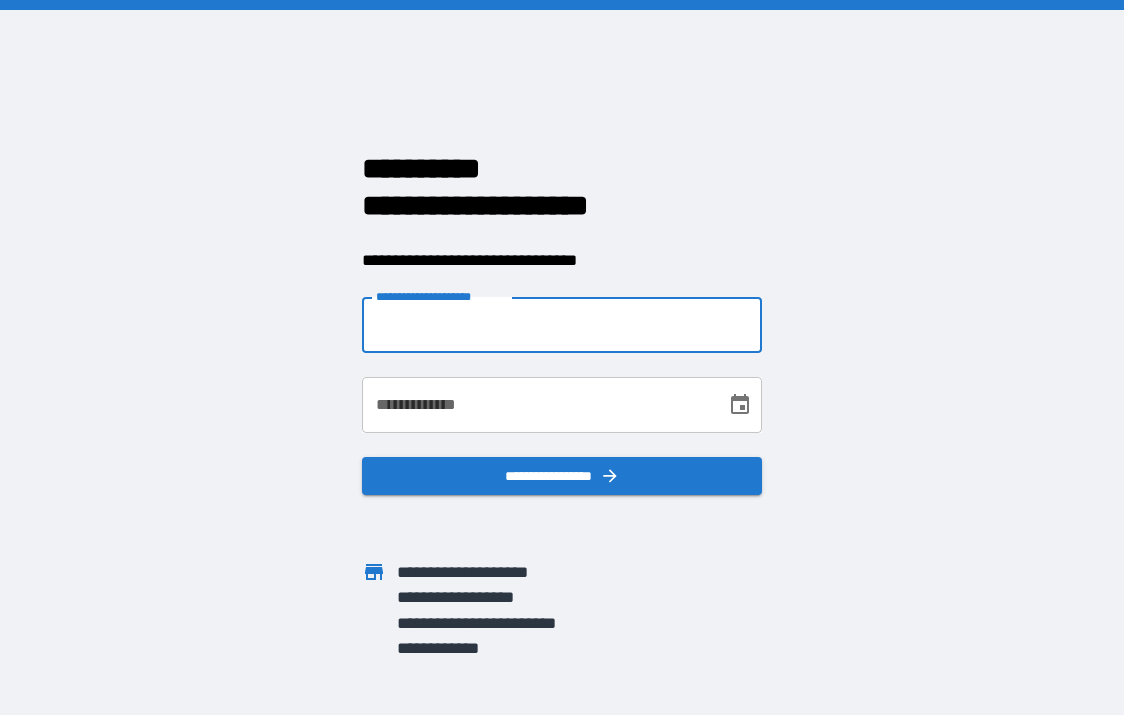 click on "**********" at bounding box center [562, 325] 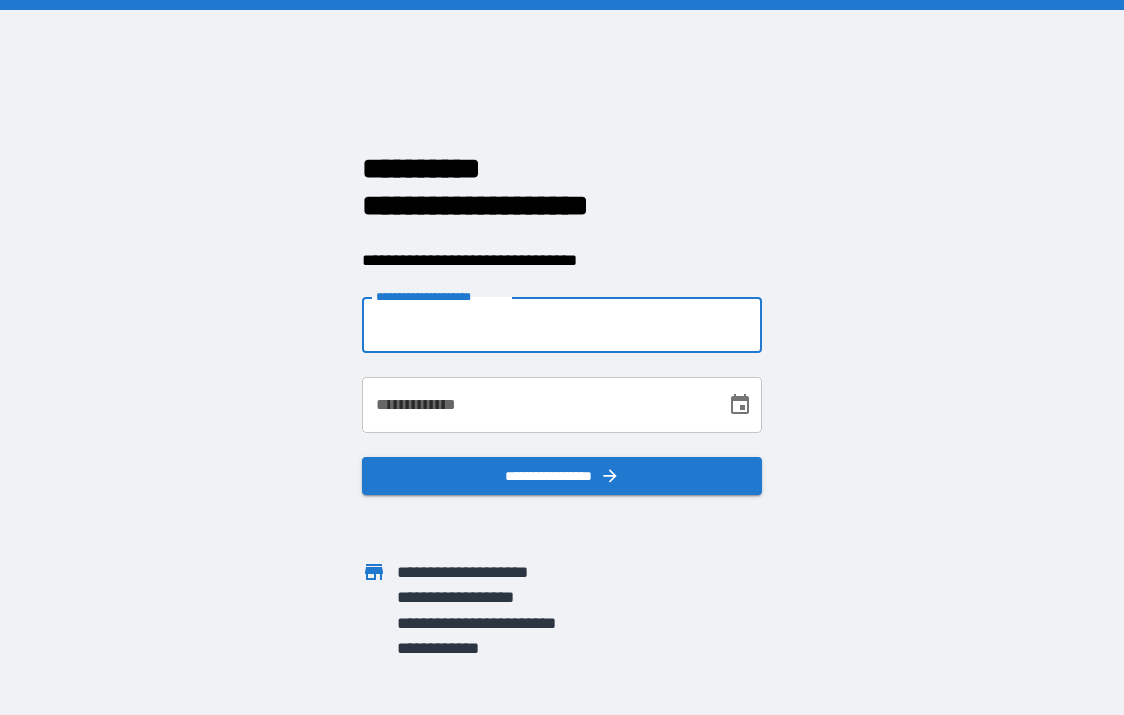 type on "**********" 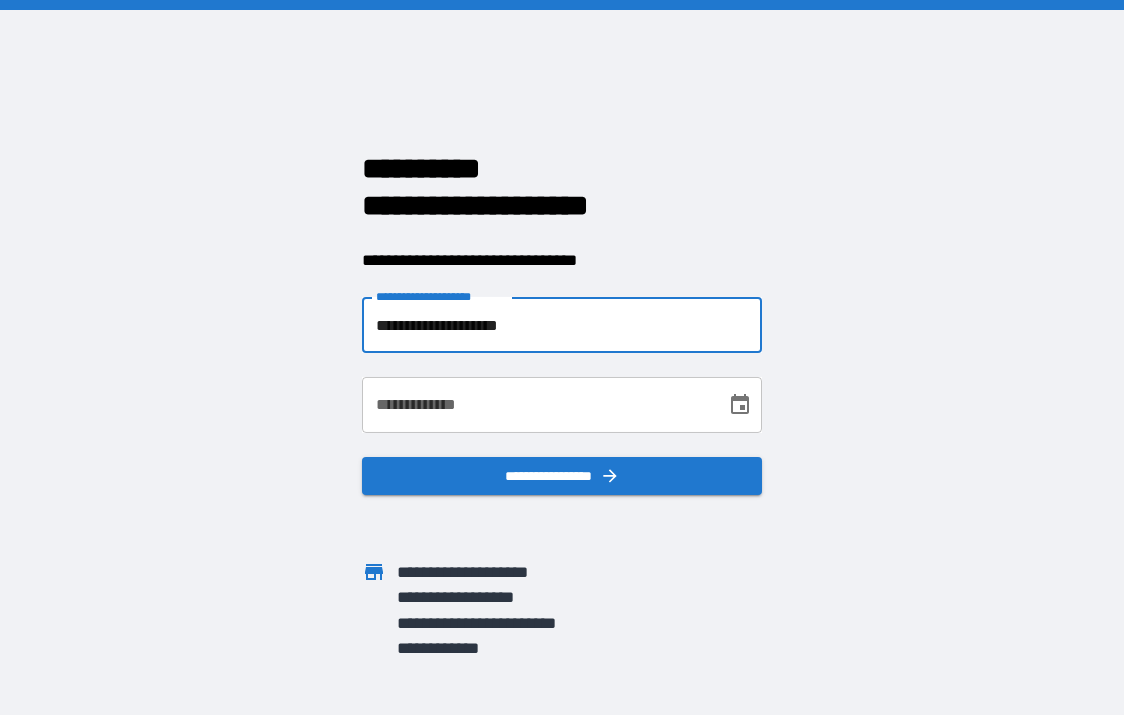 type on "**********" 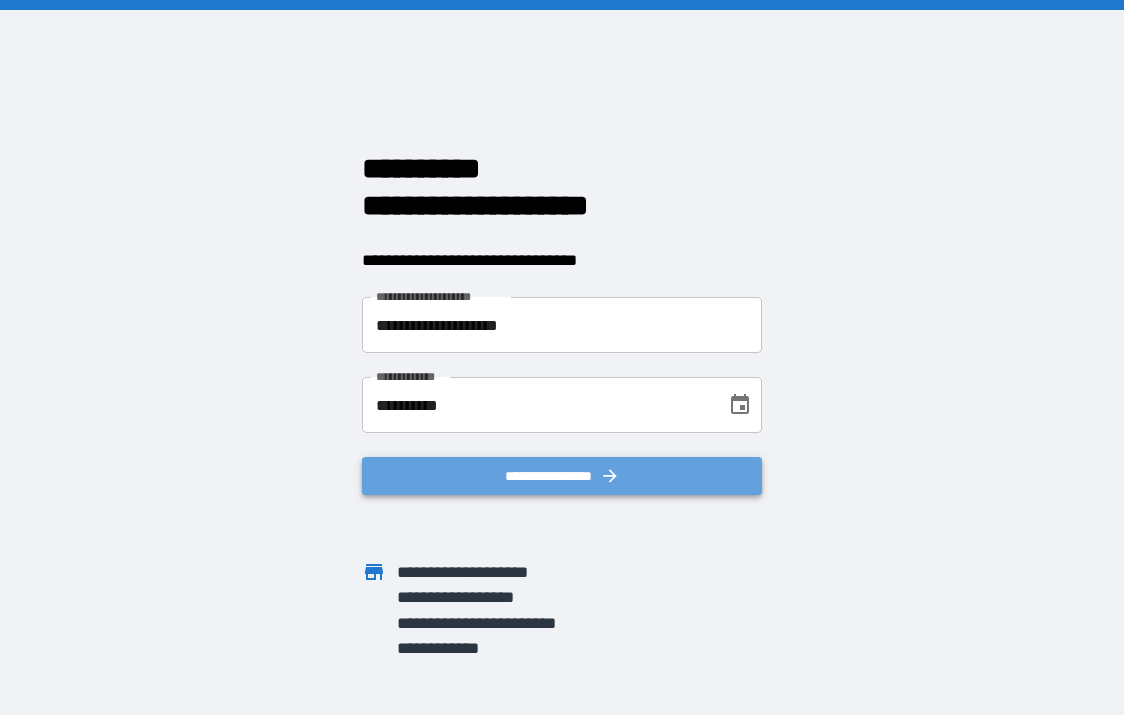 click 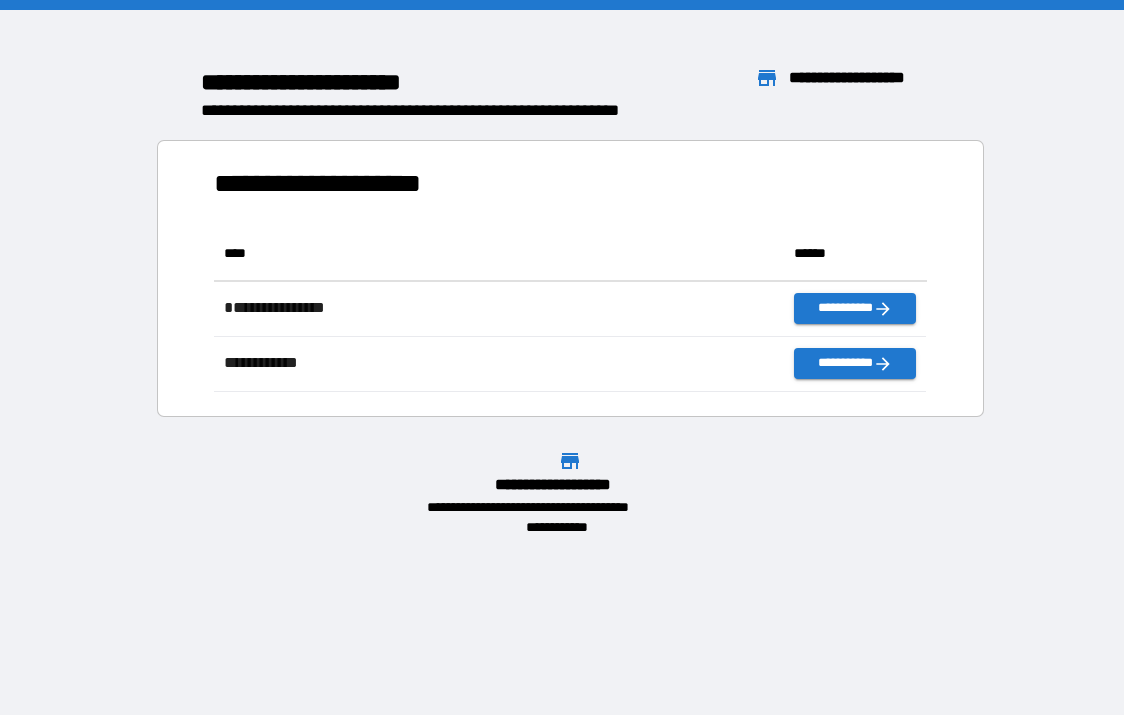 scroll, scrollTop: 16, scrollLeft: 16, axis: both 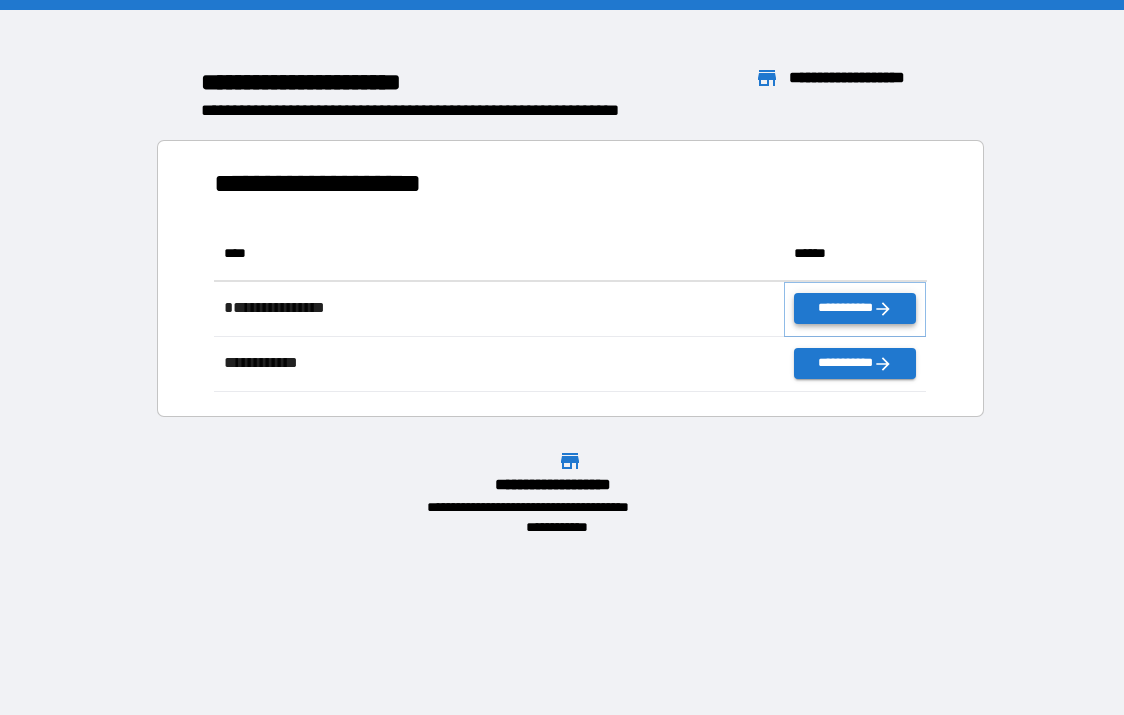 click on "**********" at bounding box center [855, 308] 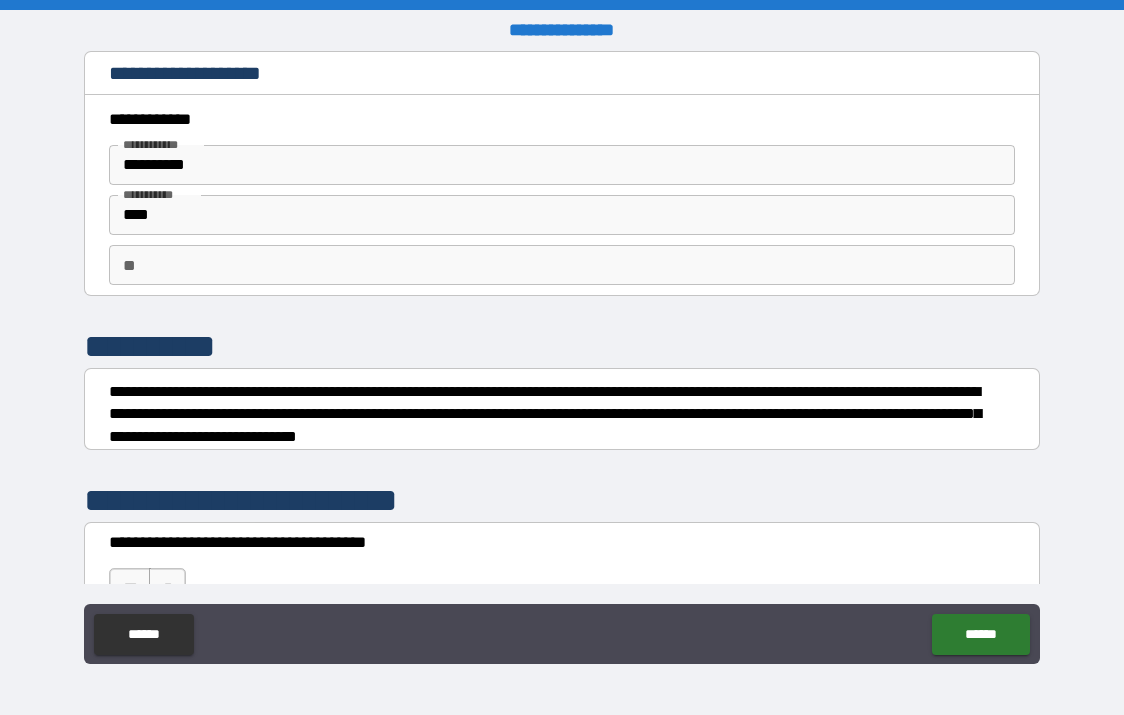 scroll, scrollTop: 100, scrollLeft: 0, axis: vertical 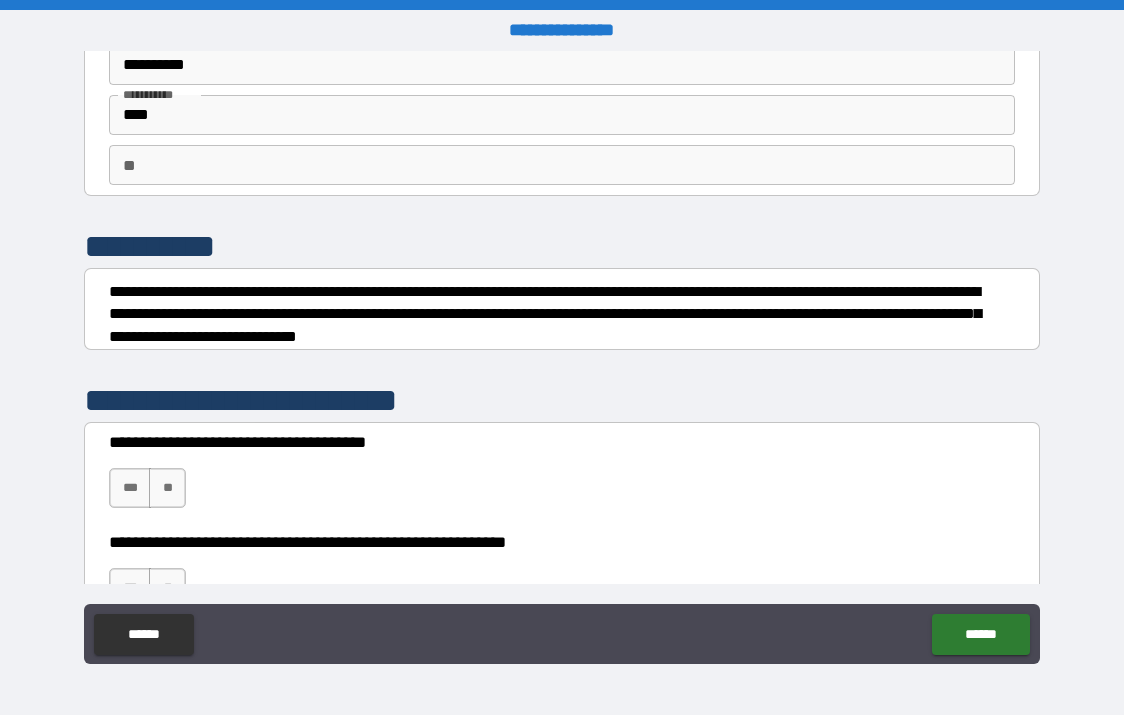 click on "**" at bounding box center (562, 165) 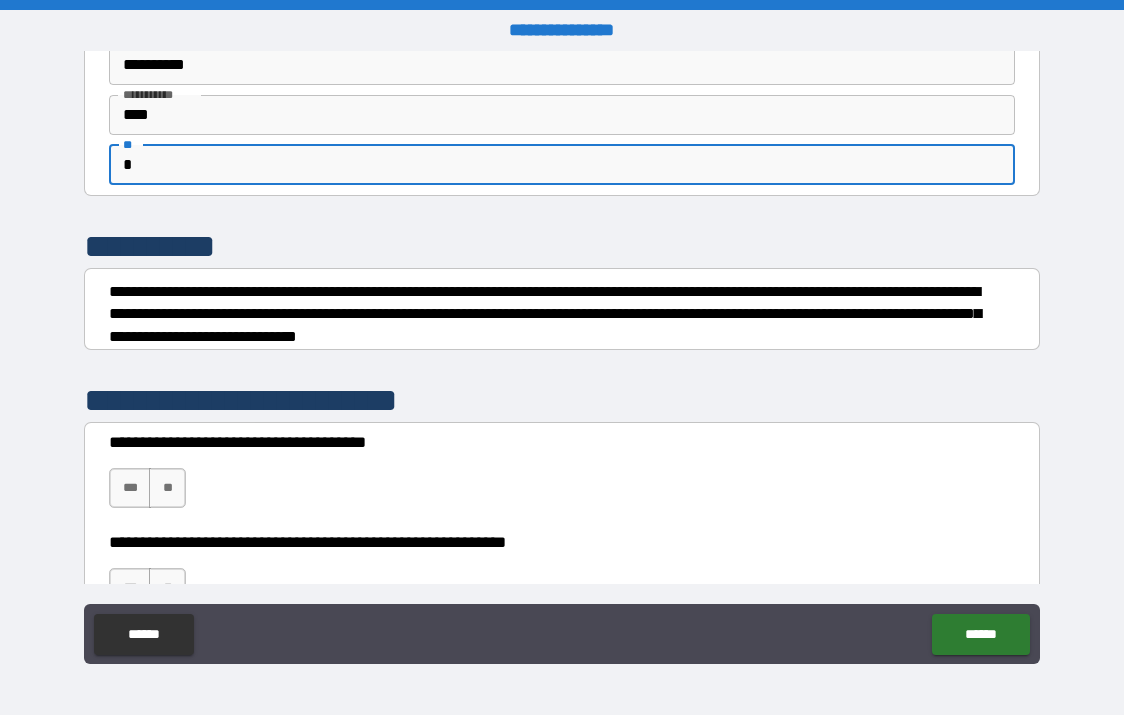 type on "*" 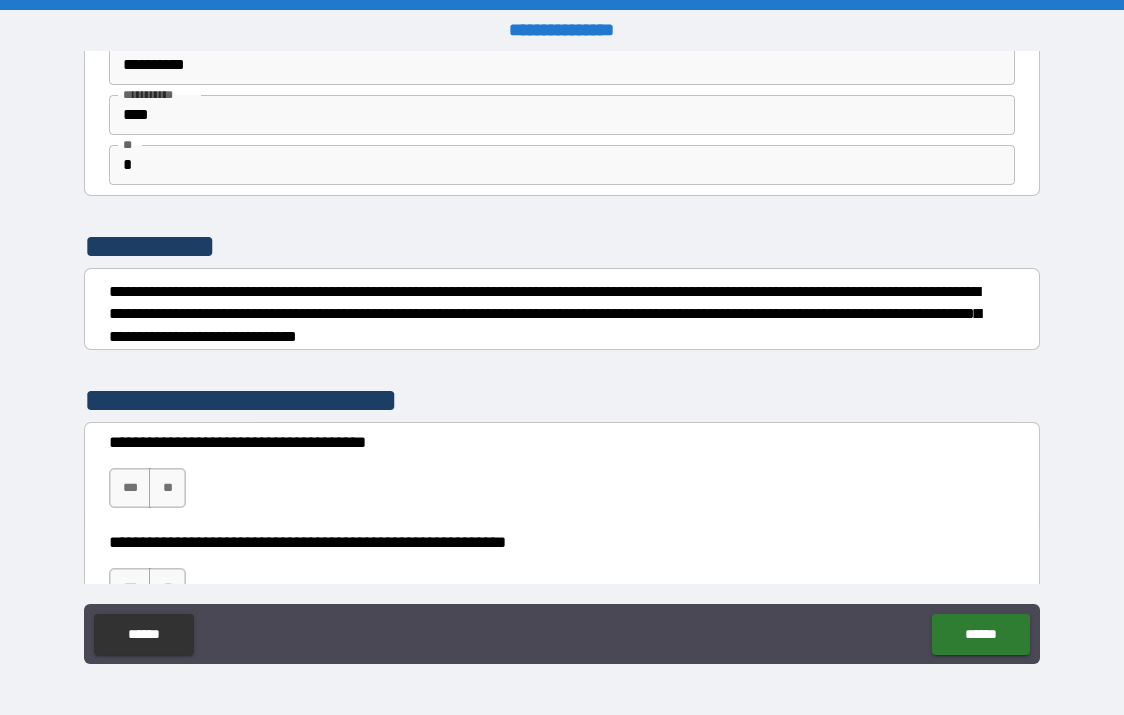click on "**********" at bounding box center [562, 478] 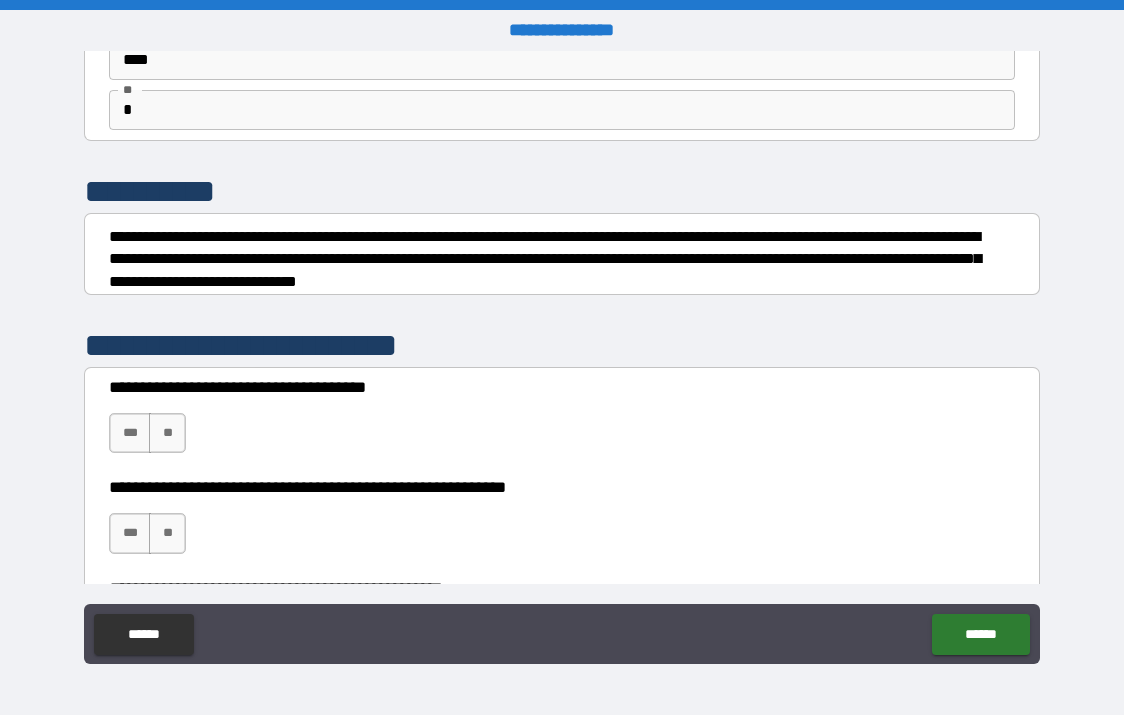 scroll, scrollTop: 200, scrollLeft: 0, axis: vertical 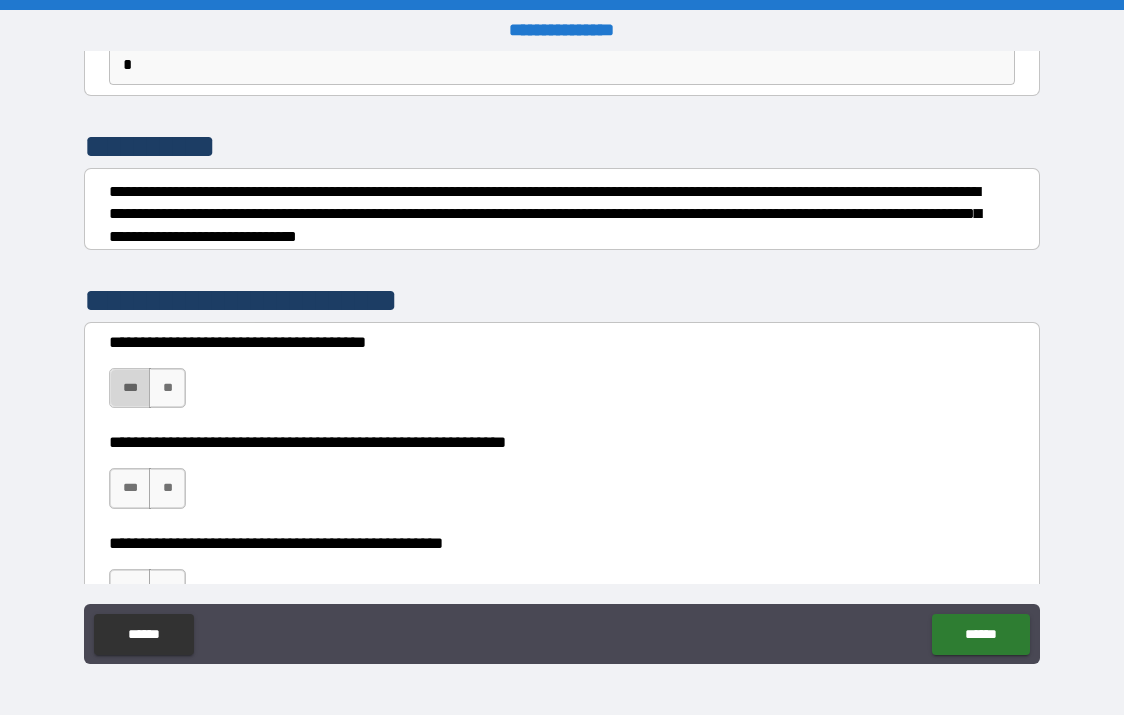 click on "***" at bounding box center [130, 388] 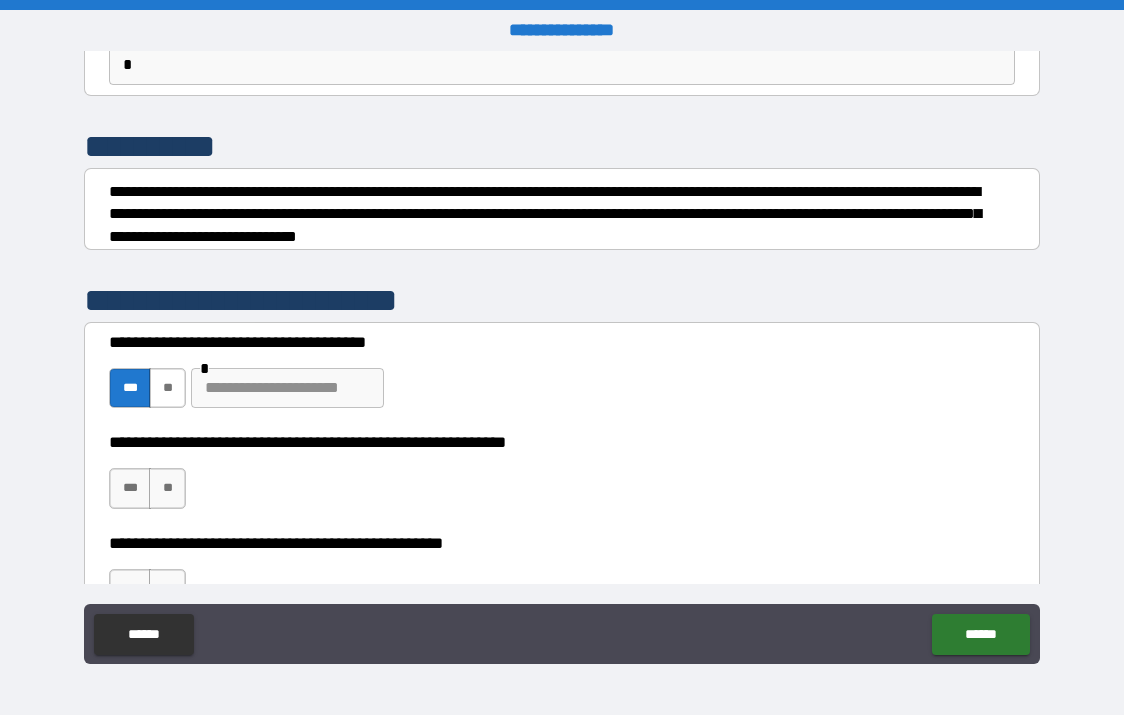 click on "**" at bounding box center (167, 388) 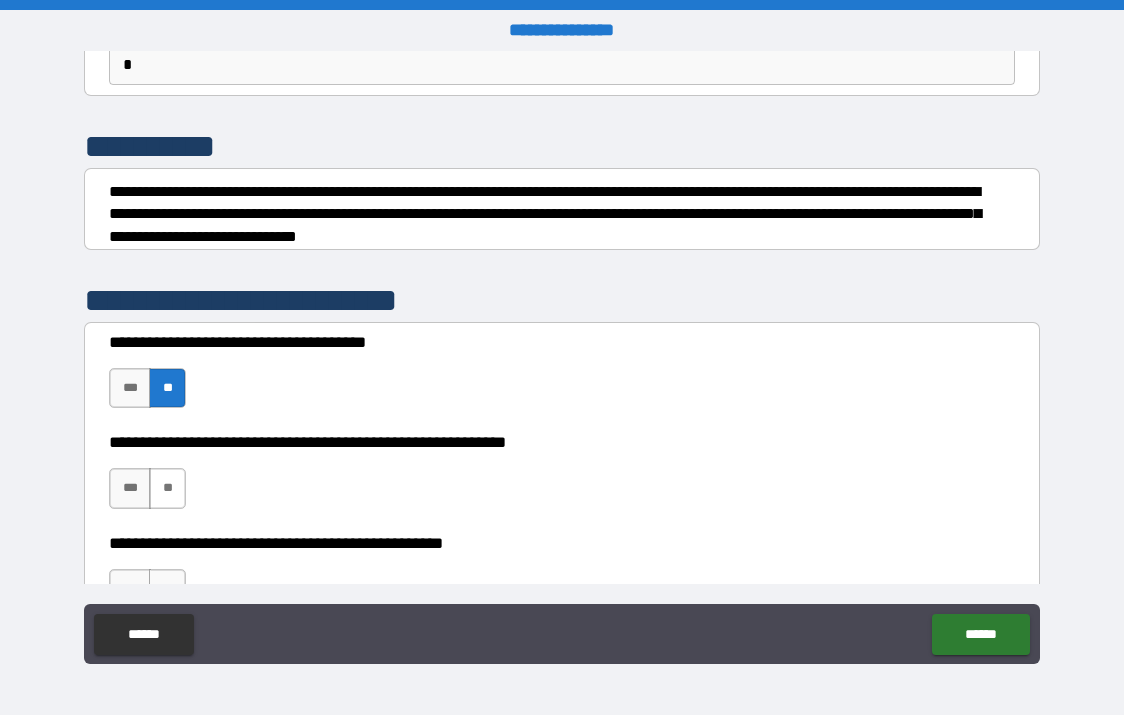 click on "**" at bounding box center [167, 488] 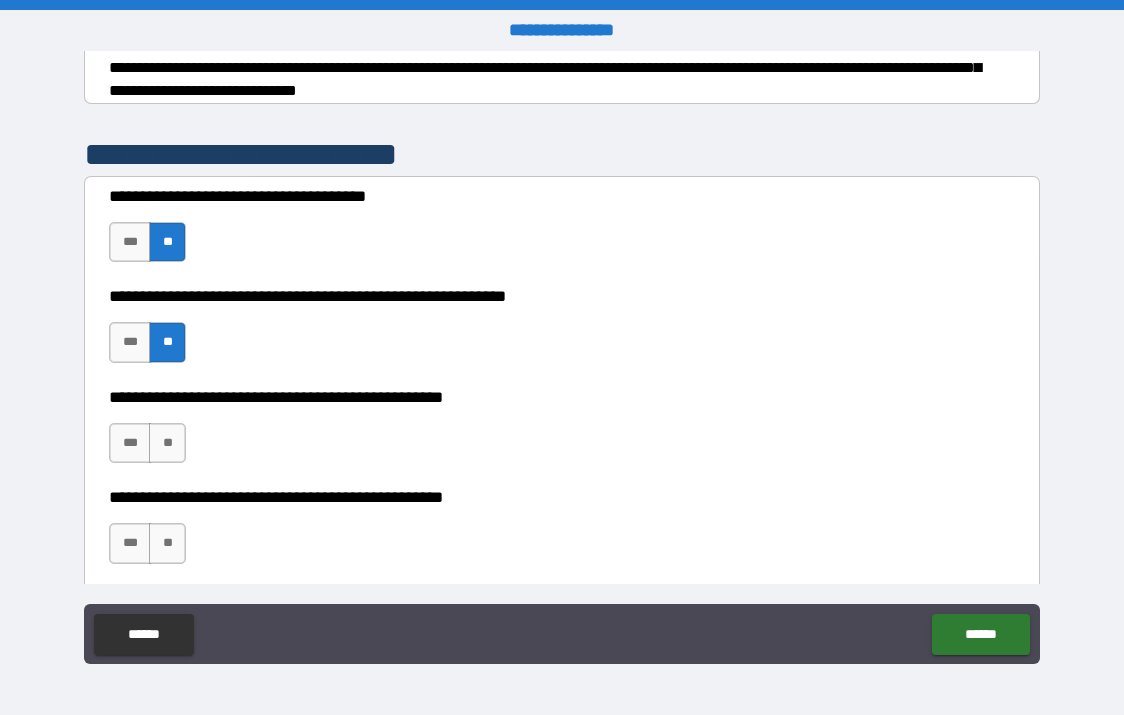 scroll, scrollTop: 400, scrollLeft: 0, axis: vertical 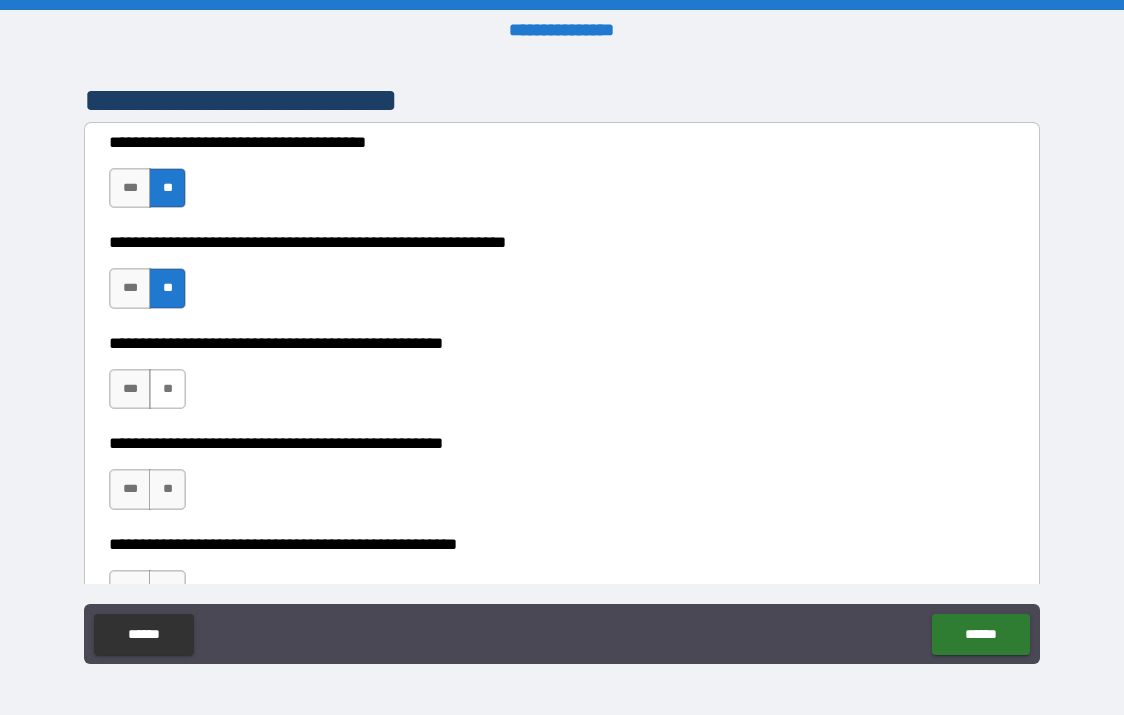 click on "**" at bounding box center [167, 389] 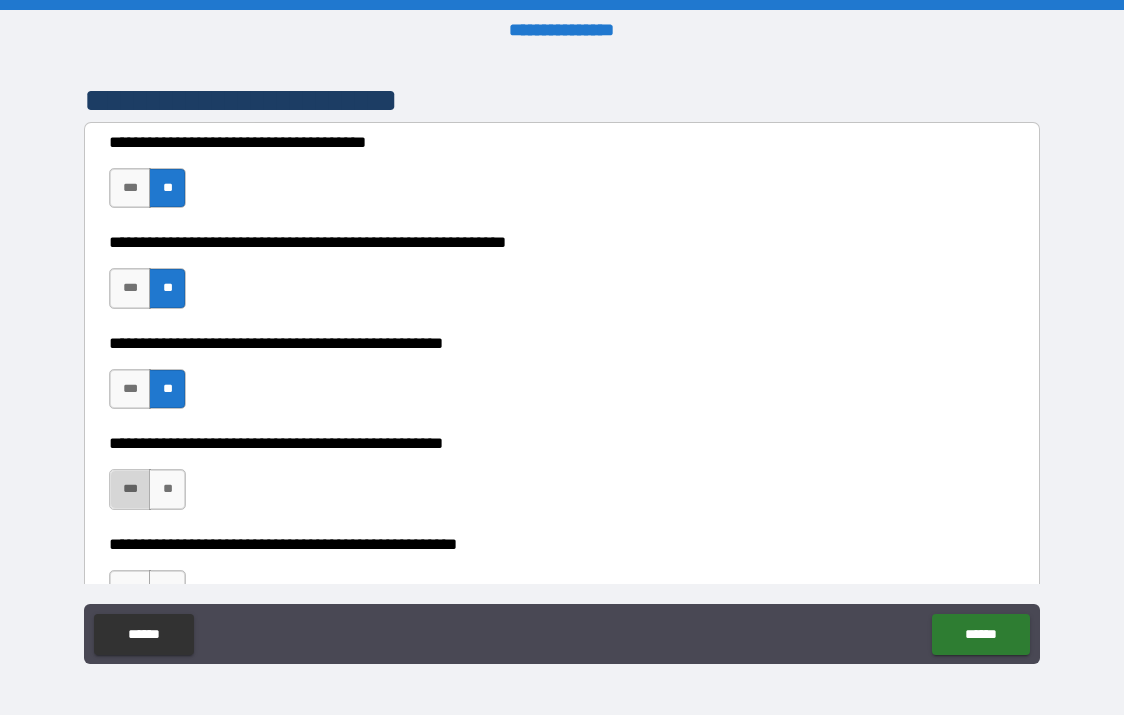 click on "***" at bounding box center (130, 489) 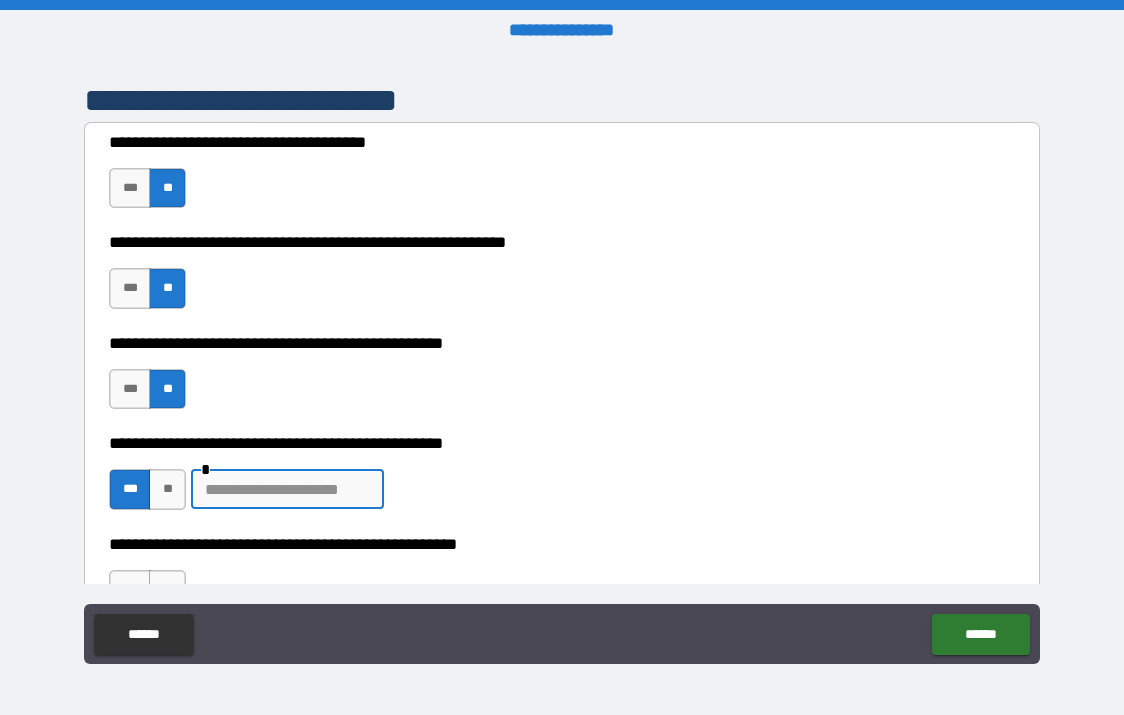 click at bounding box center [287, 489] 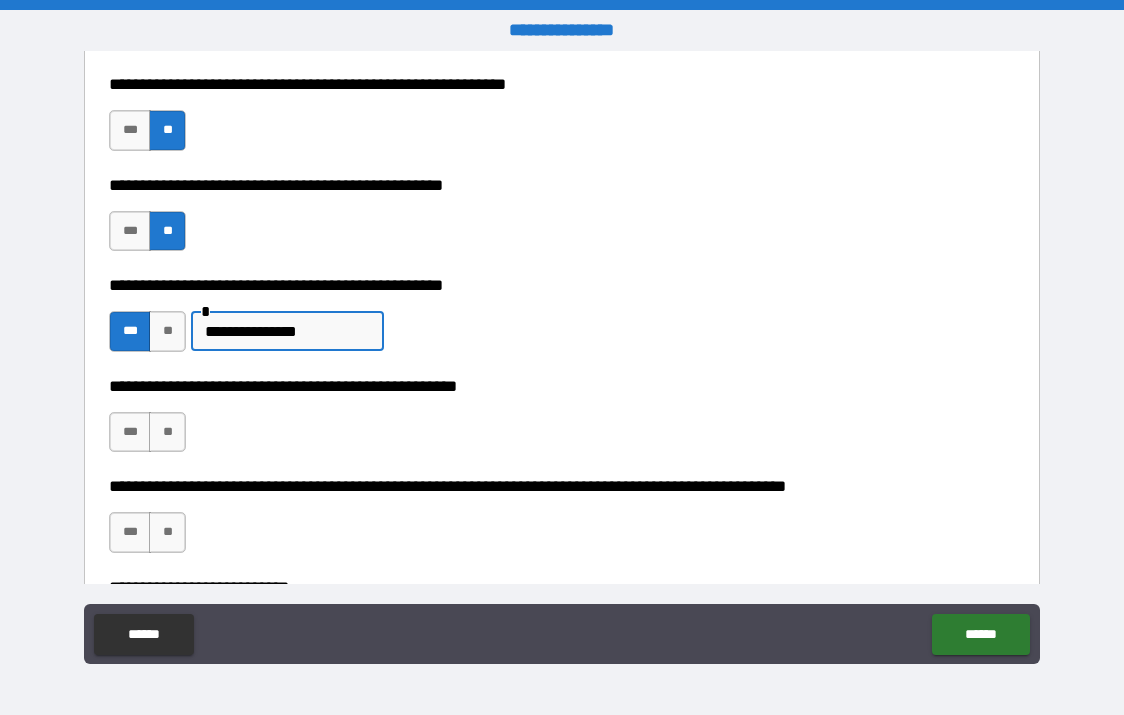 scroll, scrollTop: 600, scrollLeft: 0, axis: vertical 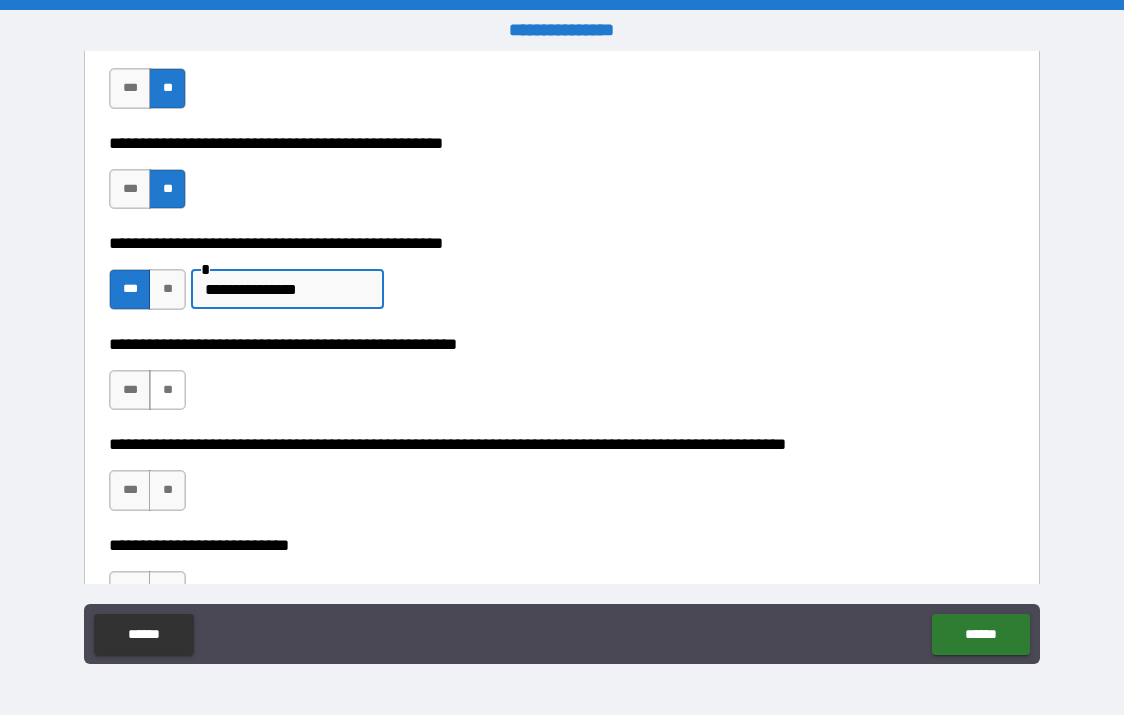 type on "**********" 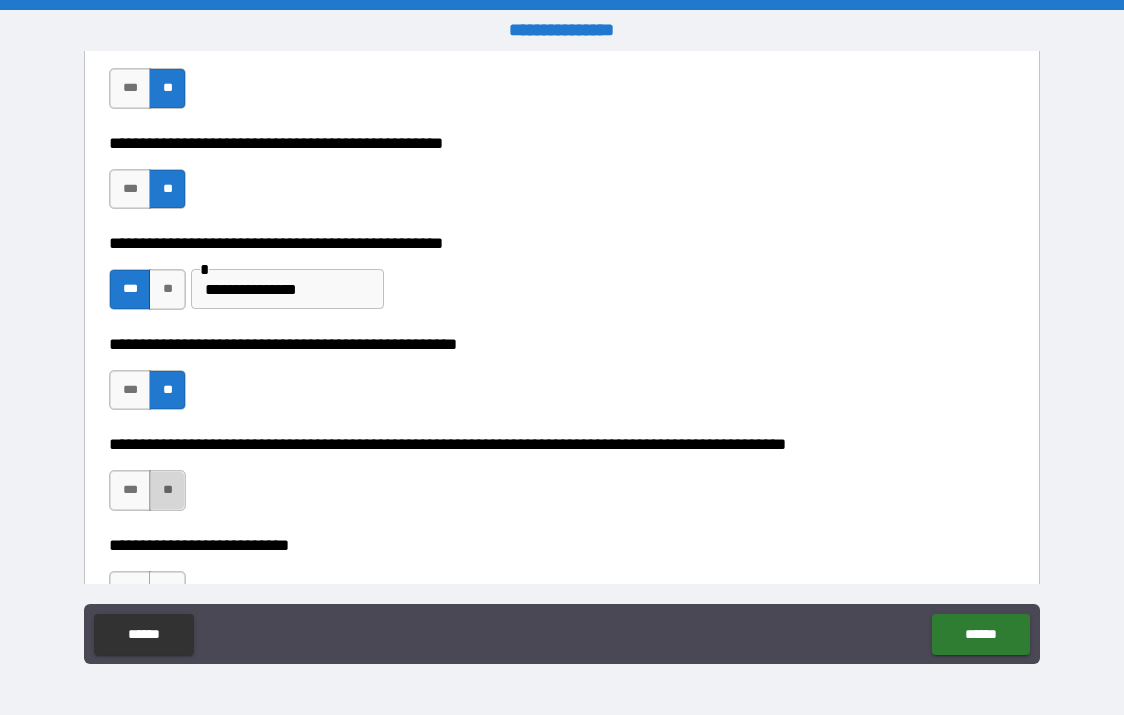 click on "**" at bounding box center (167, 490) 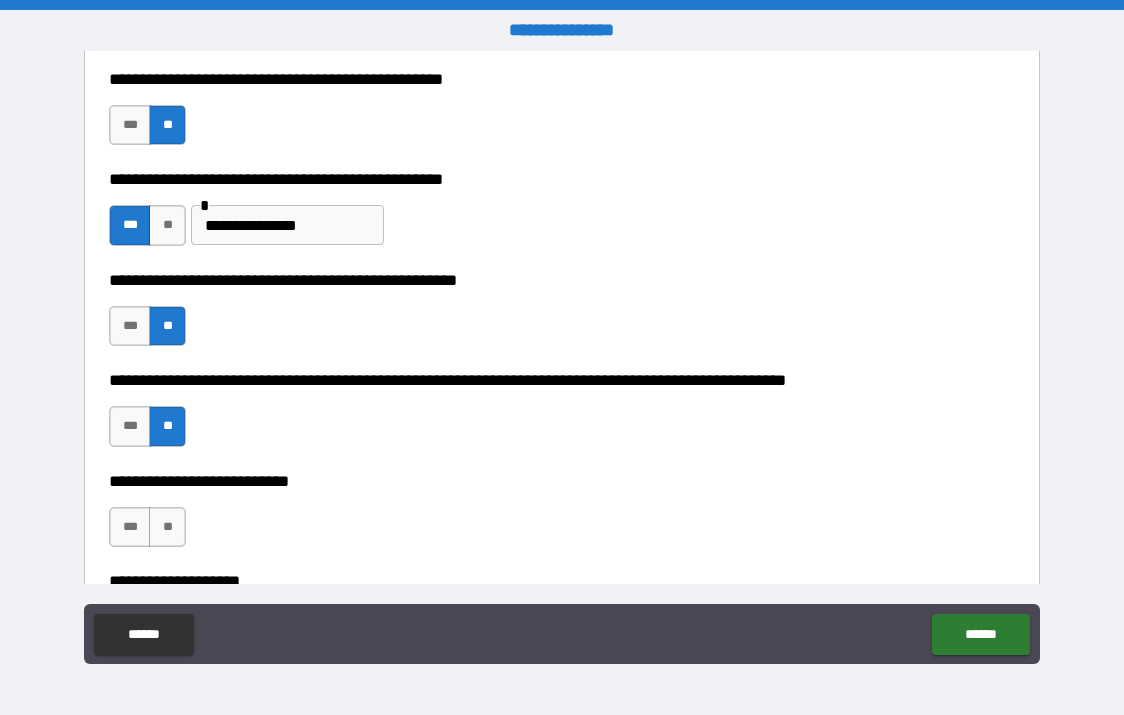 scroll, scrollTop: 700, scrollLeft: 0, axis: vertical 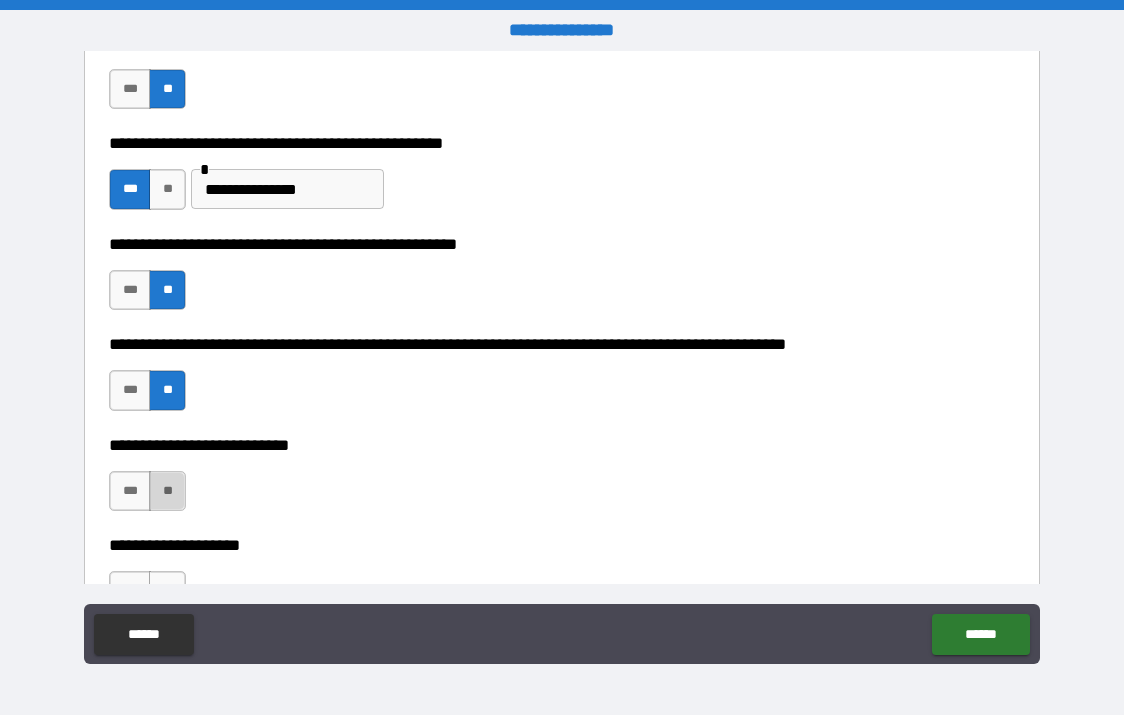 drag, startPoint x: 176, startPoint y: 500, endPoint x: 275, endPoint y: 486, distance: 99.985 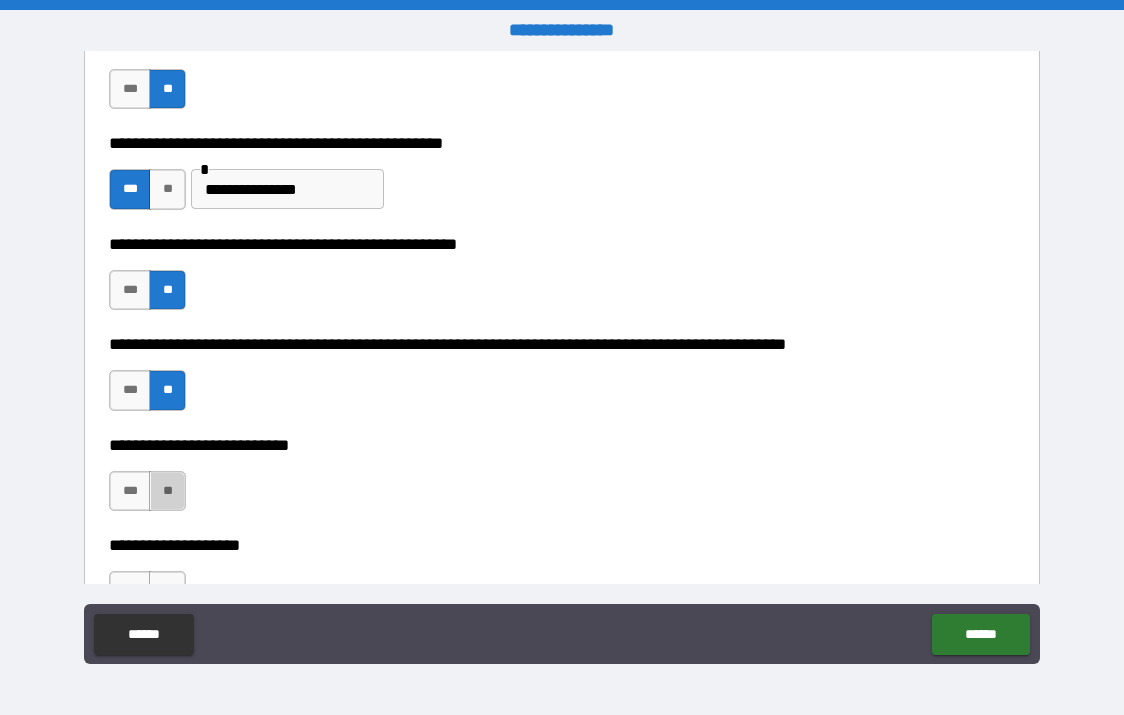 click on "**" at bounding box center (167, 491) 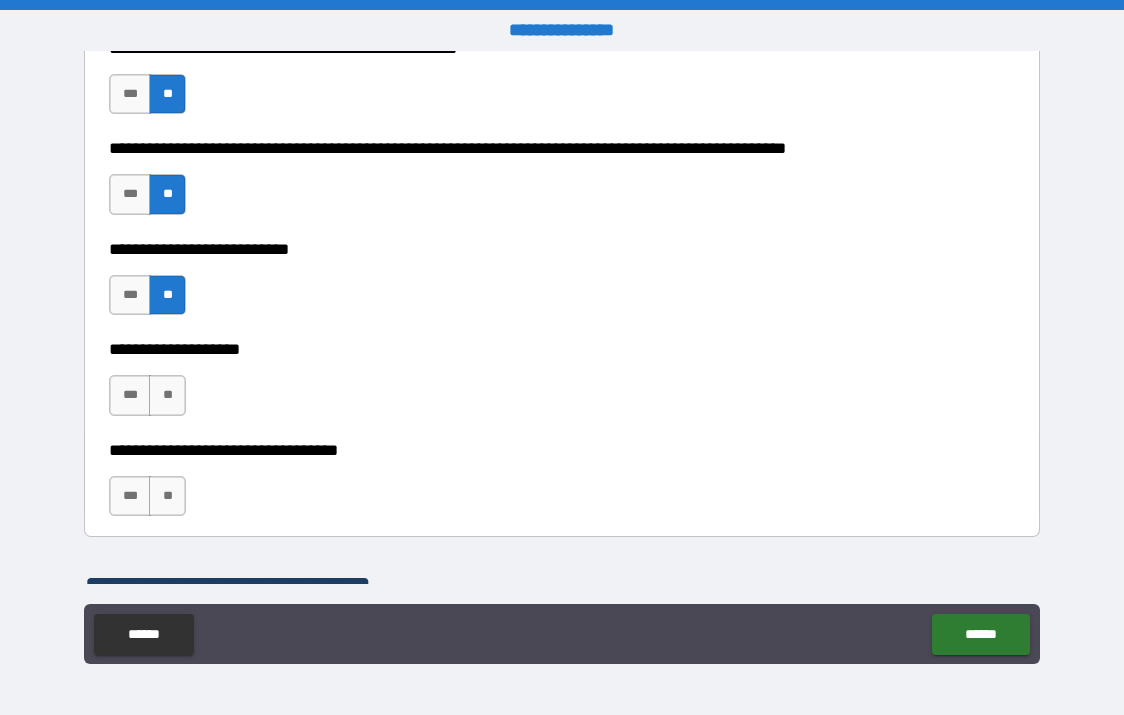 scroll, scrollTop: 900, scrollLeft: 0, axis: vertical 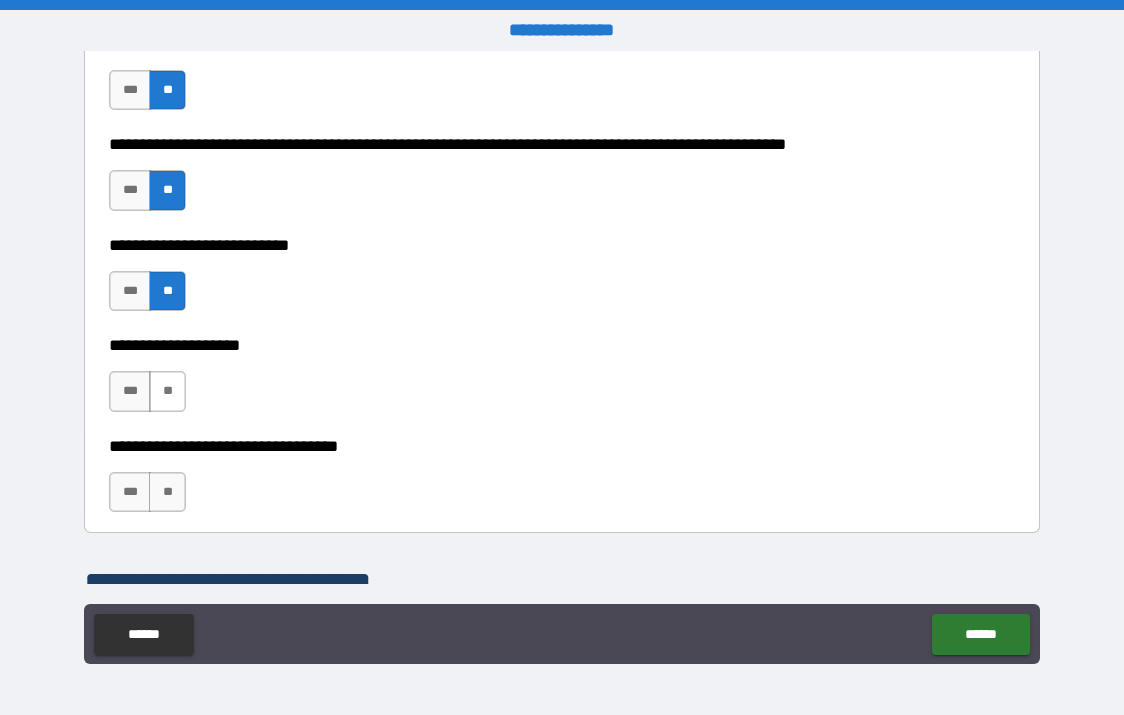 click on "**" at bounding box center [167, 391] 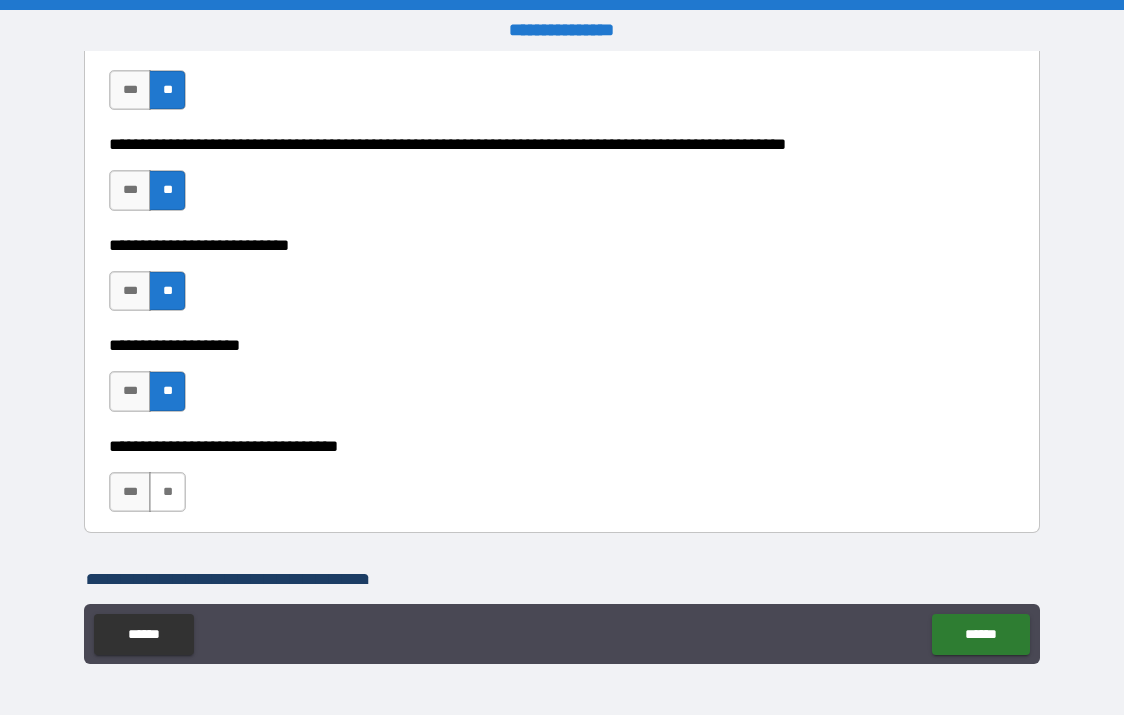 click on "**" at bounding box center [167, 492] 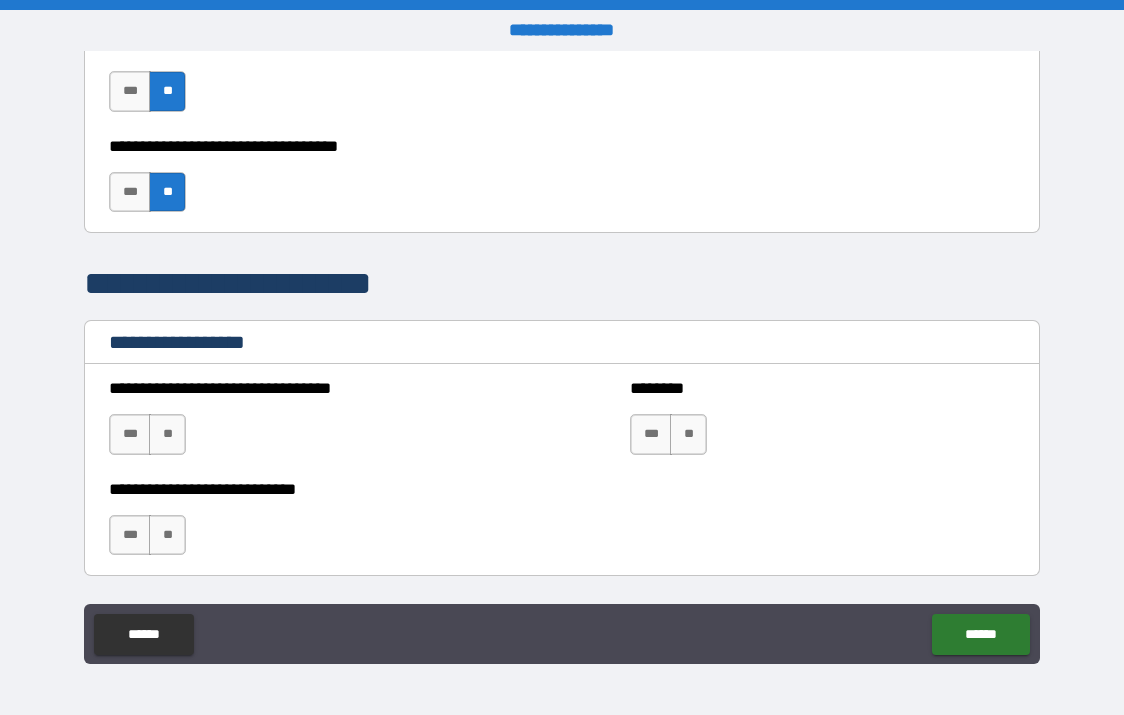 scroll, scrollTop: 1300, scrollLeft: 0, axis: vertical 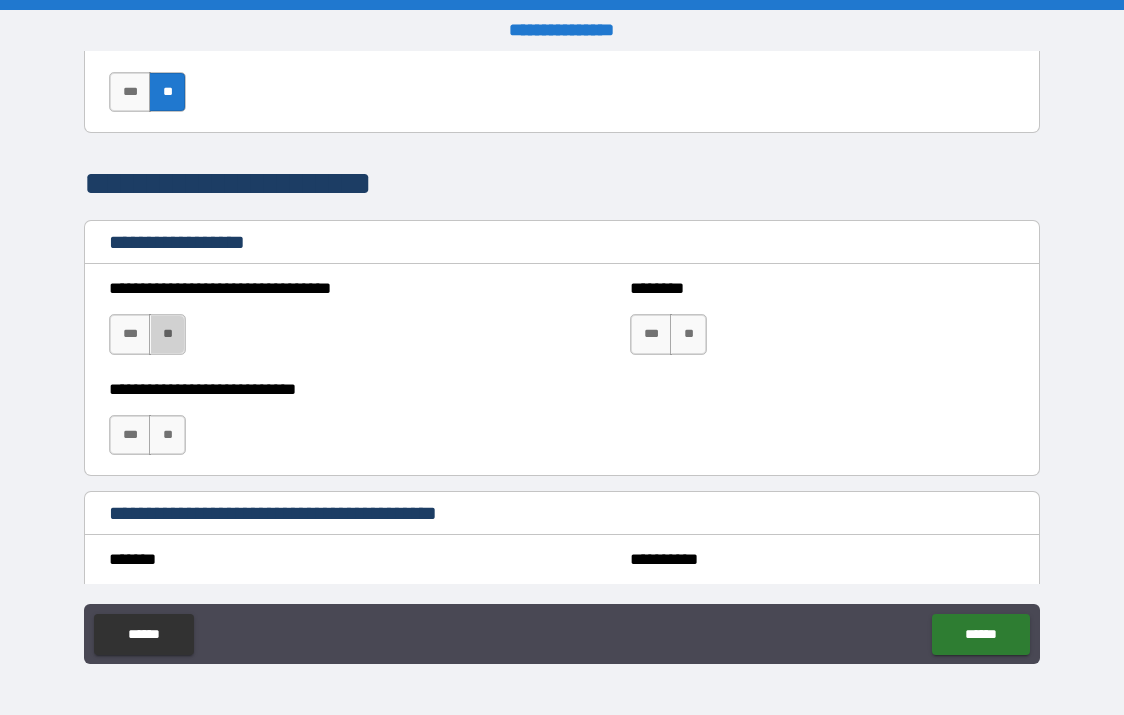 drag, startPoint x: 174, startPoint y: 332, endPoint x: 444, endPoint y: 362, distance: 271.66156 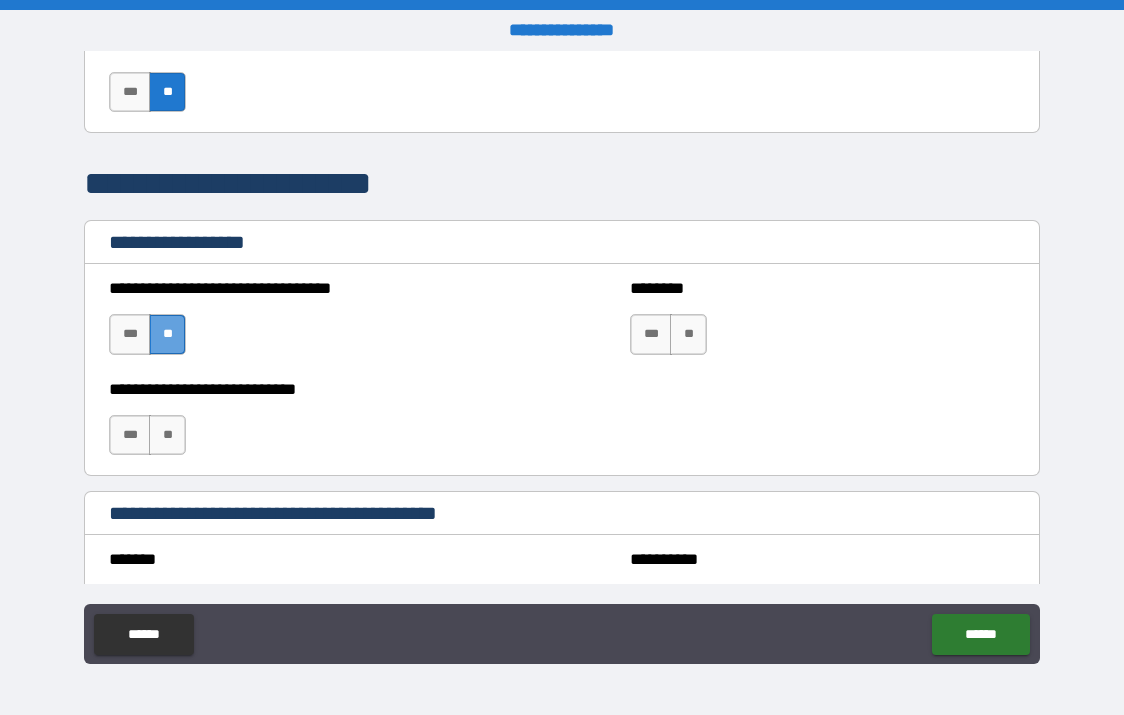 click on "**" at bounding box center [167, 334] 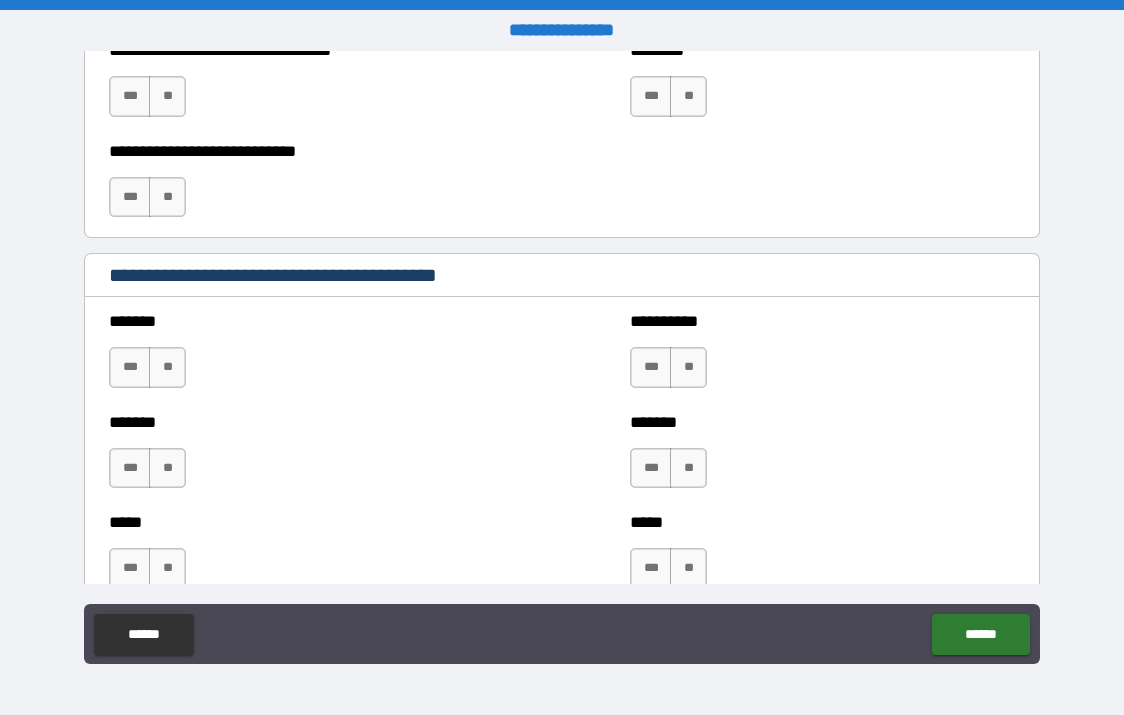 scroll, scrollTop: 1600, scrollLeft: 0, axis: vertical 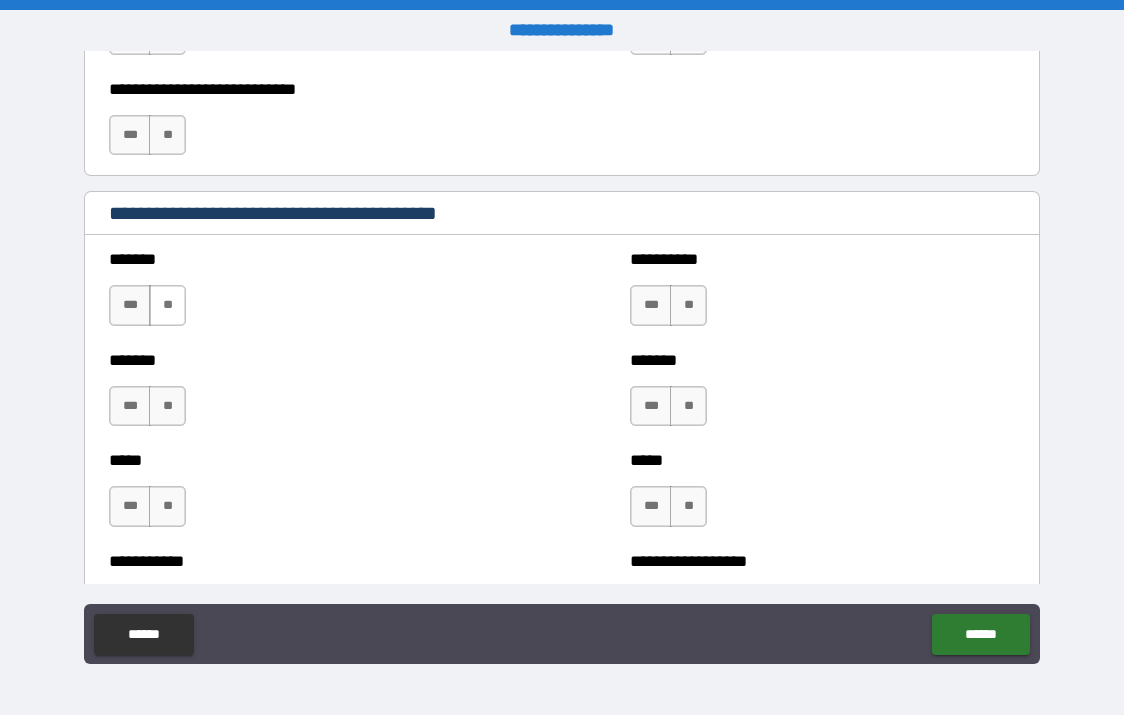 click on "**" at bounding box center (167, 305) 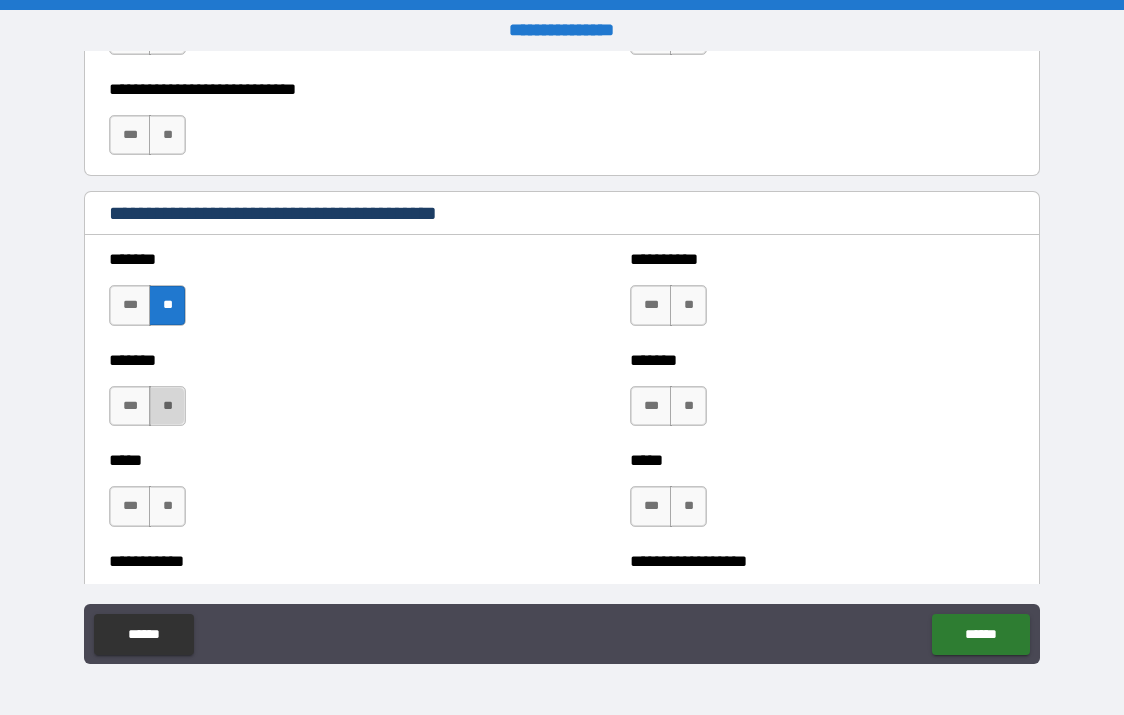 click on "**" at bounding box center [167, 406] 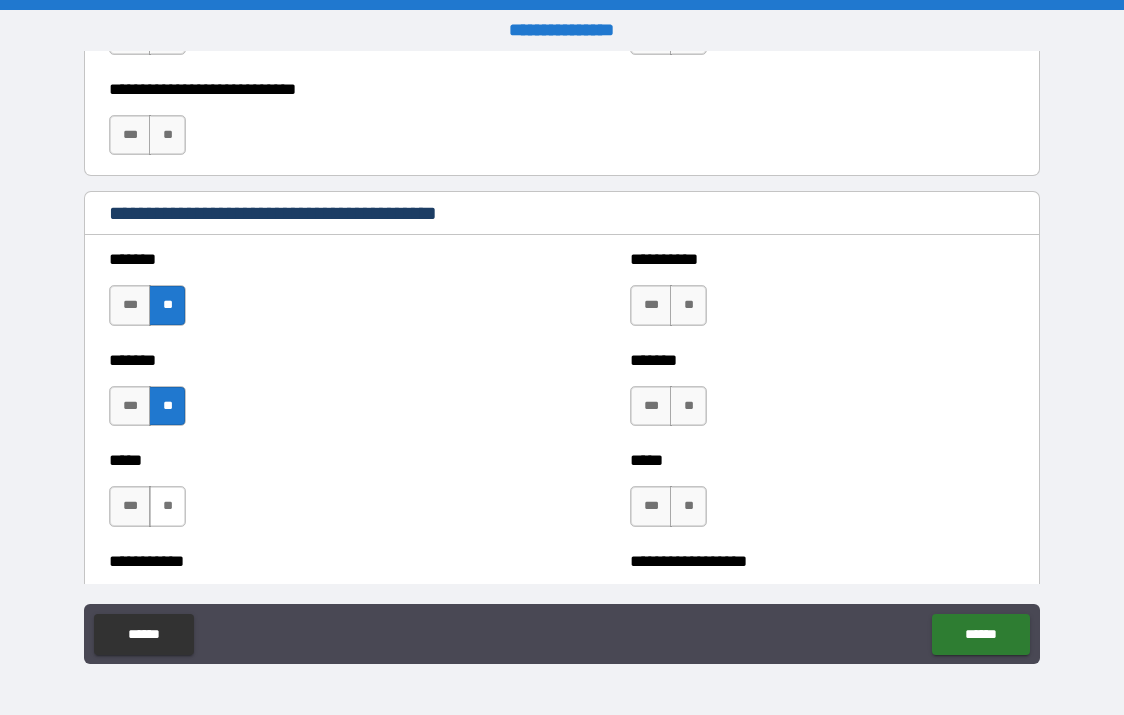 click on "**" at bounding box center [167, 506] 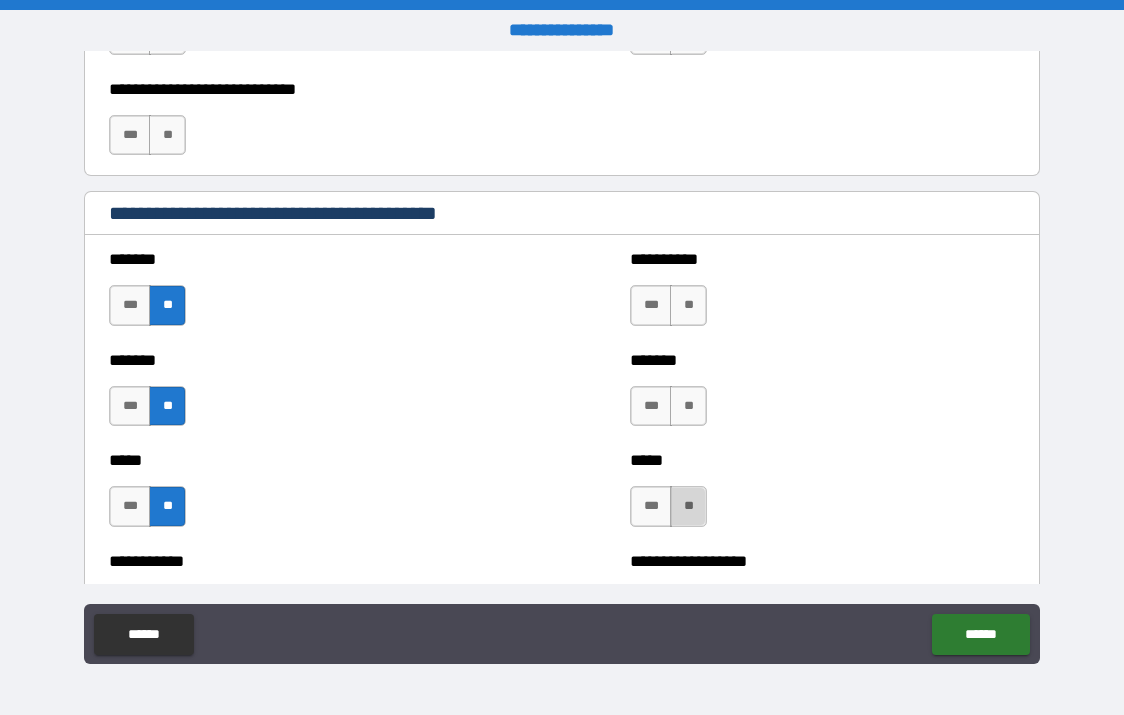 click on "**" at bounding box center (688, 506) 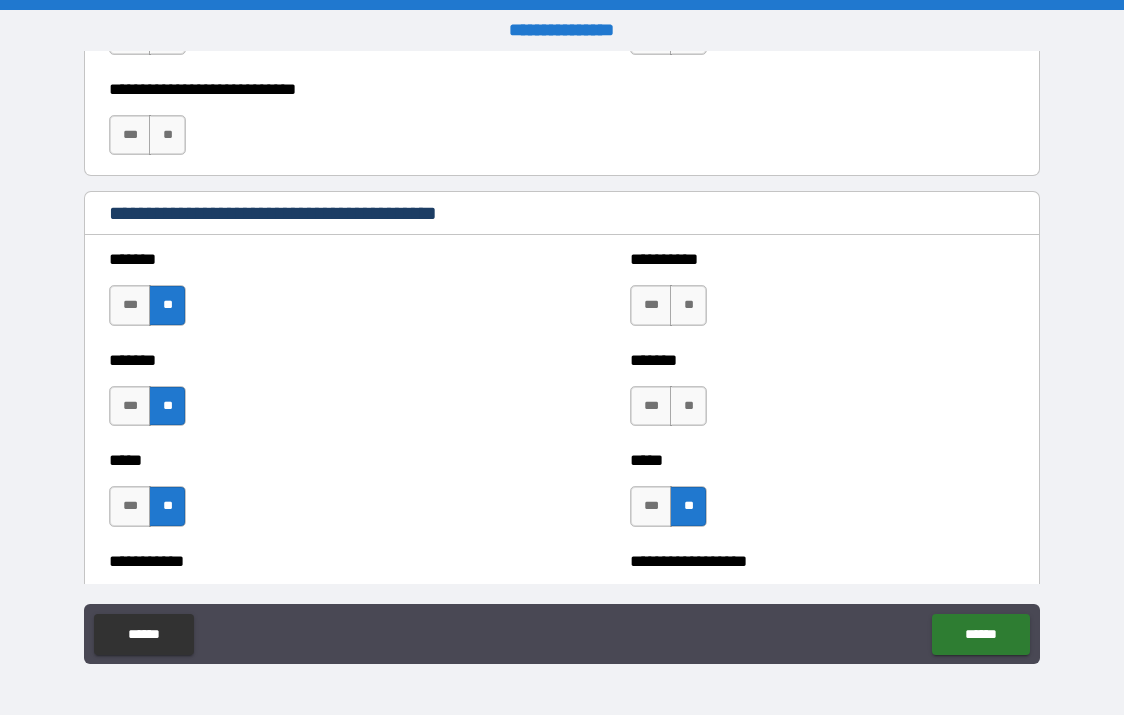 drag, startPoint x: 684, startPoint y: 418, endPoint x: 700, endPoint y: 341, distance: 78.64477 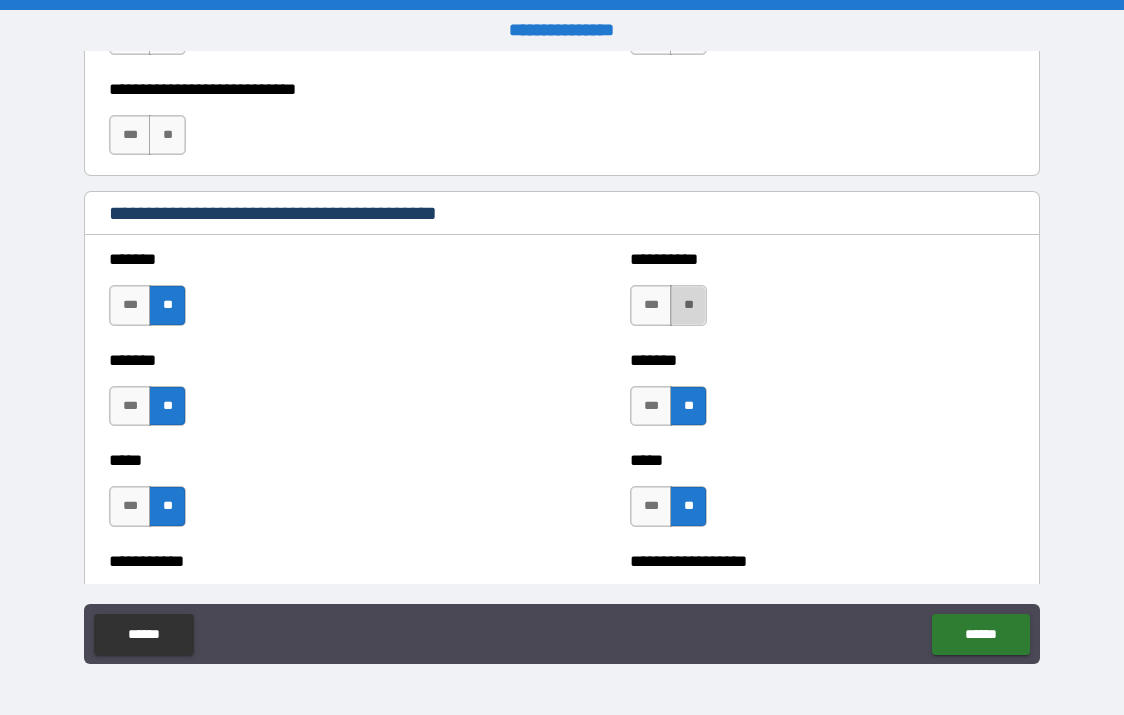 click on "**" at bounding box center (688, 305) 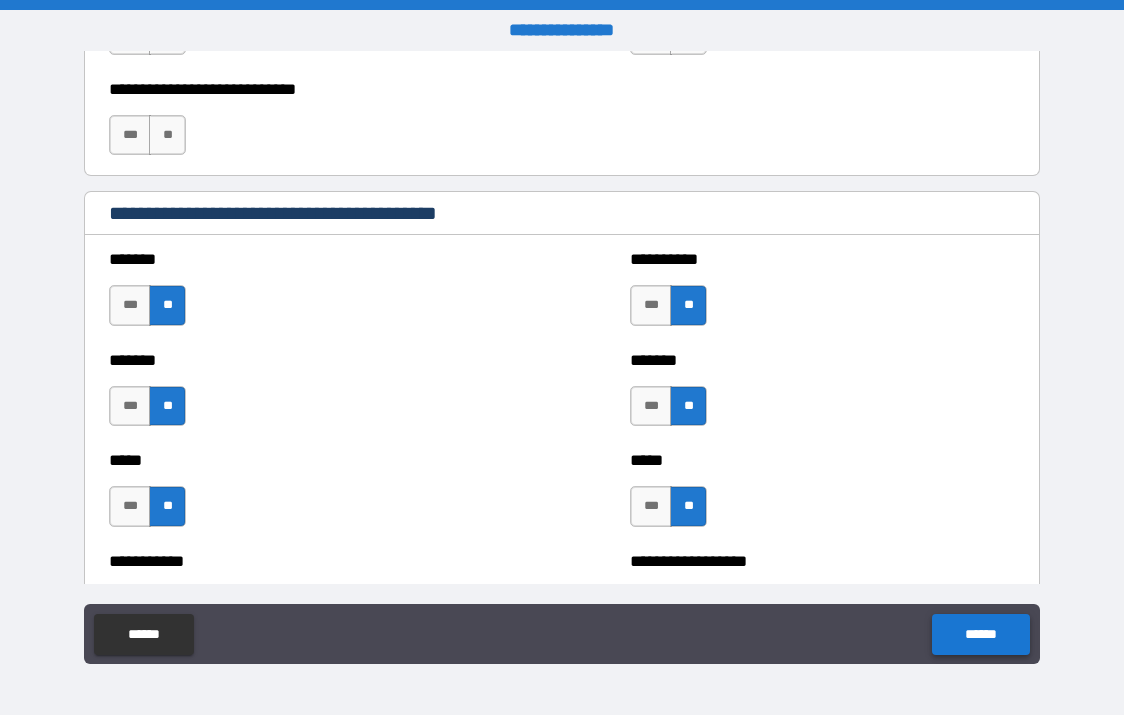 click on "******" at bounding box center (980, 634) 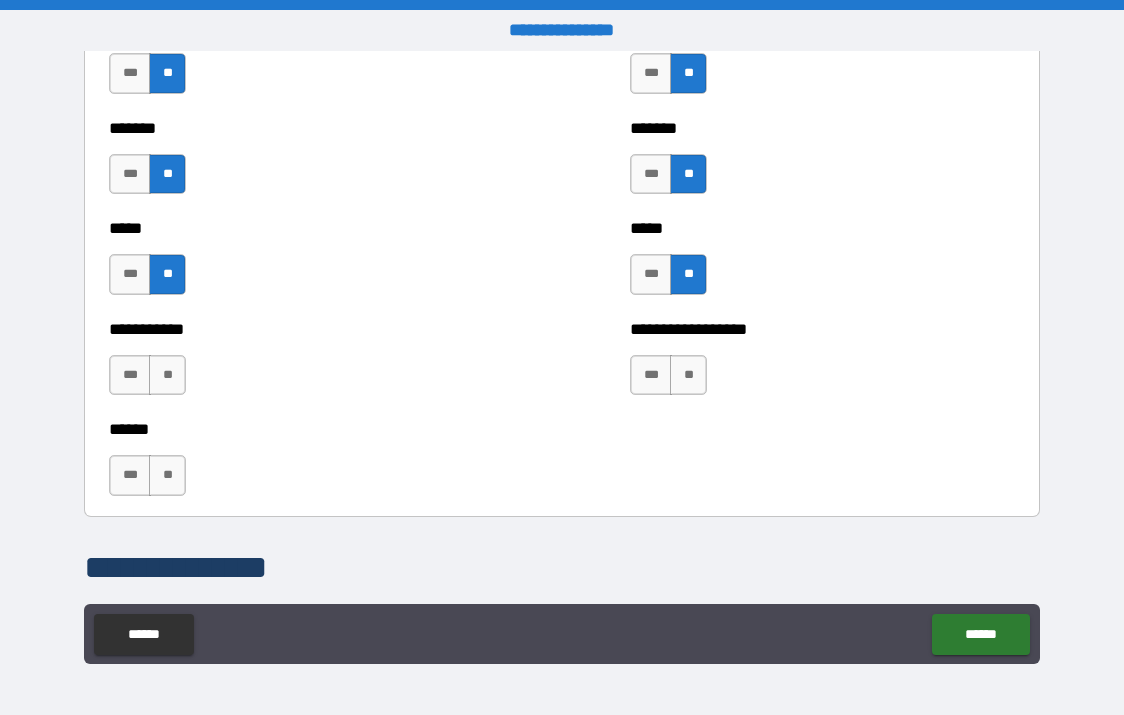 scroll, scrollTop: 1800, scrollLeft: 0, axis: vertical 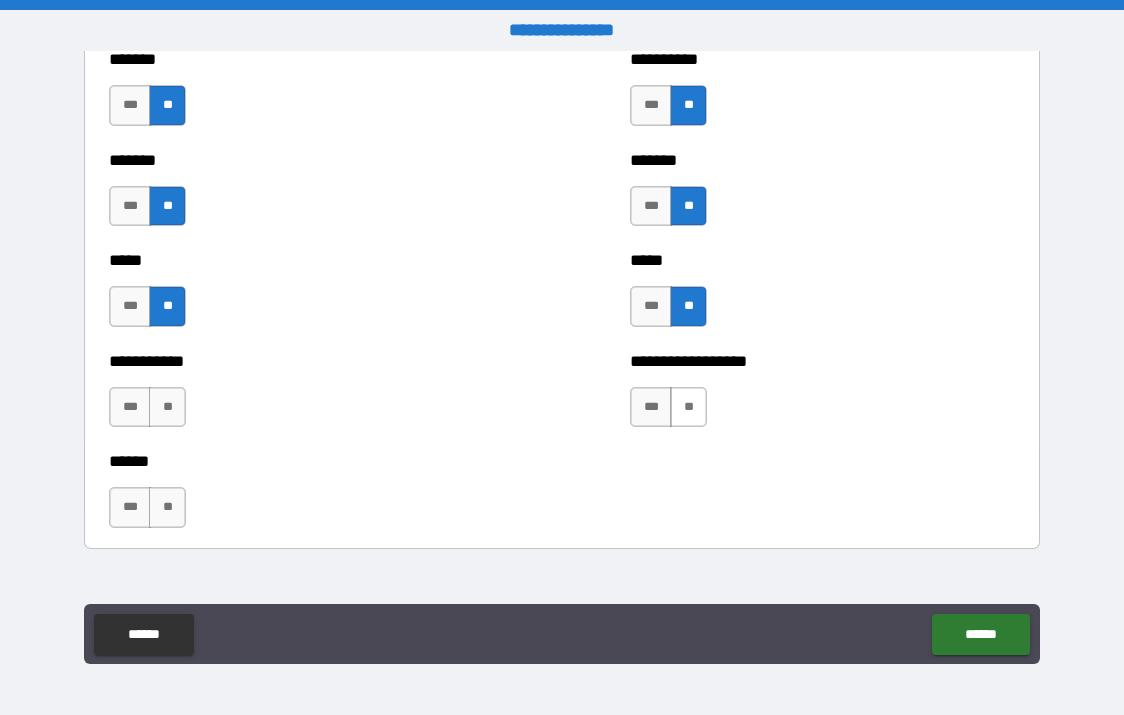 click on "**" at bounding box center [688, 407] 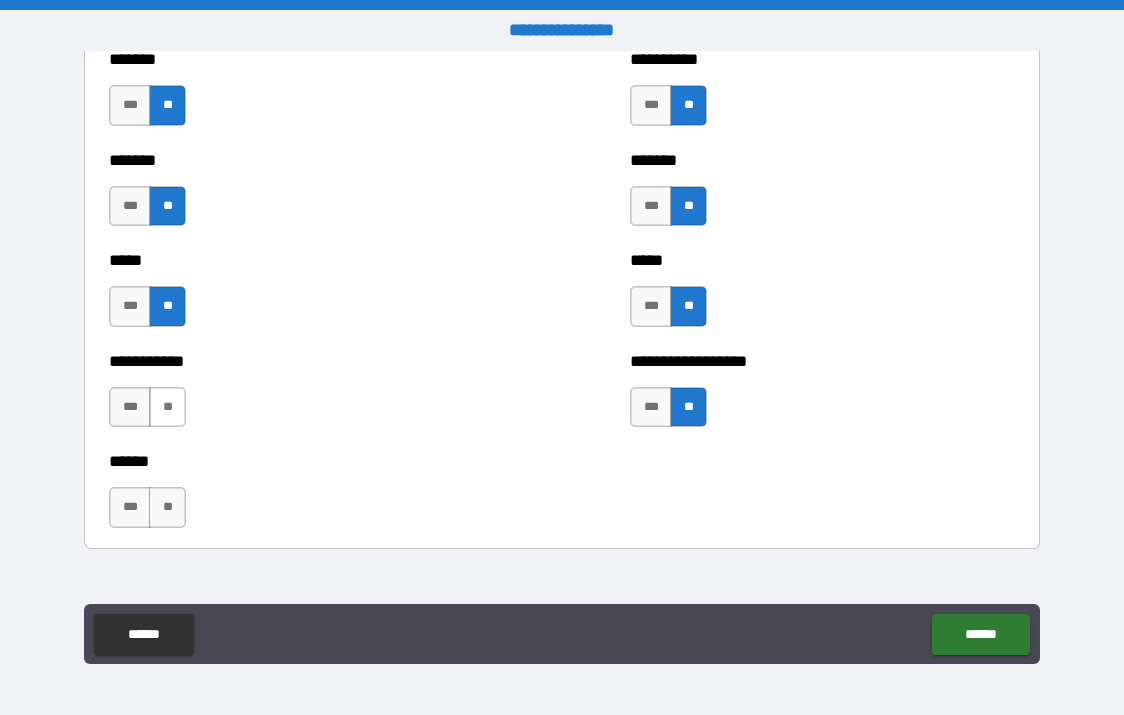 click on "**" at bounding box center [167, 407] 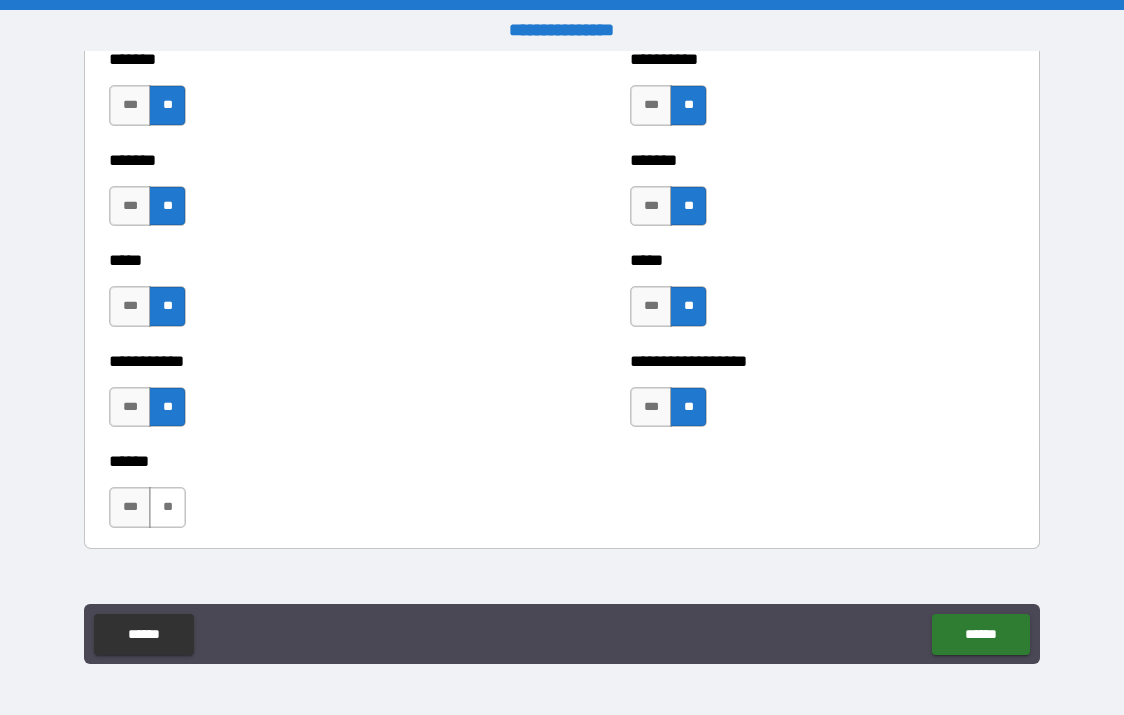 drag, startPoint x: 177, startPoint y: 507, endPoint x: 187, endPoint y: 516, distance: 13.453624 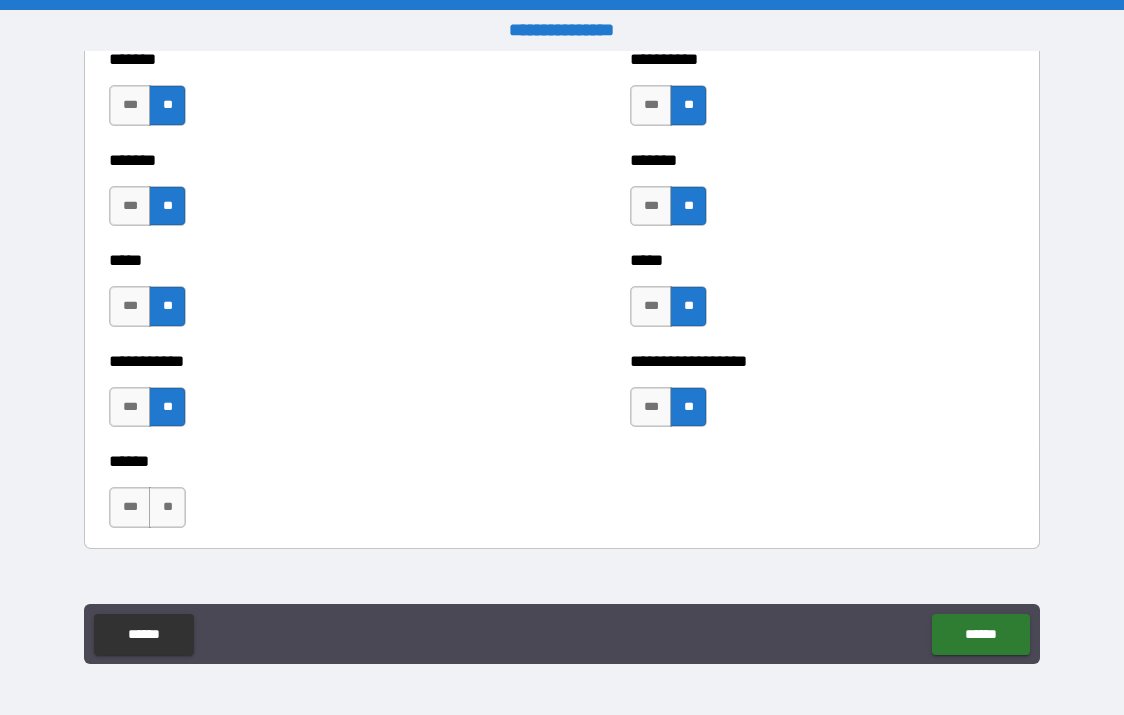 click on "**" at bounding box center (167, 507) 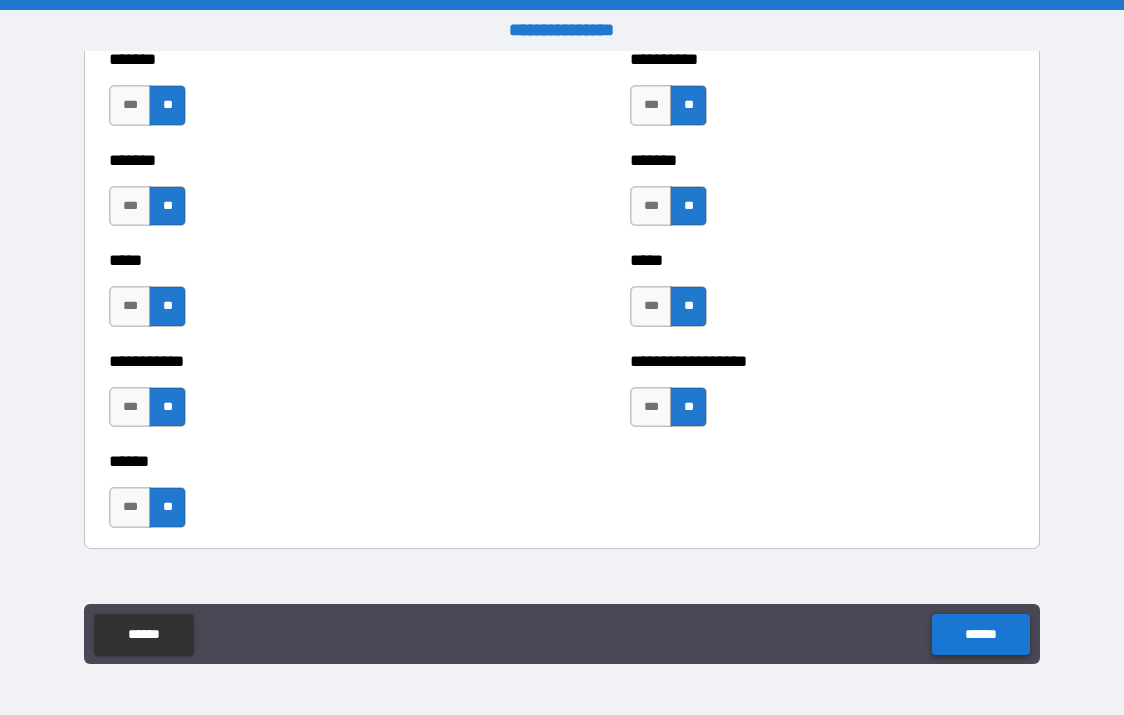 click on "******" at bounding box center (980, 634) 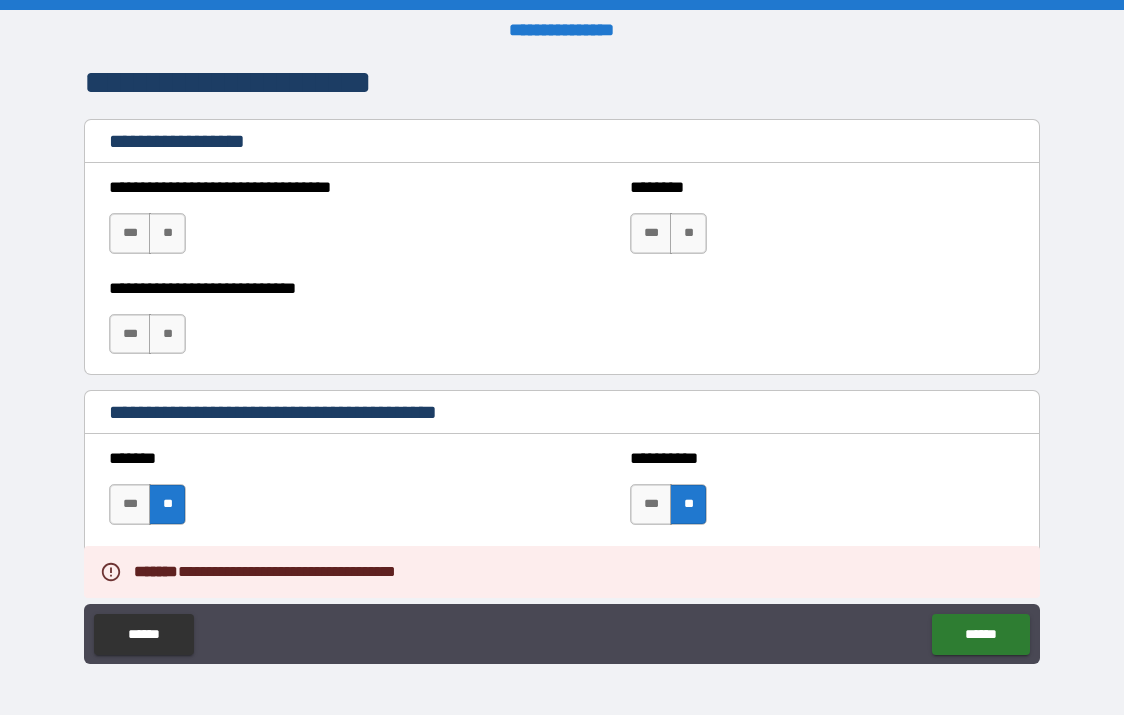 scroll, scrollTop: 1400, scrollLeft: 0, axis: vertical 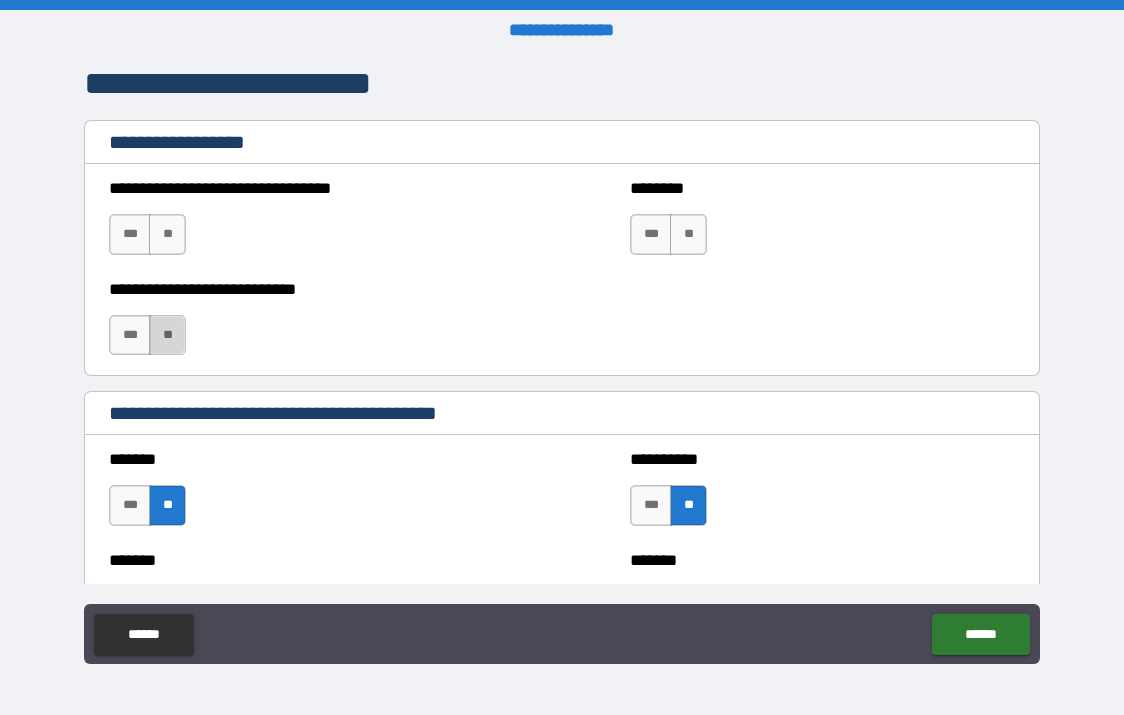 click on "**" at bounding box center (167, 335) 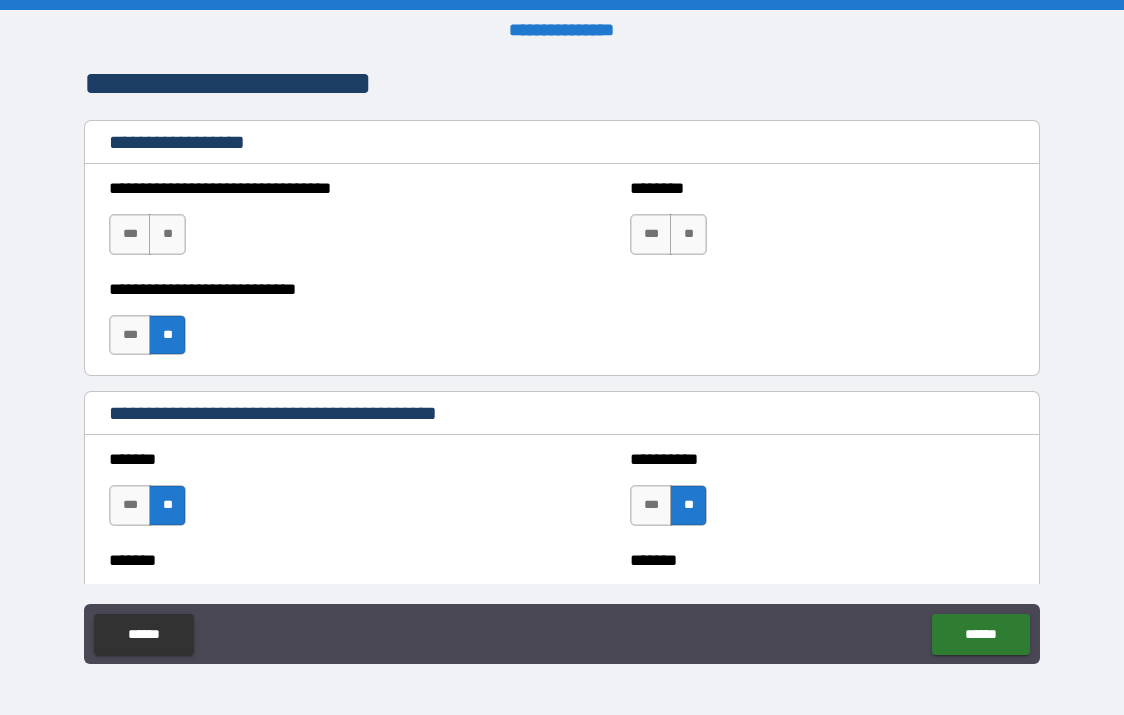 drag, startPoint x: 170, startPoint y: 228, endPoint x: 242, endPoint y: 255, distance: 76.896034 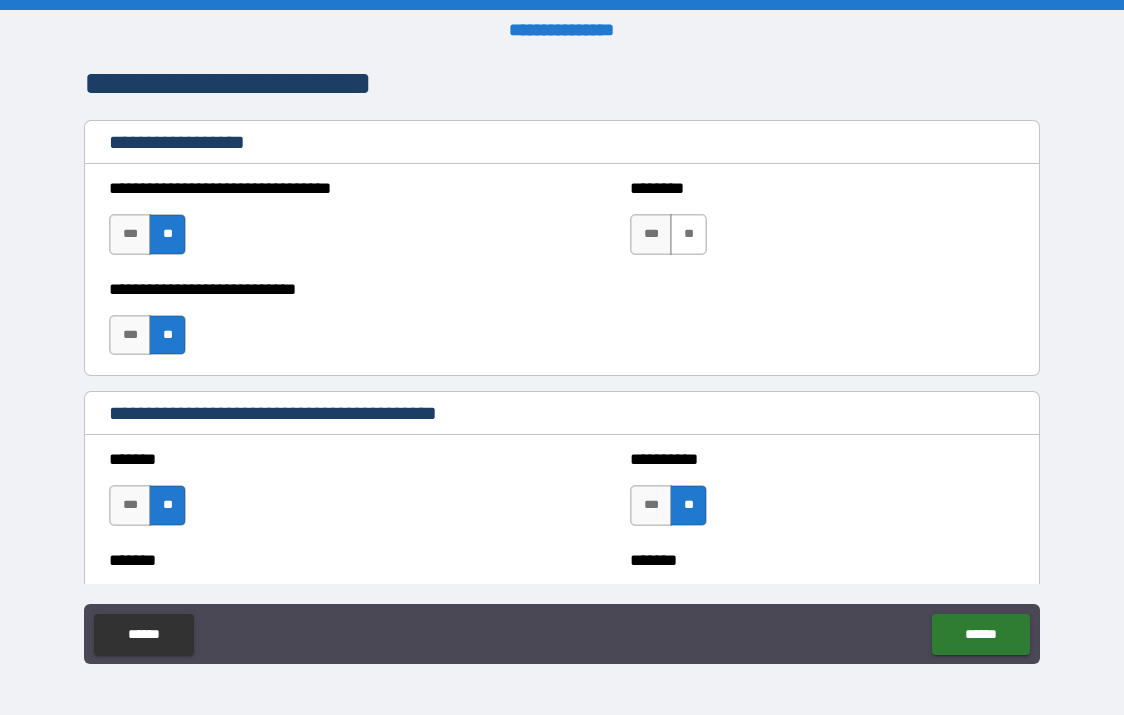 click on "**" at bounding box center (688, 234) 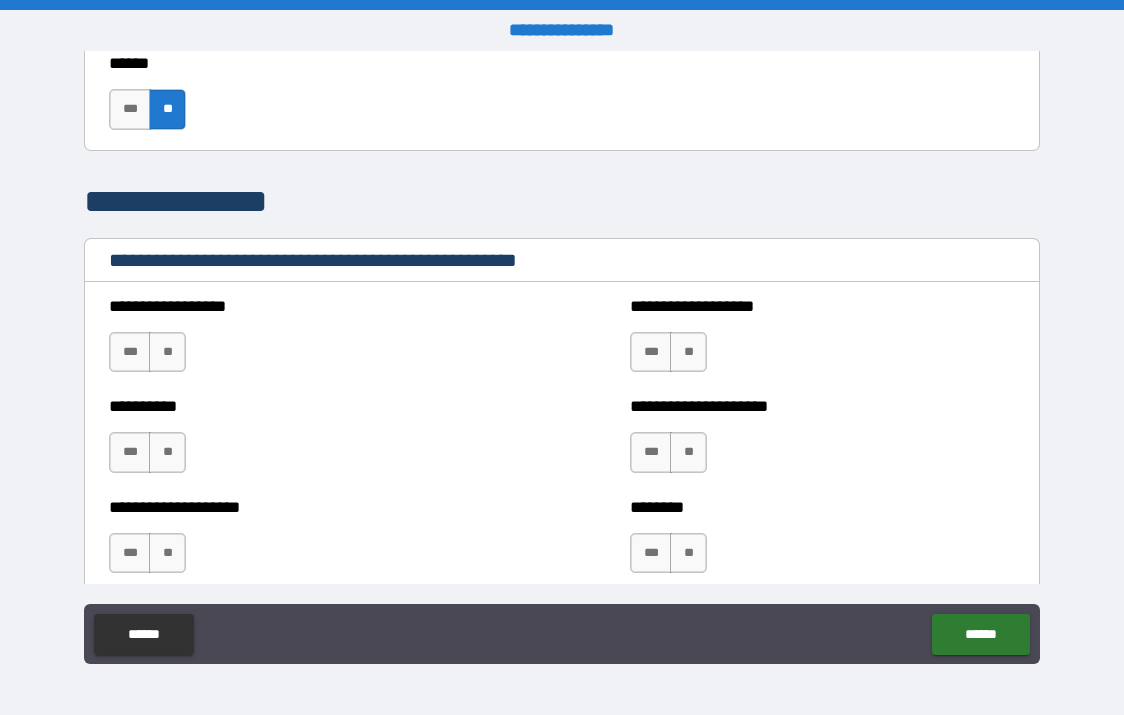 scroll, scrollTop: 2200, scrollLeft: 0, axis: vertical 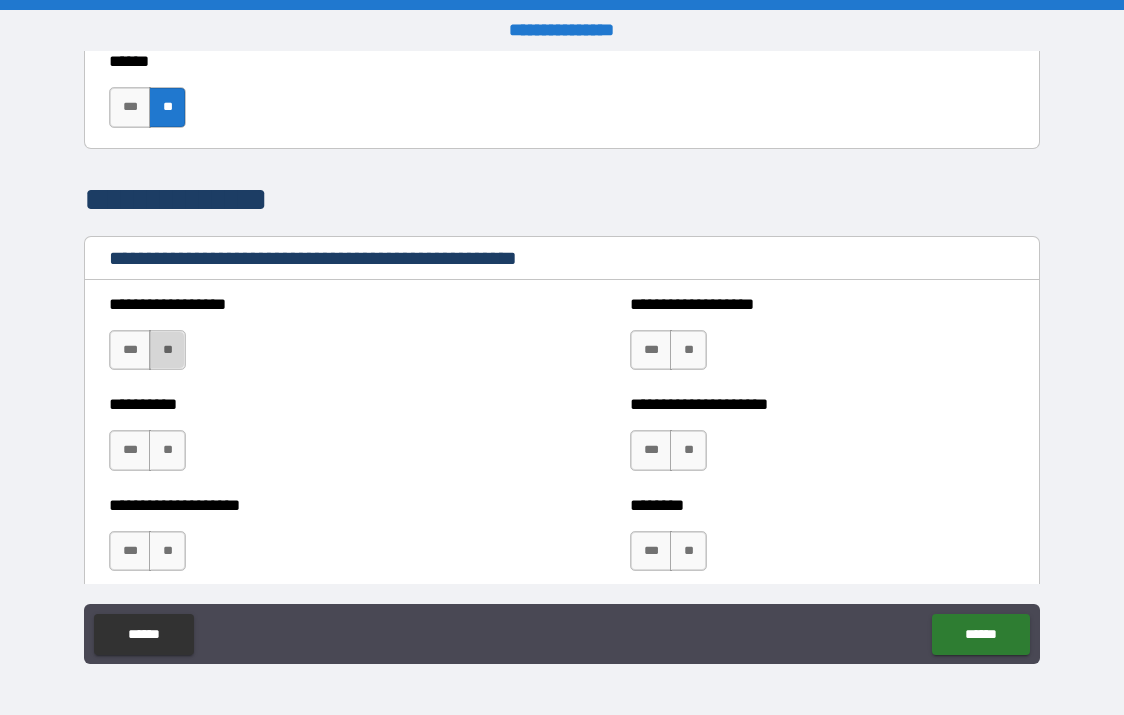 drag, startPoint x: 169, startPoint y: 356, endPoint x: 197, endPoint y: 408, distance: 59.05929 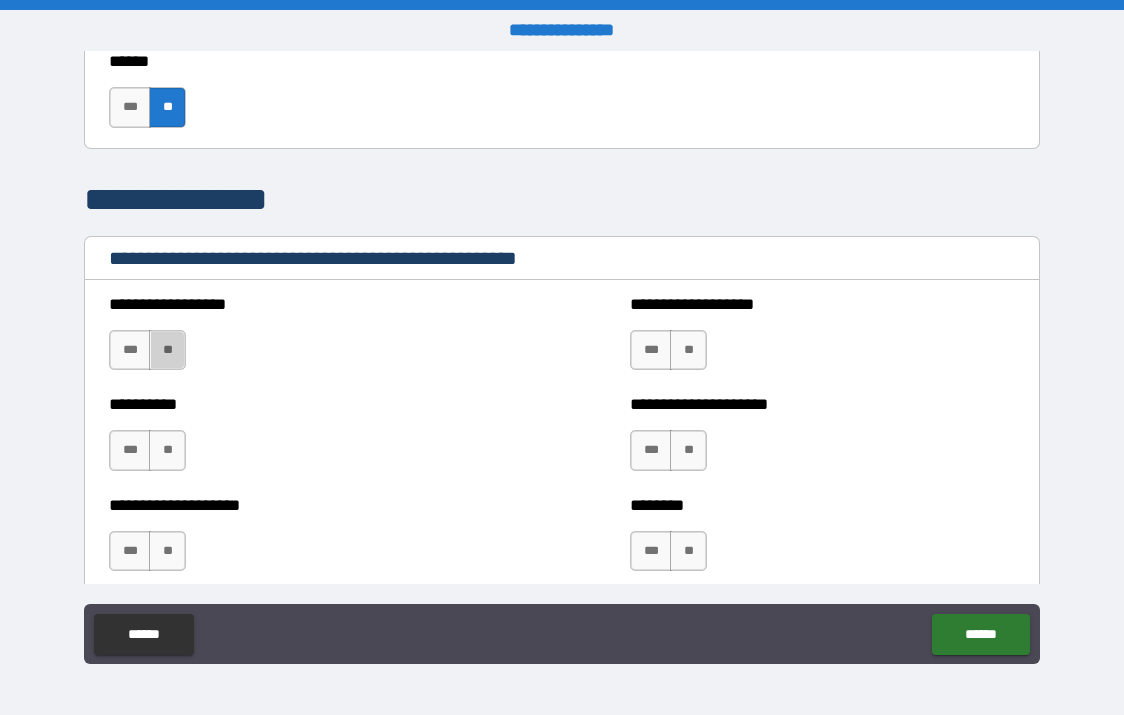 click on "**" at bounding box center (167, 350) 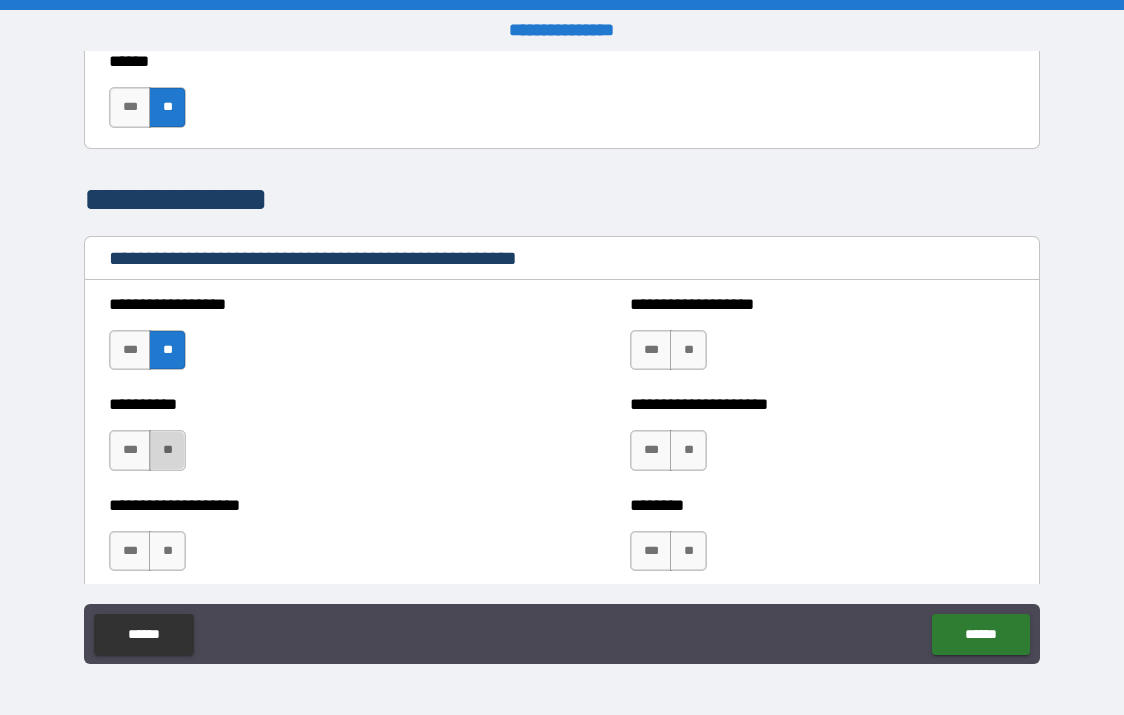 click on "**" at bounding box center (167, 450) 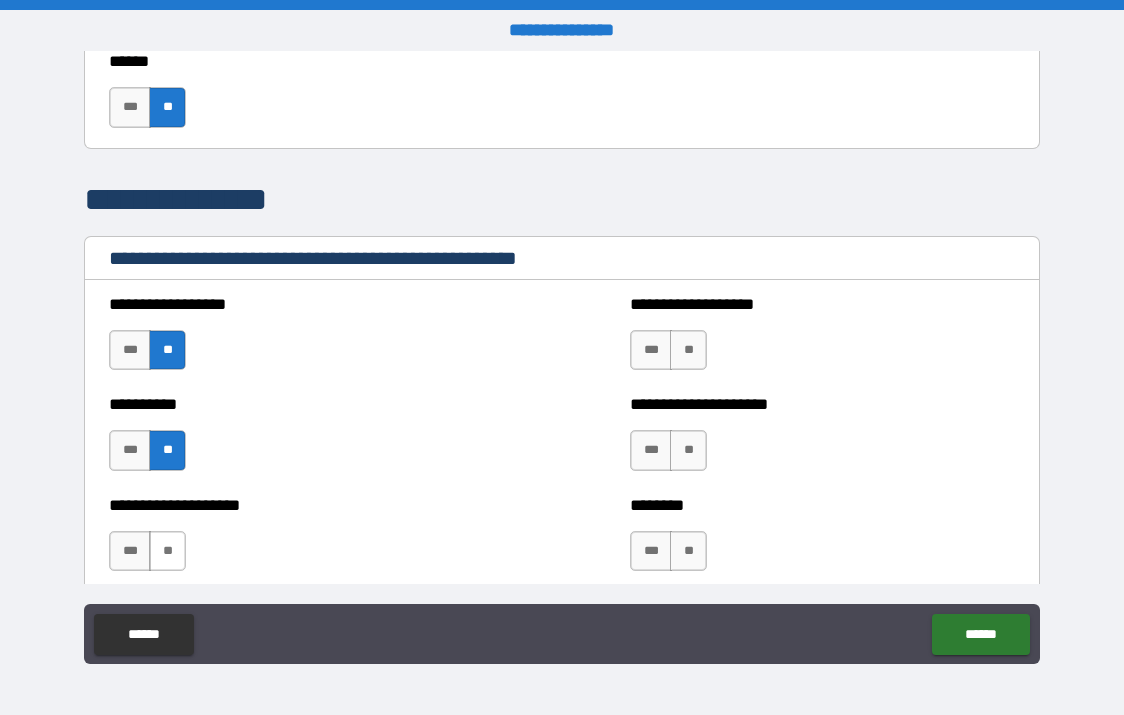 drag, startPoint x: 165, startPoint y: 551, endPoint x: 183, endPoint y: 543, distance: 19.697716 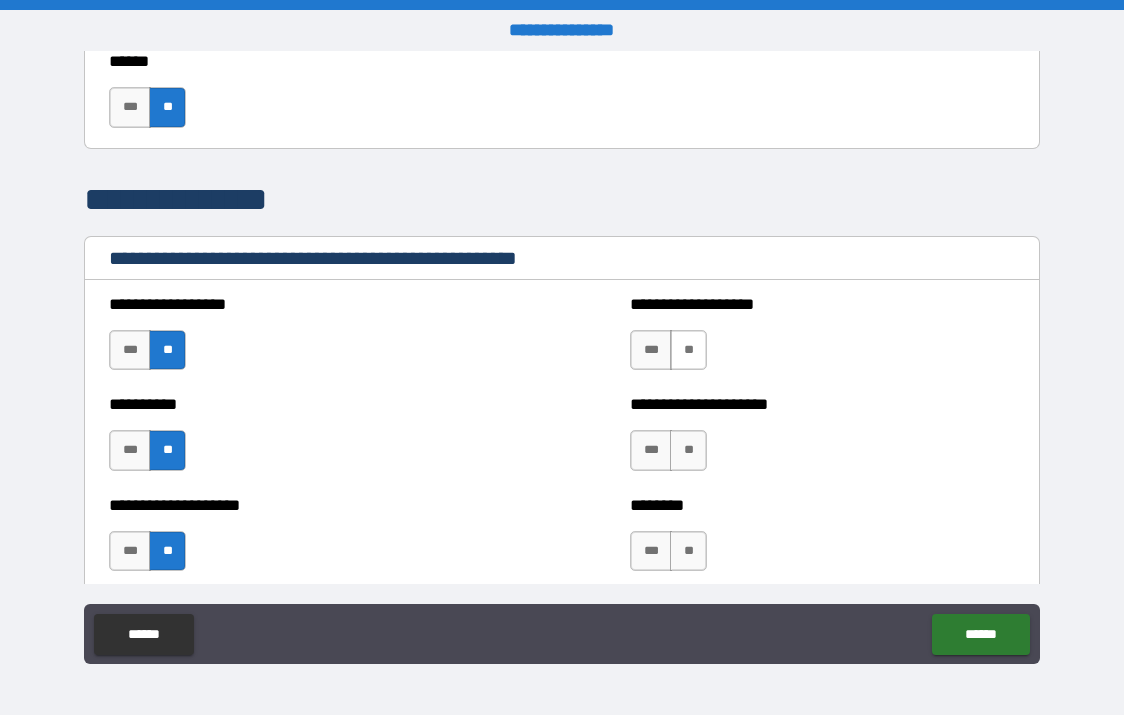 click on "**" at bounding box center [688, 350] 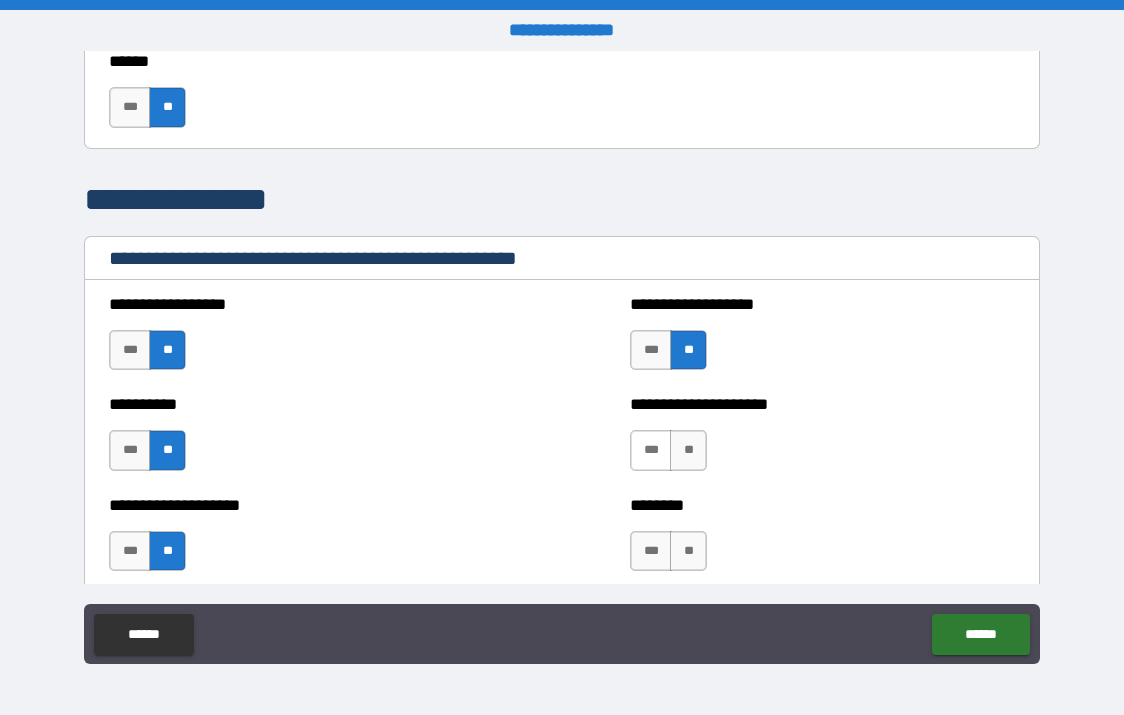 click on "***" at bounding box center (651, 450) 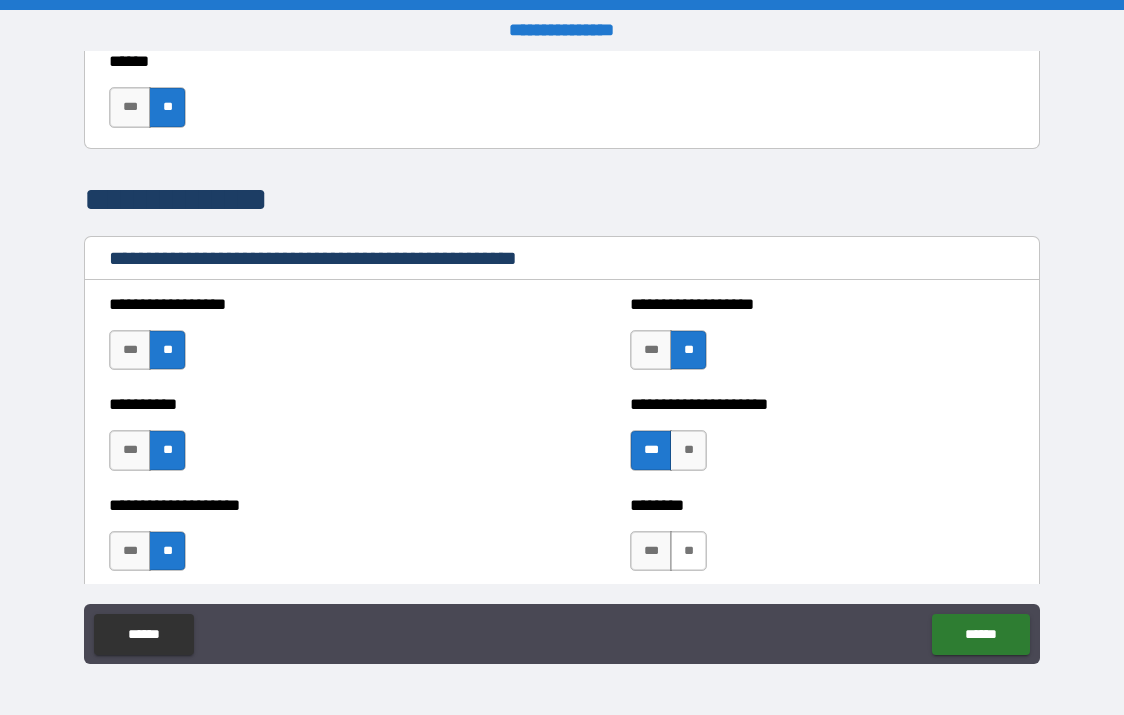 click on "**" at bounding box center (688, 551) 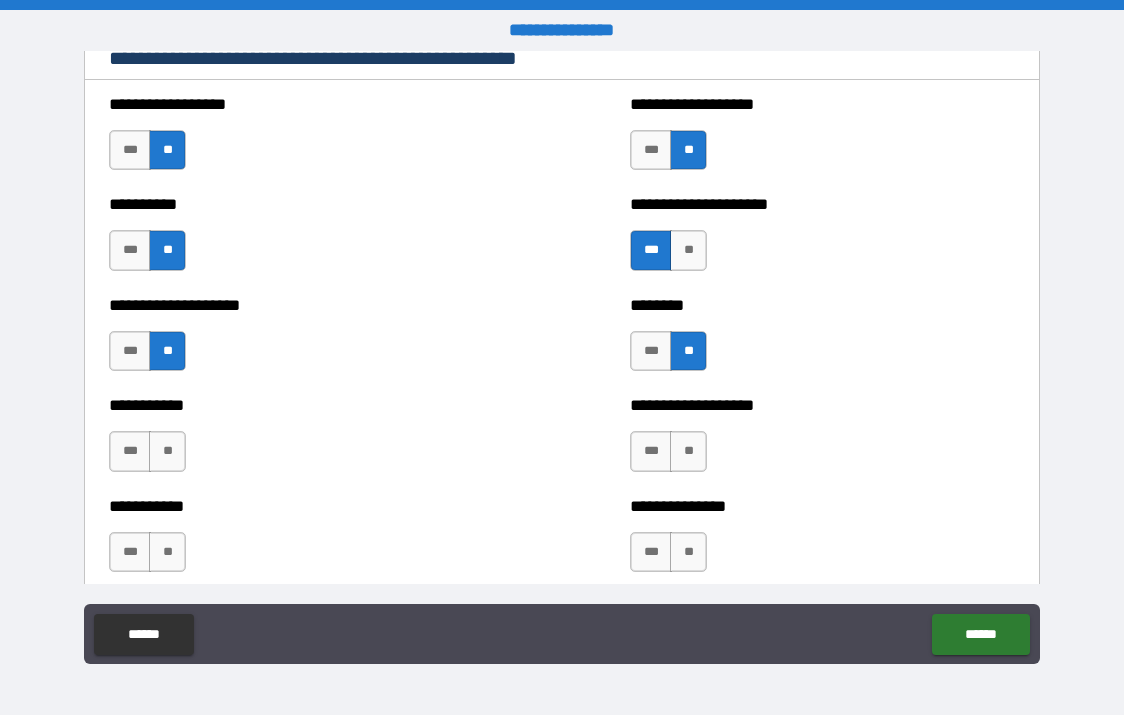 scroll, scrollTop: 2500, scrollLeft: 0, axis: vertical 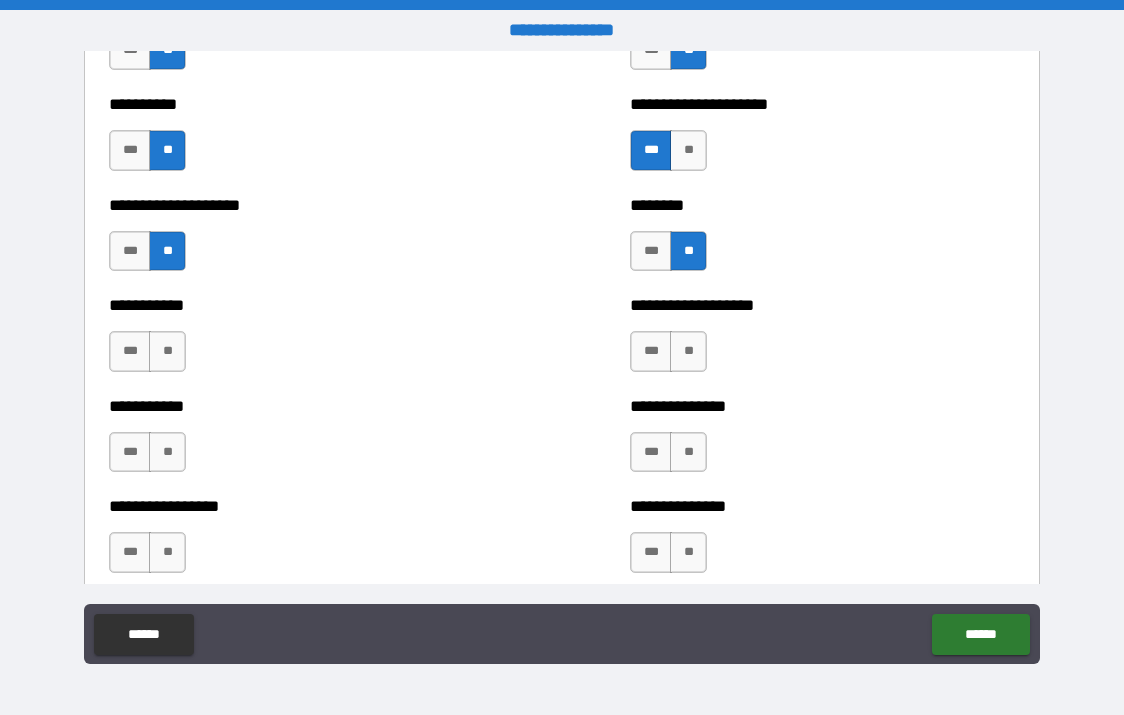 drag, startPoint x: 693, startPoint y: 351, endPoint x: 708, endPoint y: 349, distance: 15.132746 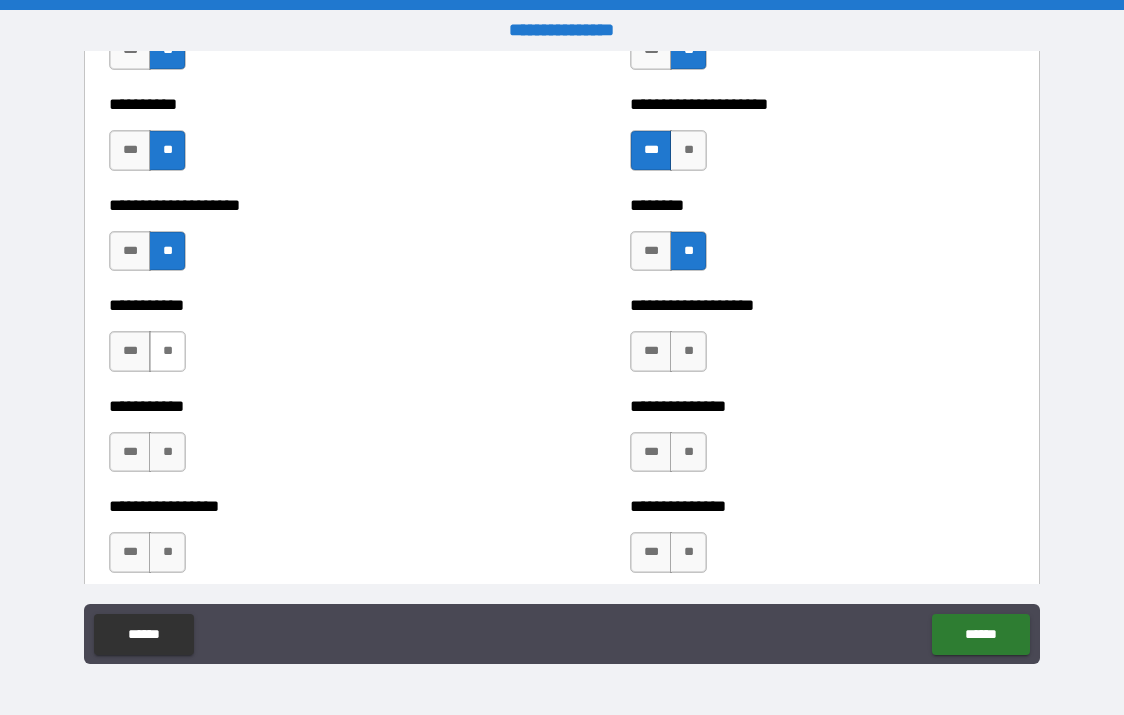 click on "**" at bounding box center (167, 351) 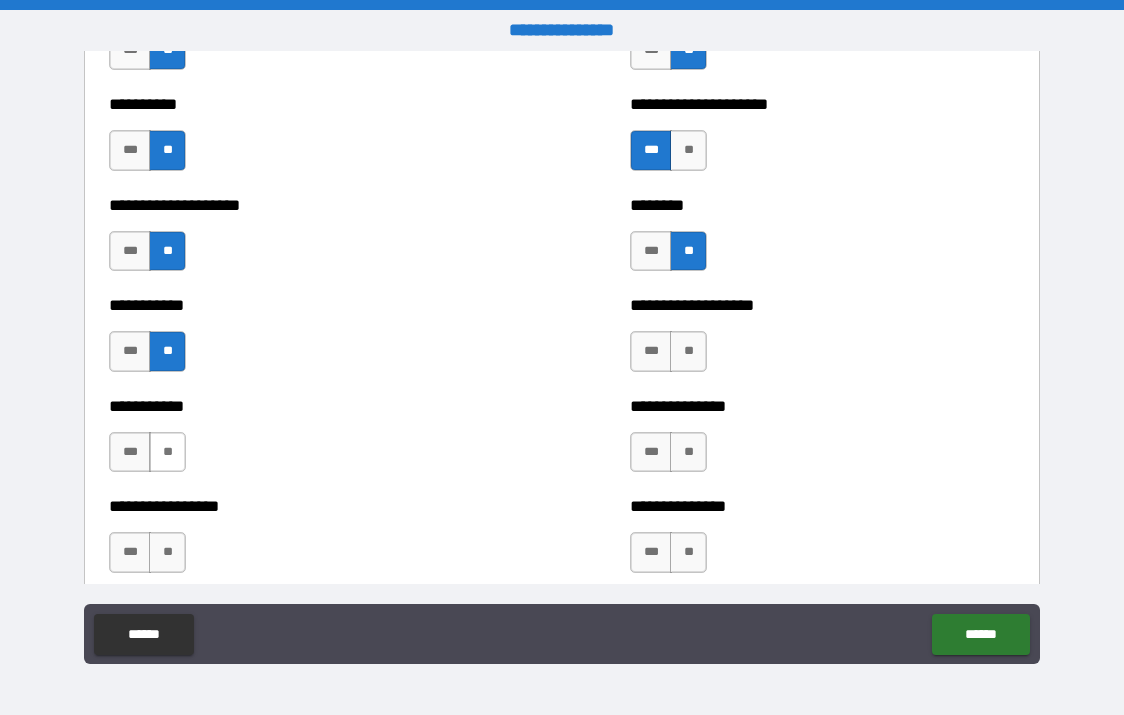 click on "**" at bounding box center [167, 452] 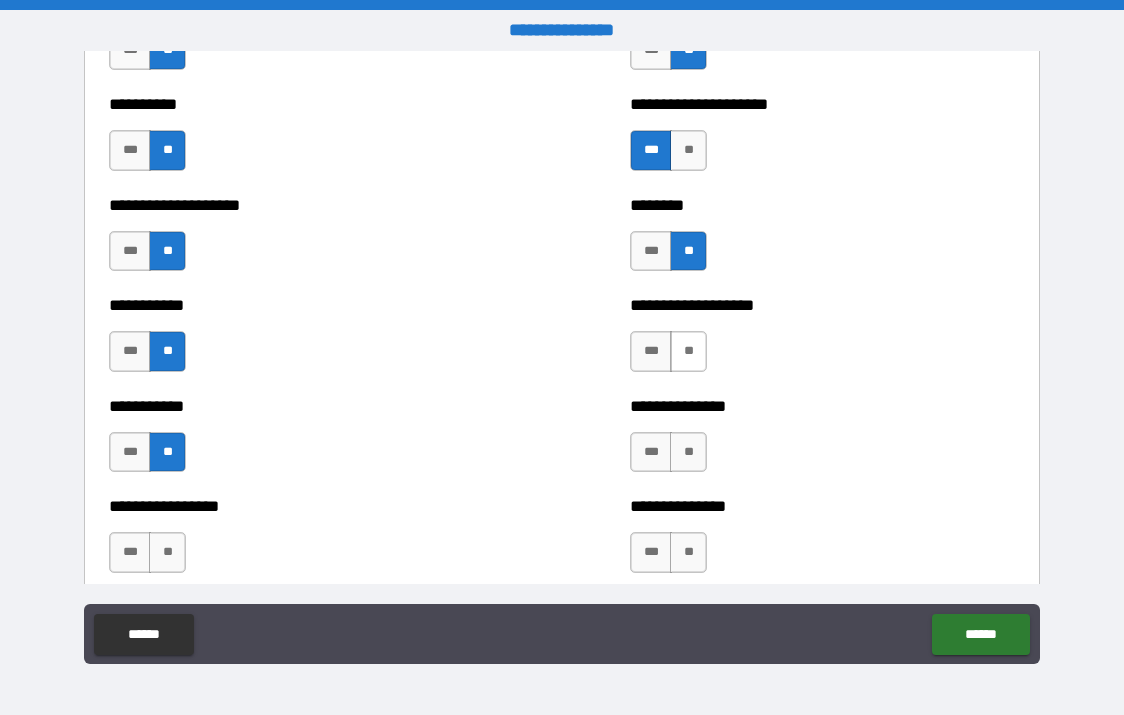 click on "**" at bounding box center (688, 351) 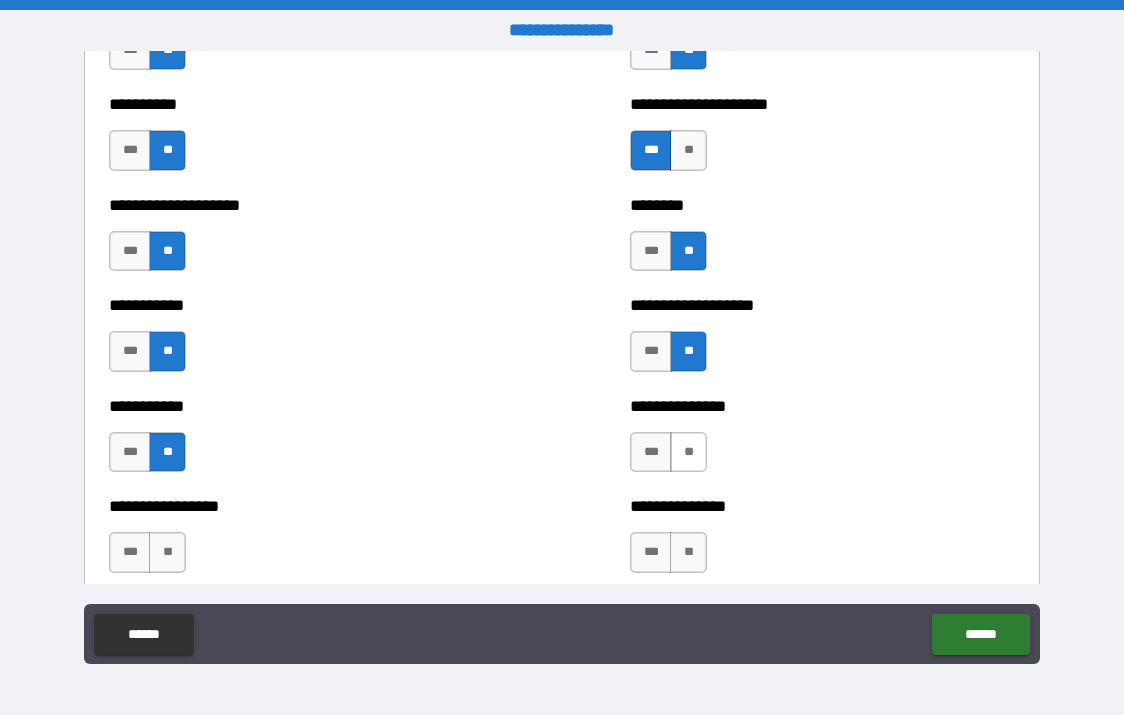 click on "**" at bounding box center (688, 452) 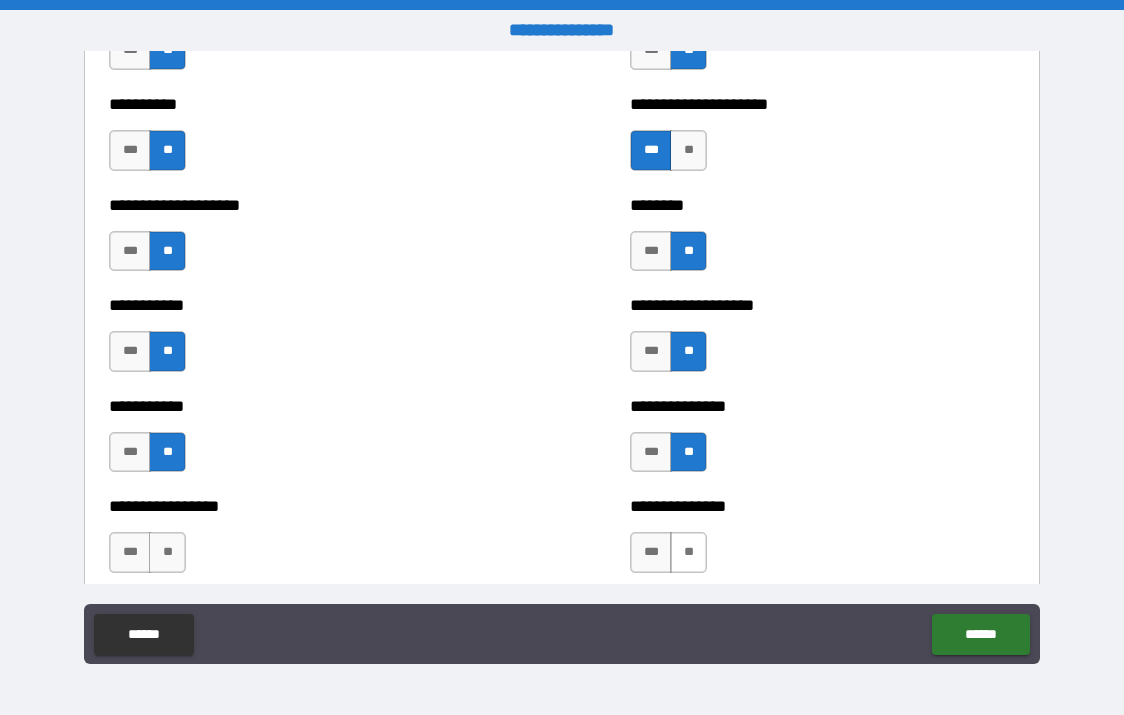 click on "**" at bounding box center [688, 552] 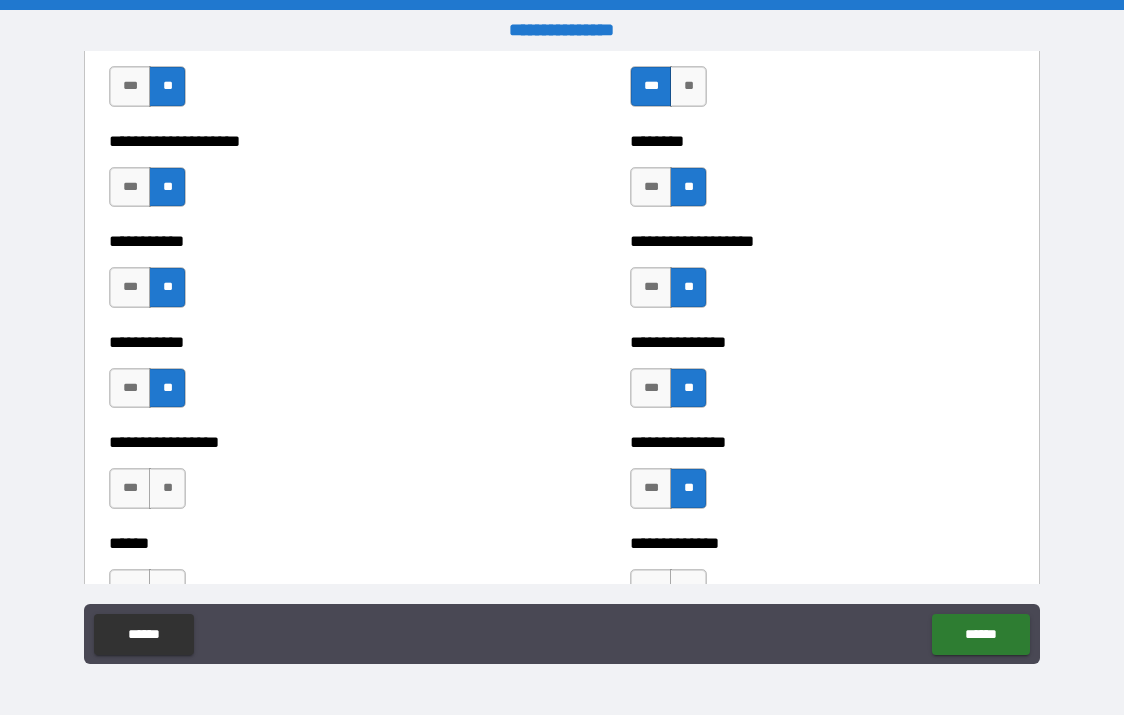 scroll, scrollTop: 2600, scrollLeft: 0, axis: vertical 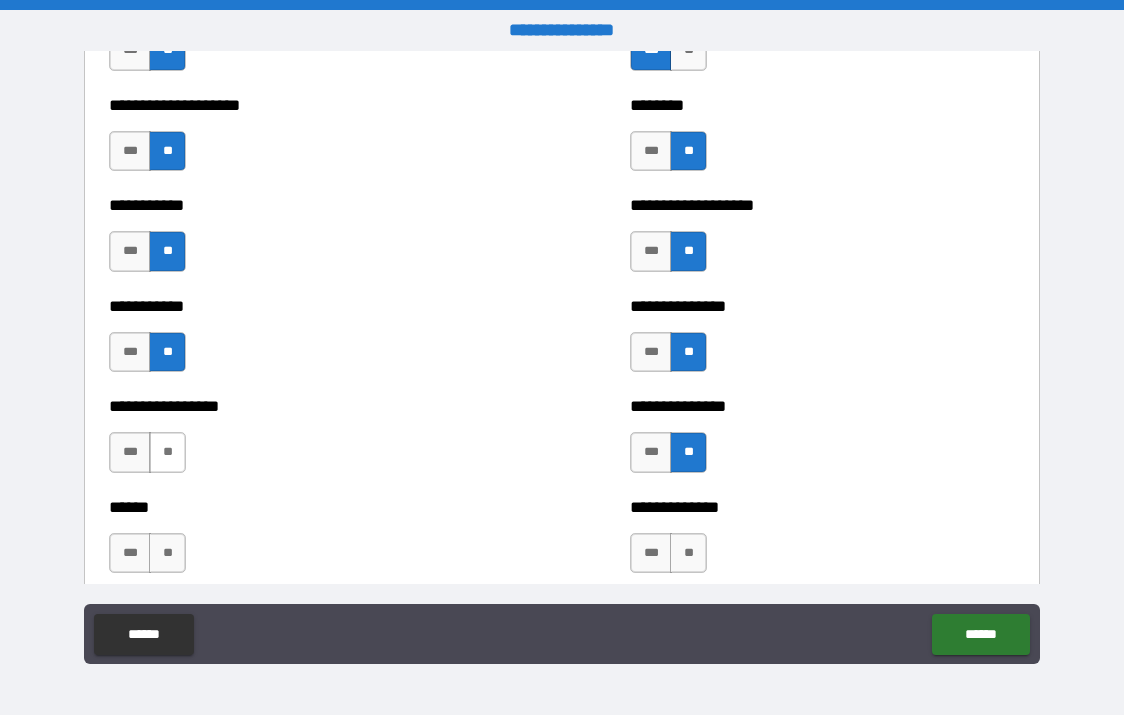 drag, startPoint x: 176, startPoint y: 447, endPoint x: 182, endPoint y: 464, distance: 18.027756 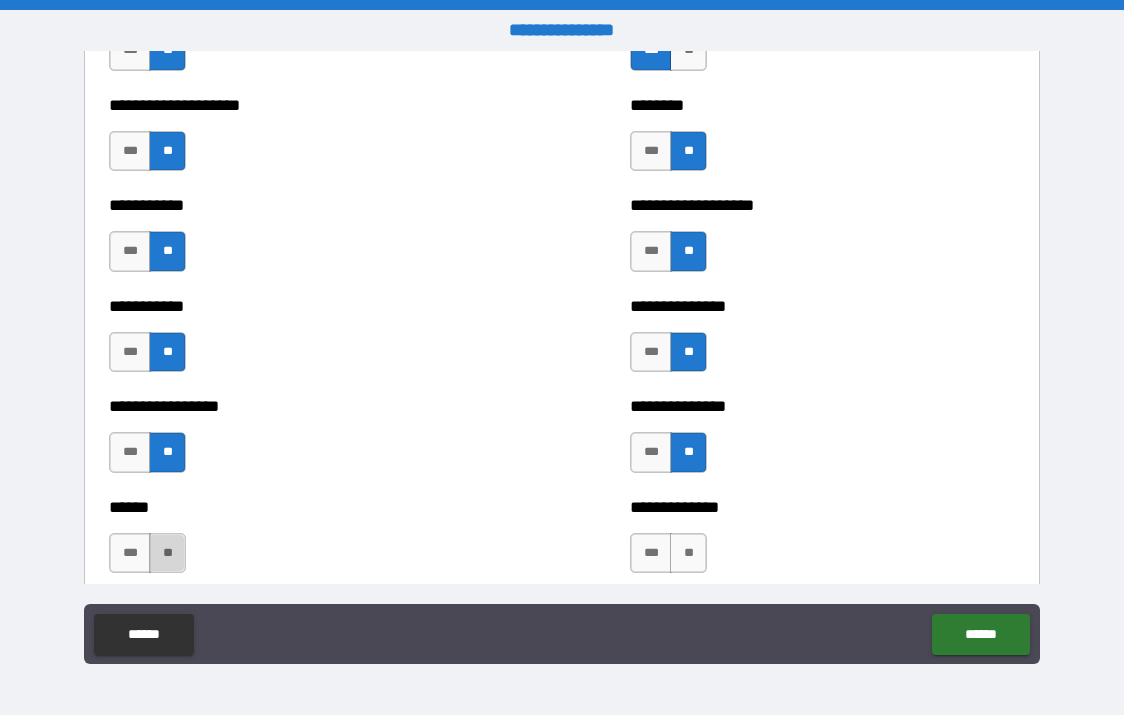 click on "**" at bounding box center [167, 553] 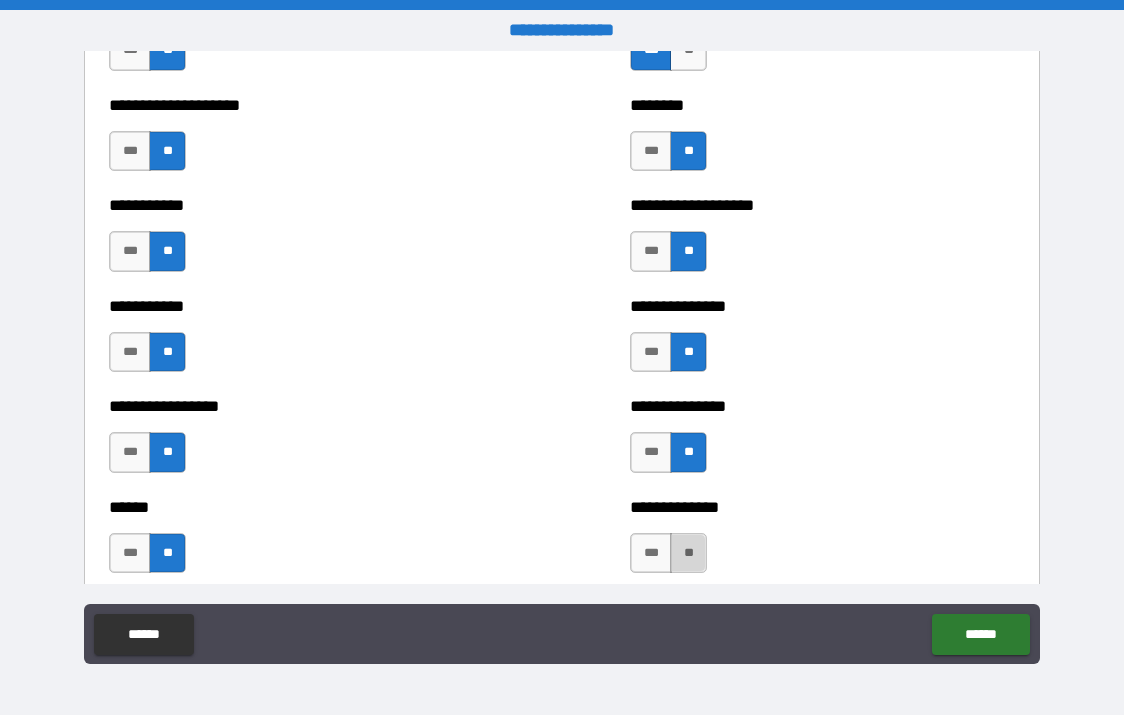 click on "**" at bounding box center [688, 553] 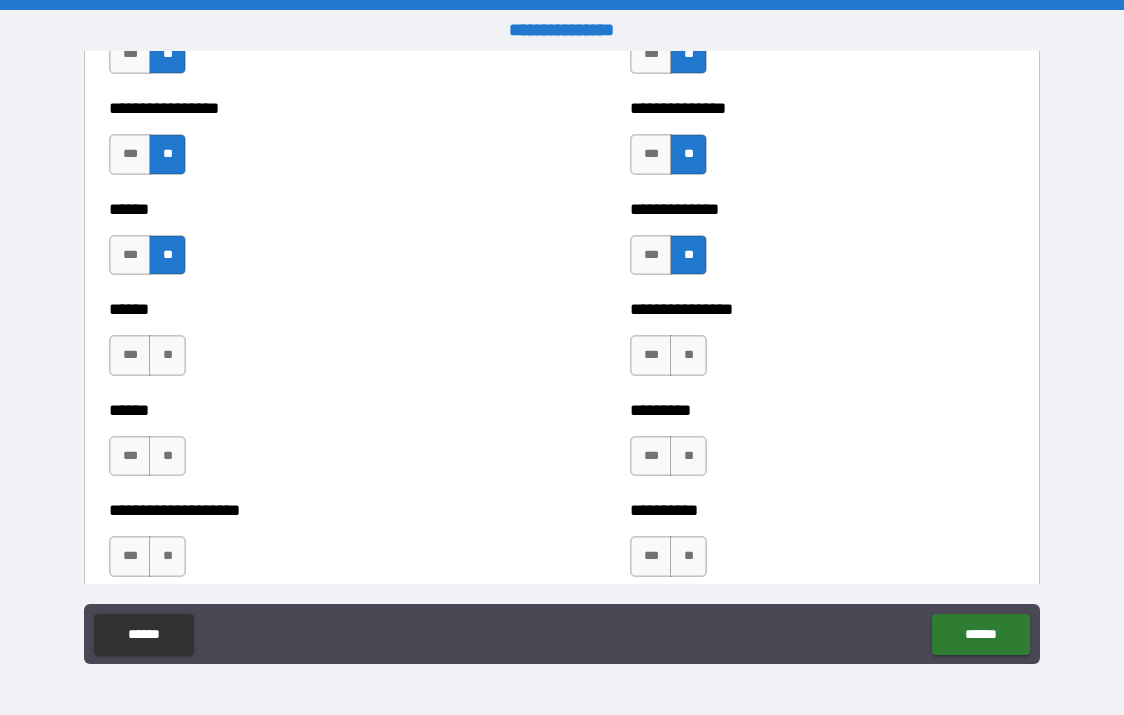 scroll, scrollTop: 2900, scrollLeft: 0, axis: vertical 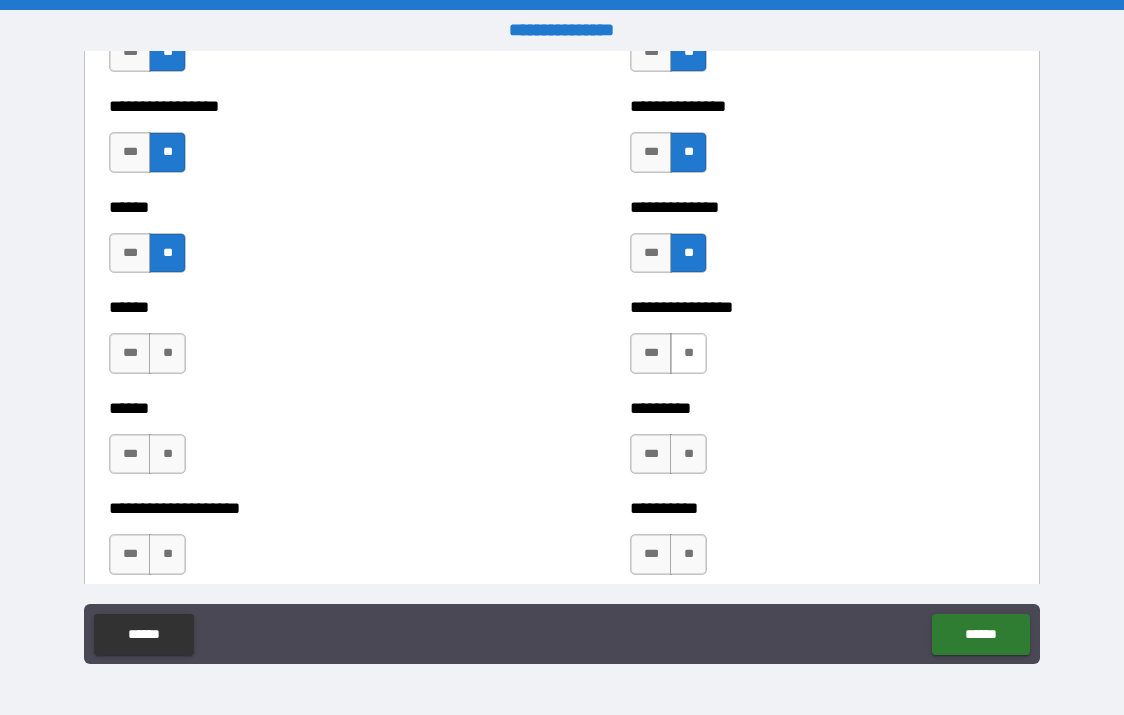 click on "**" at bounding box center [688, 353] 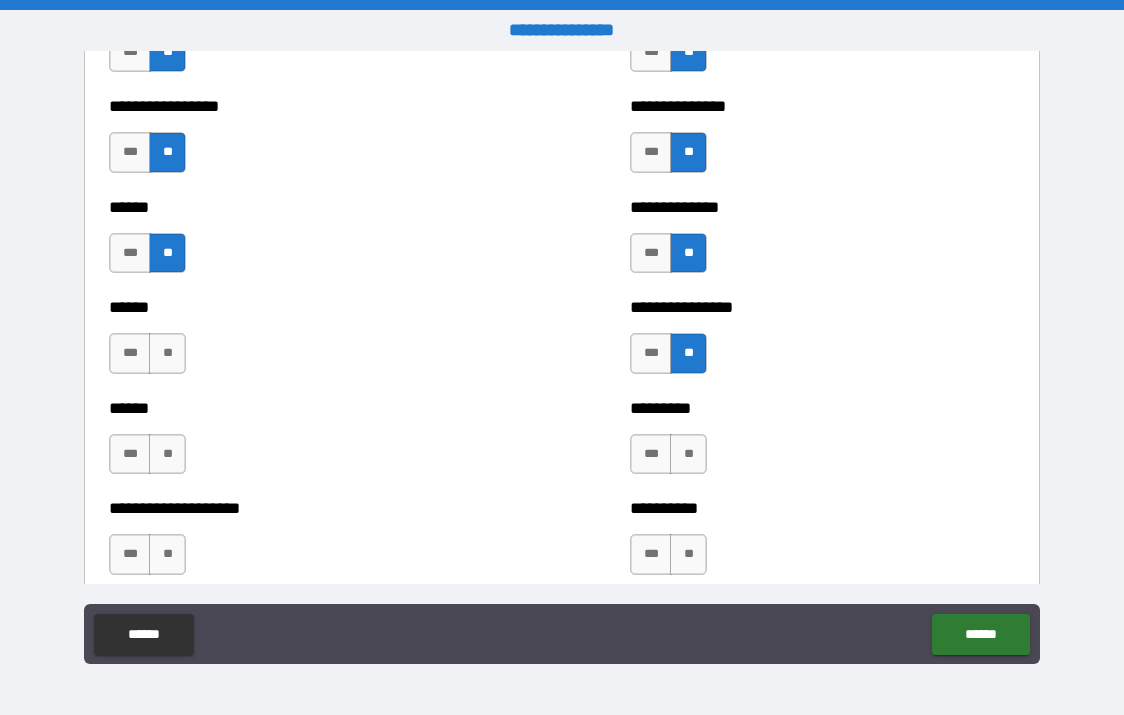 click on "**" at bounding box center [688, 454] 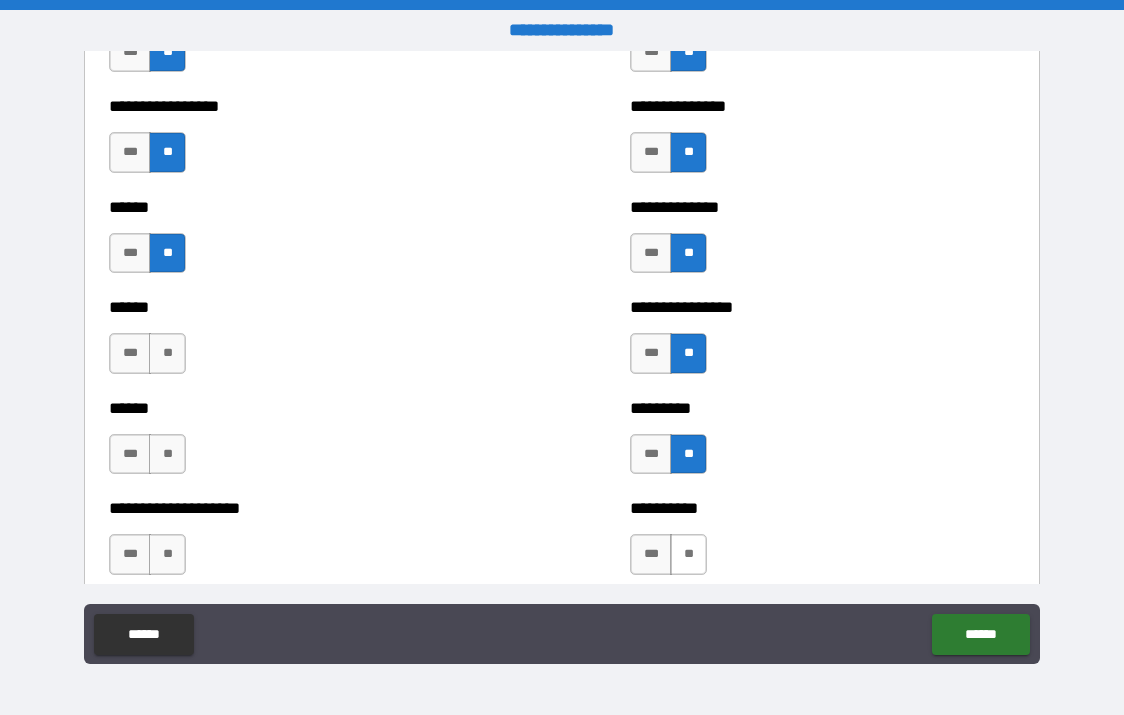 click on "**" at bounding box center [688, 554] 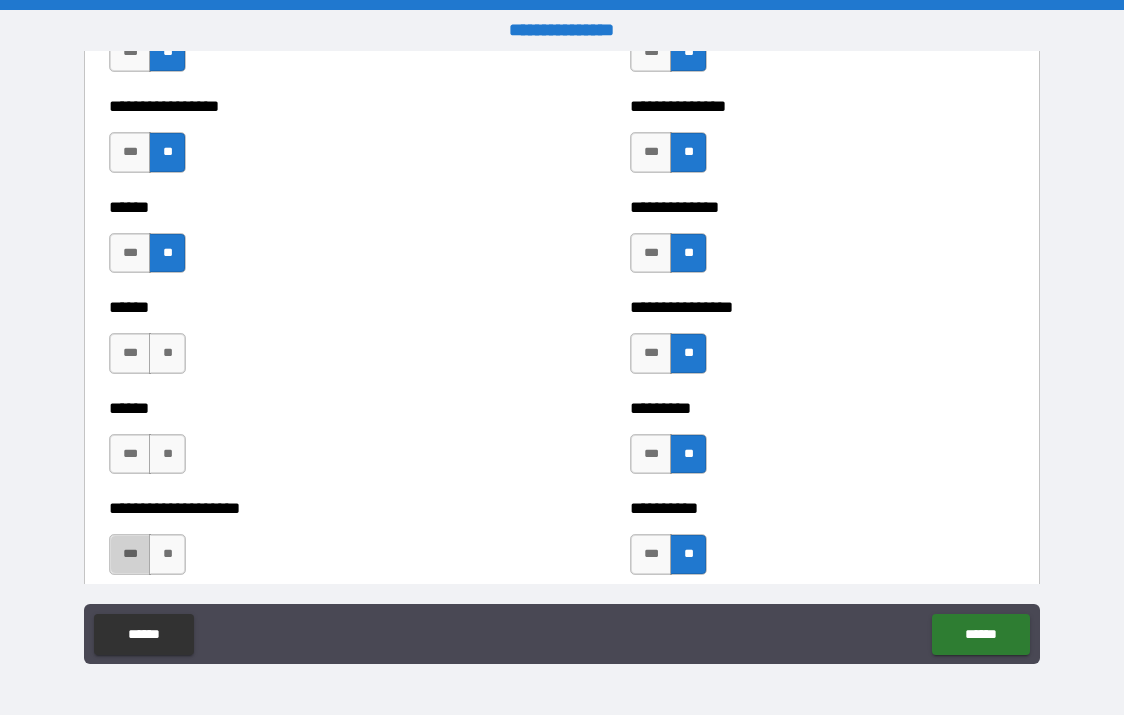 drag, startPoint x: 128, startPoint y: 555, endPoint x: 166, endPoint y: 525, distance: 48.414875 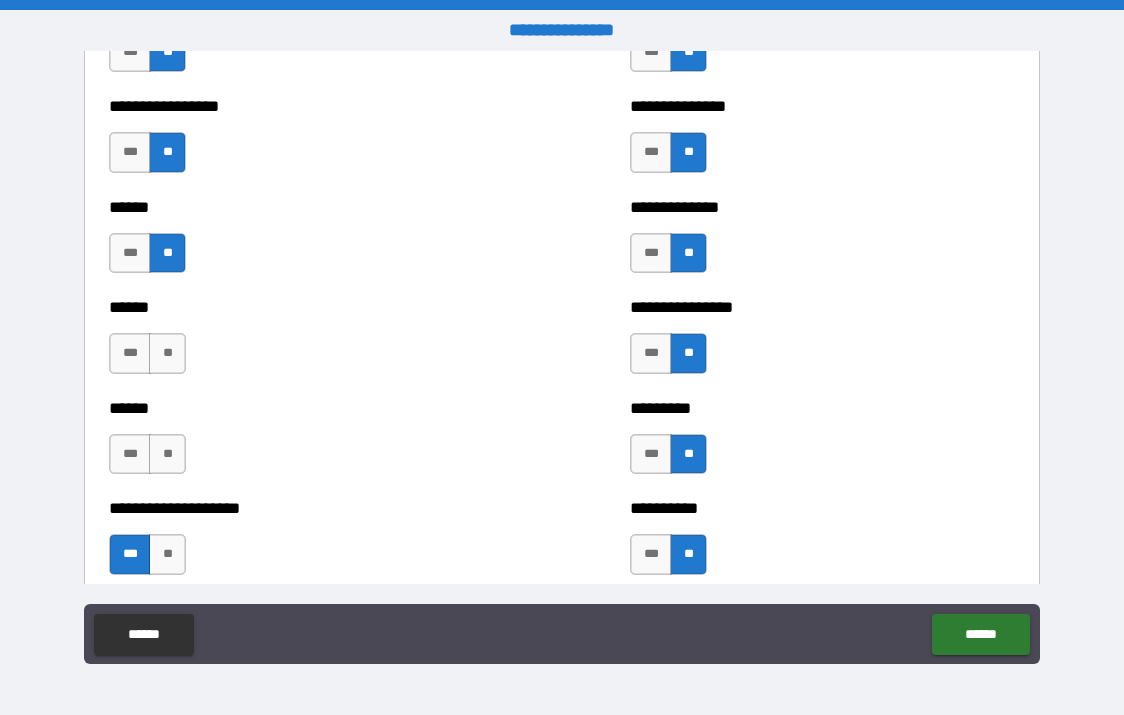 click on "**" at bounding box center (167, 454) 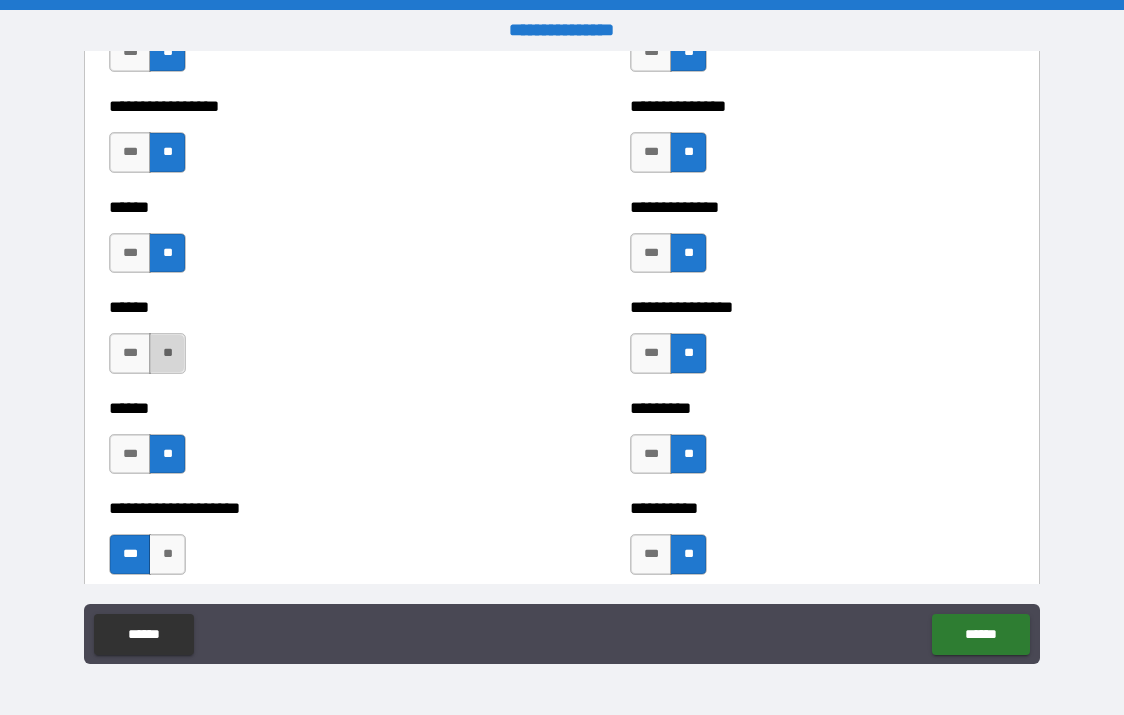 click on "**" at bounding box center [167, 353] 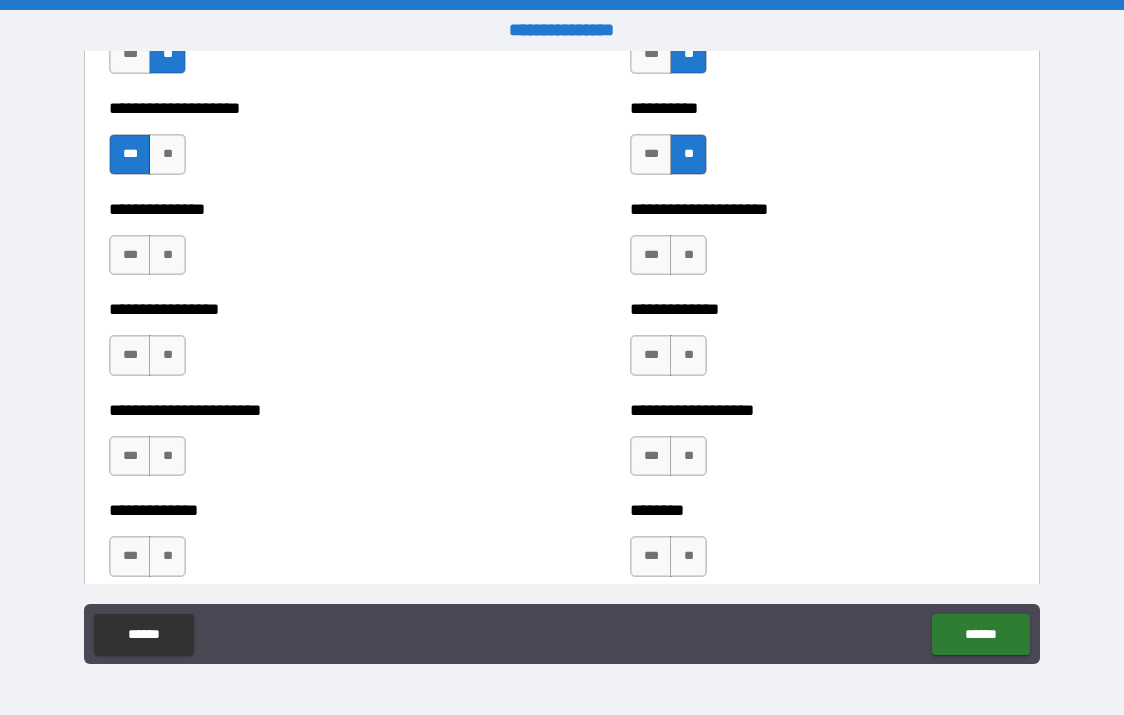 scroll, scrollTop: 3400, scrollLeft: 0, axis: vertical 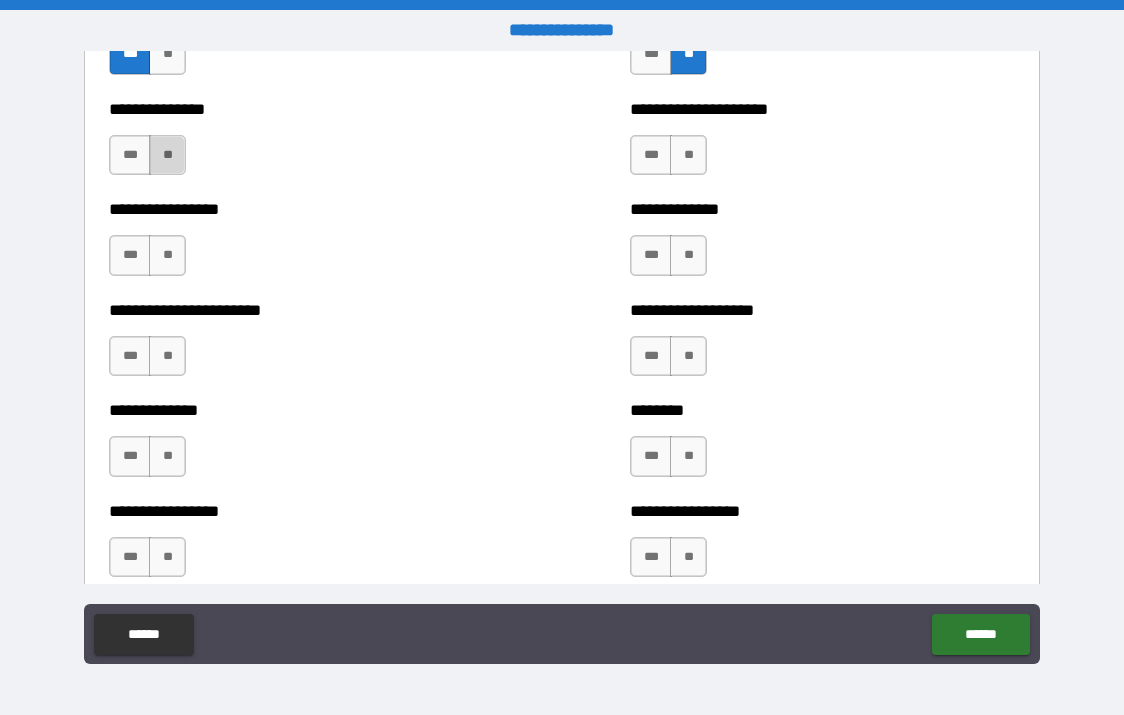 click on "**" at bounding box center [167, 155] 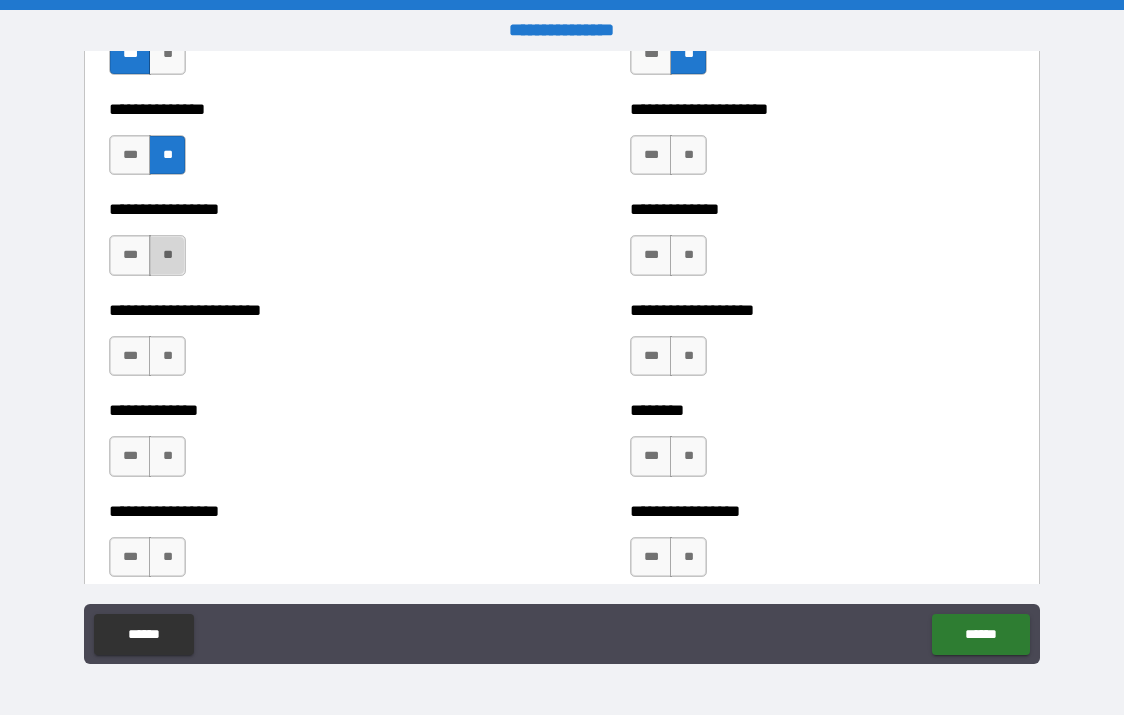 click on "**" at bounding box center (167, 255) 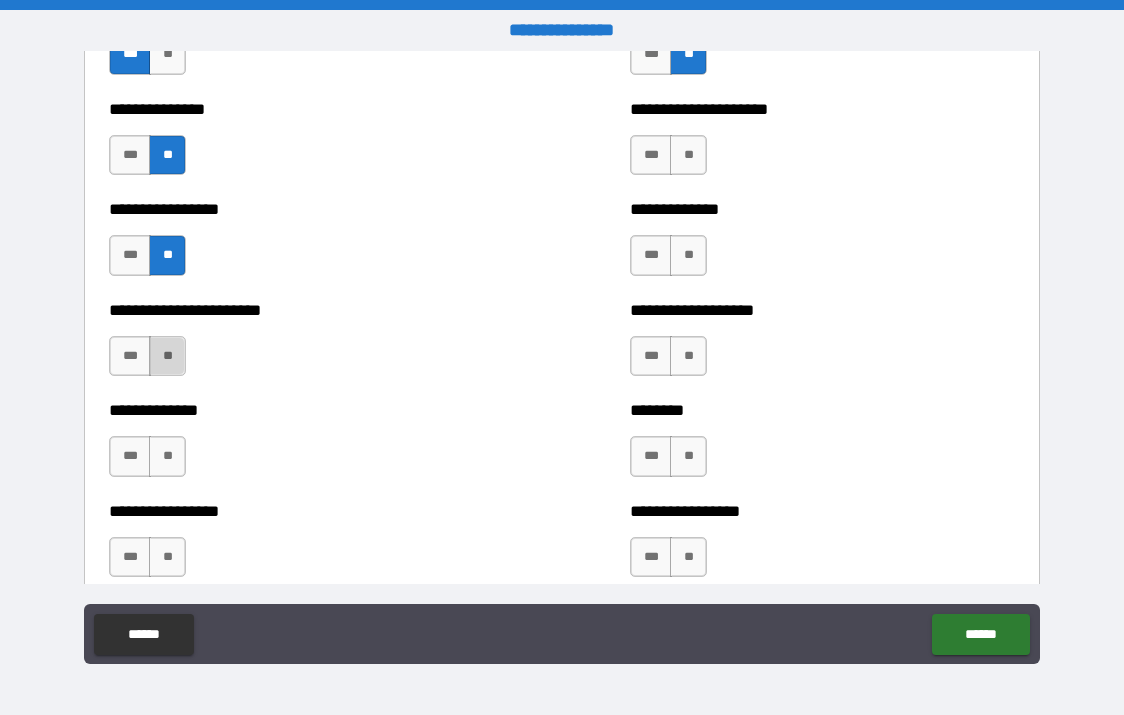 click on "**" at bounding box center (167, 356) 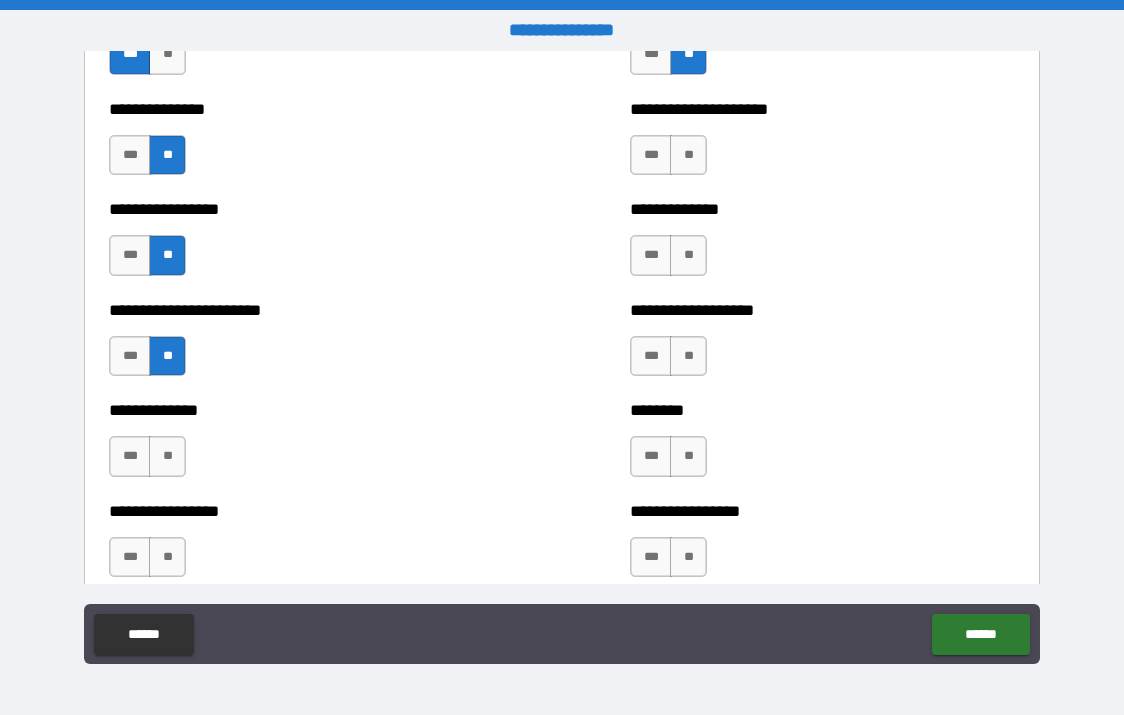 click on "**" at bounding box center [167, 456] 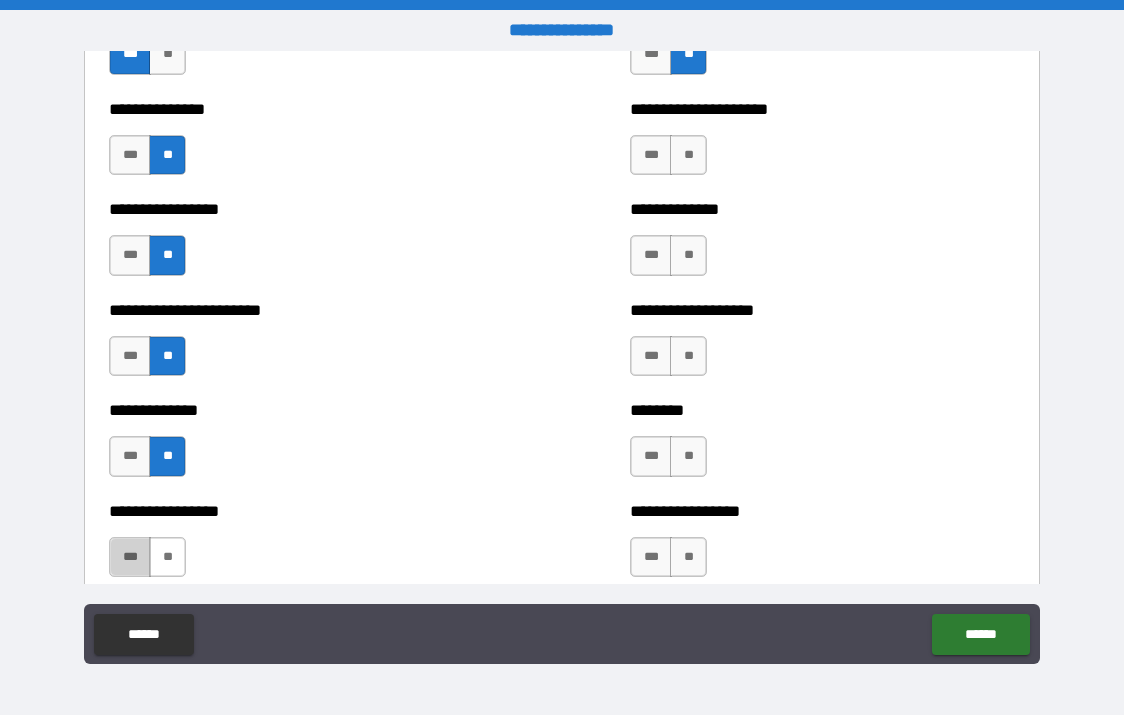 drag, startPoint x: 127, startPoint y: 559, endPoint x: 162, endPoint y: 571, distance: 37 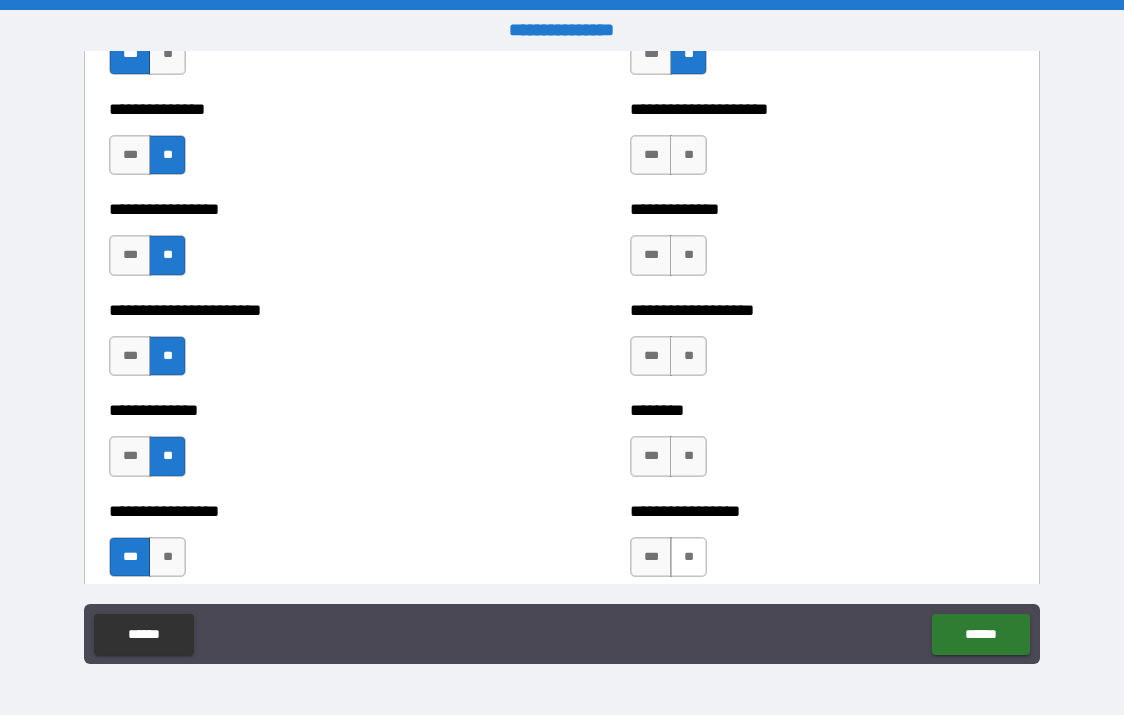 click on "**" at bounding box center [688, 557] 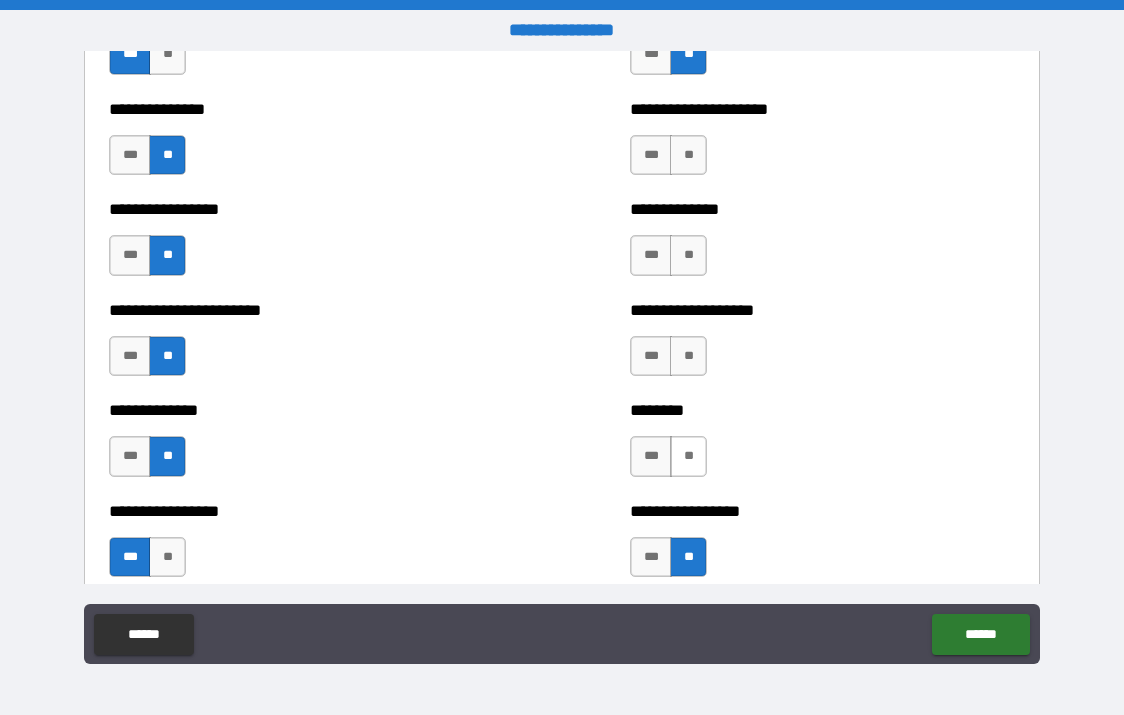 click on "**" at bounding box center (688, 456) 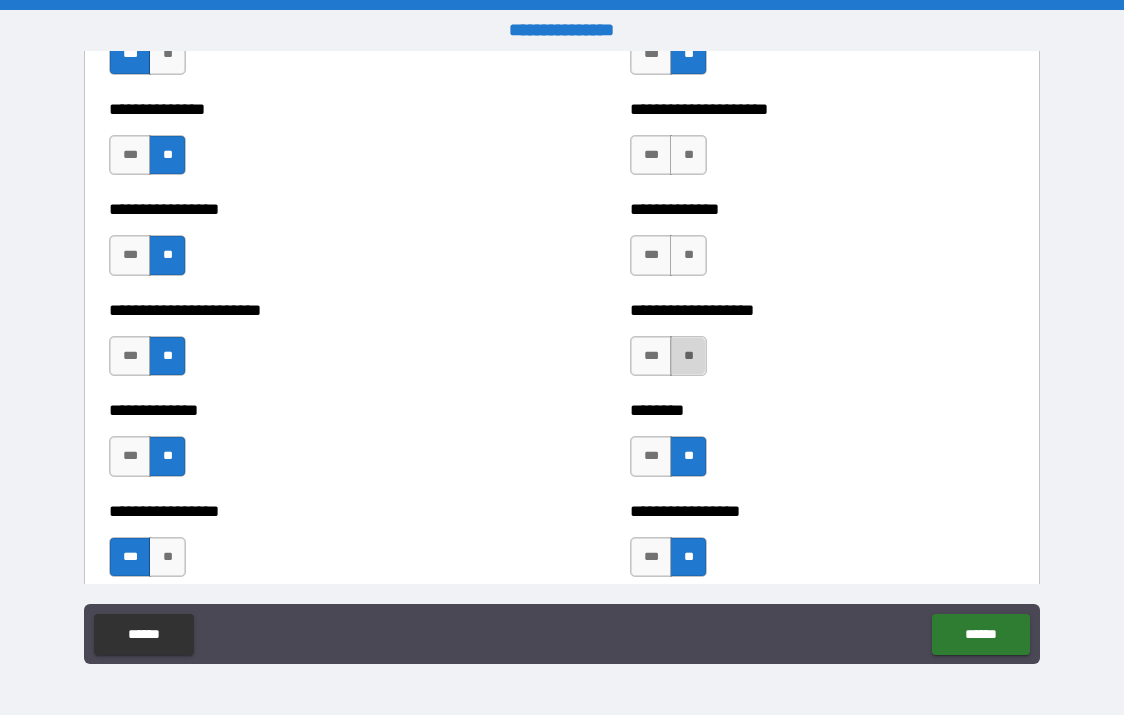 click on "**" at bounding box center (688, 356) 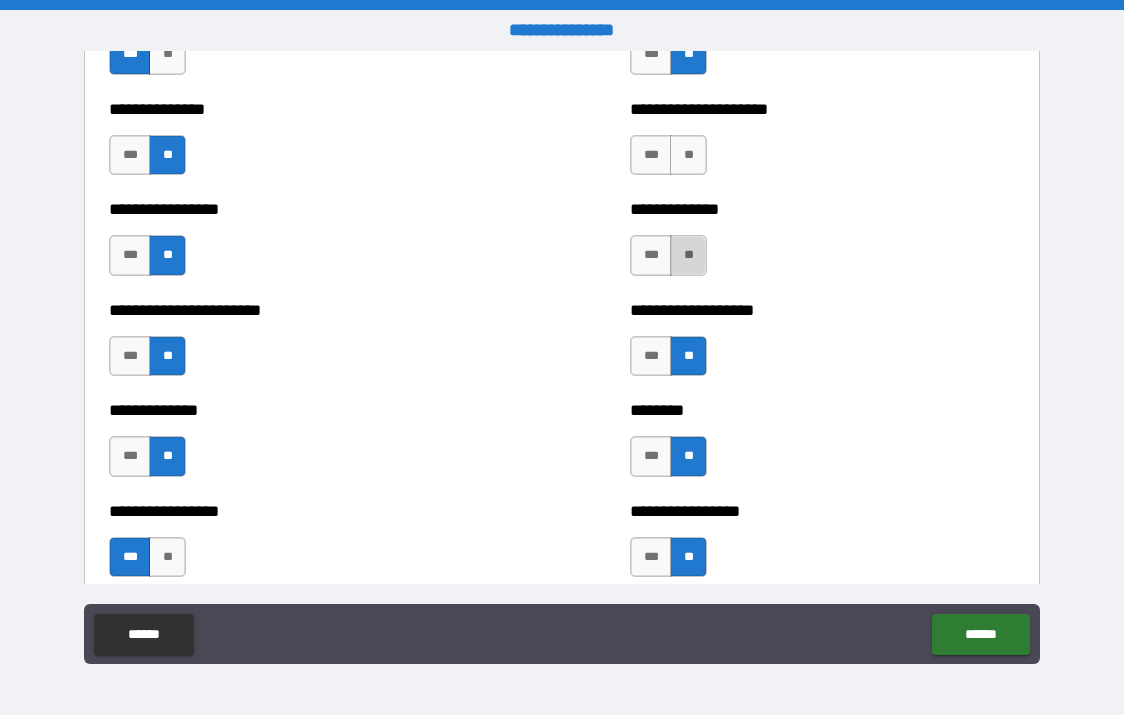 click on "**" at bounding box center (688, 255) 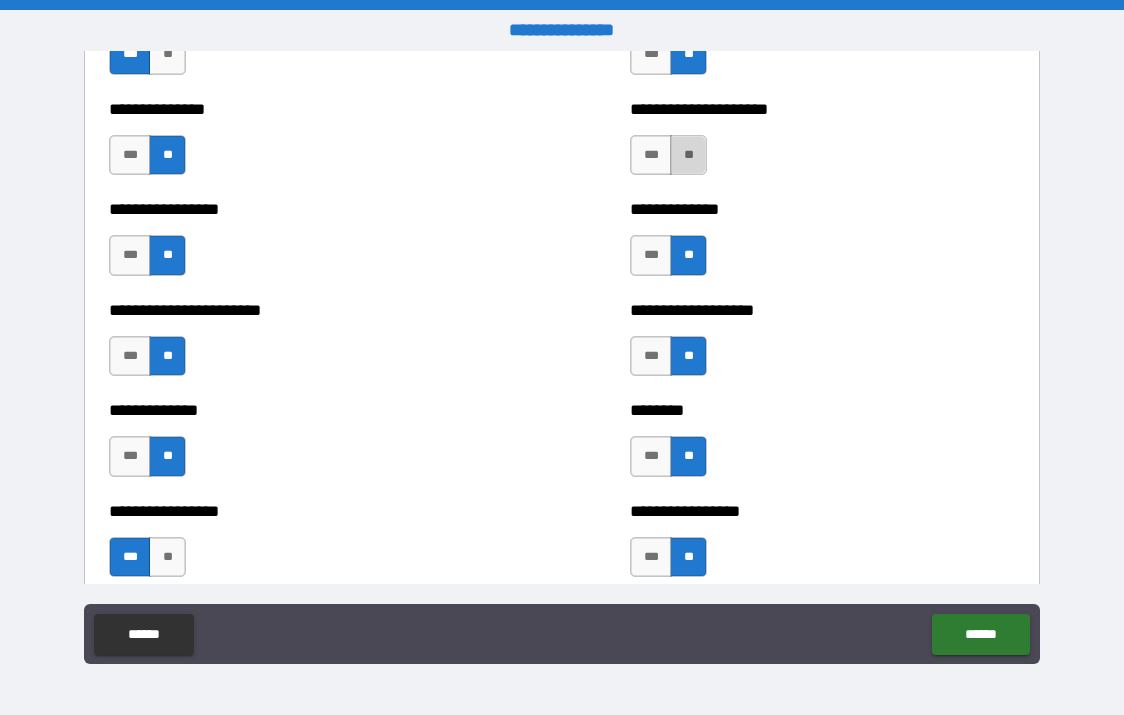 click on "**" at bounding box center [688, 155] 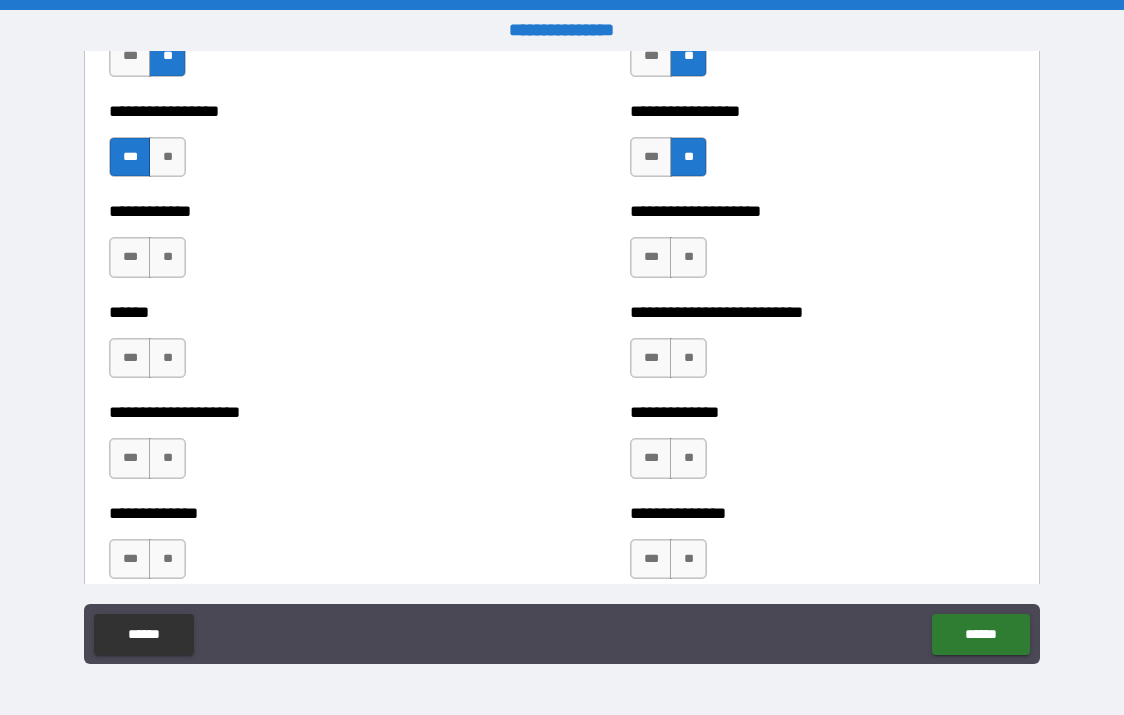scroll, scrollTop: 3900, scrollLeft: 0, axis: vertical 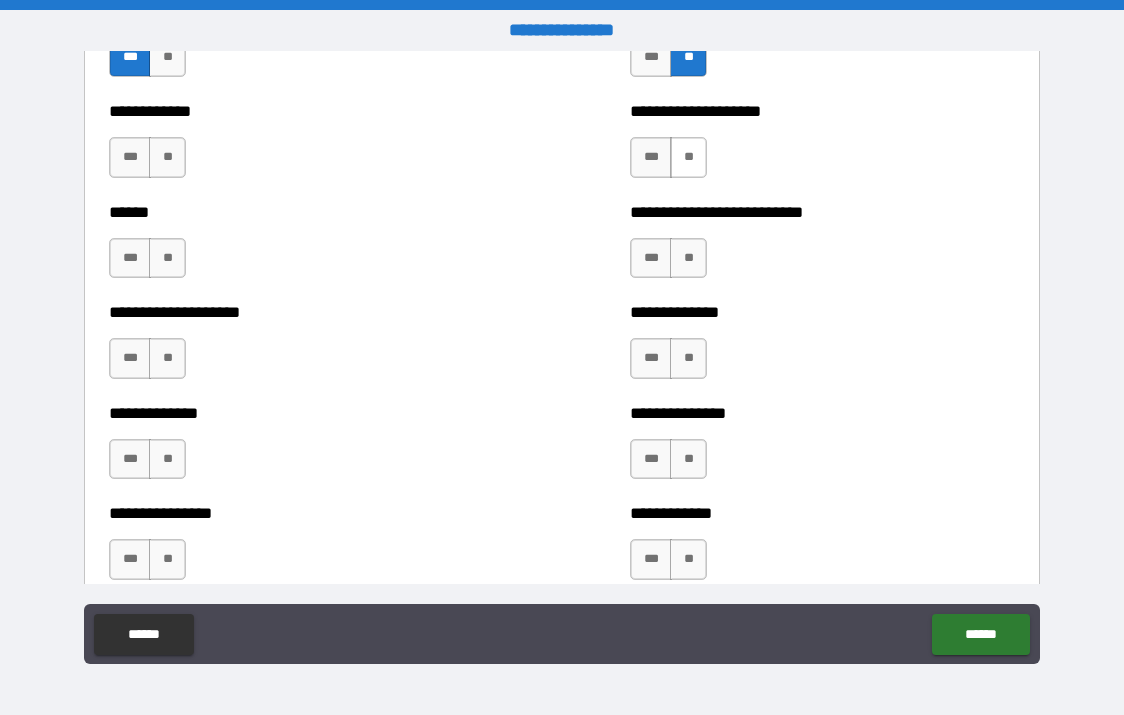 click on "**" at bounding box center (688, 157) 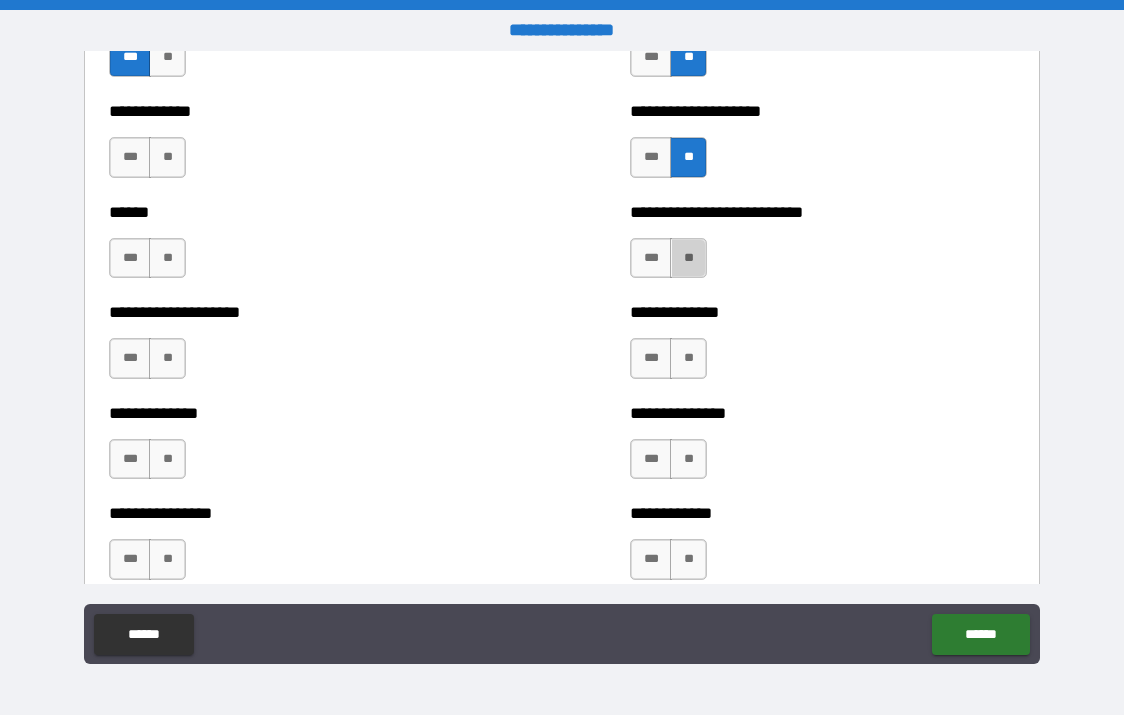 drag, startPoint x: 688, startPoint y: 263, endPoint x: 714, endPoint y: 313, distance: 56.35601 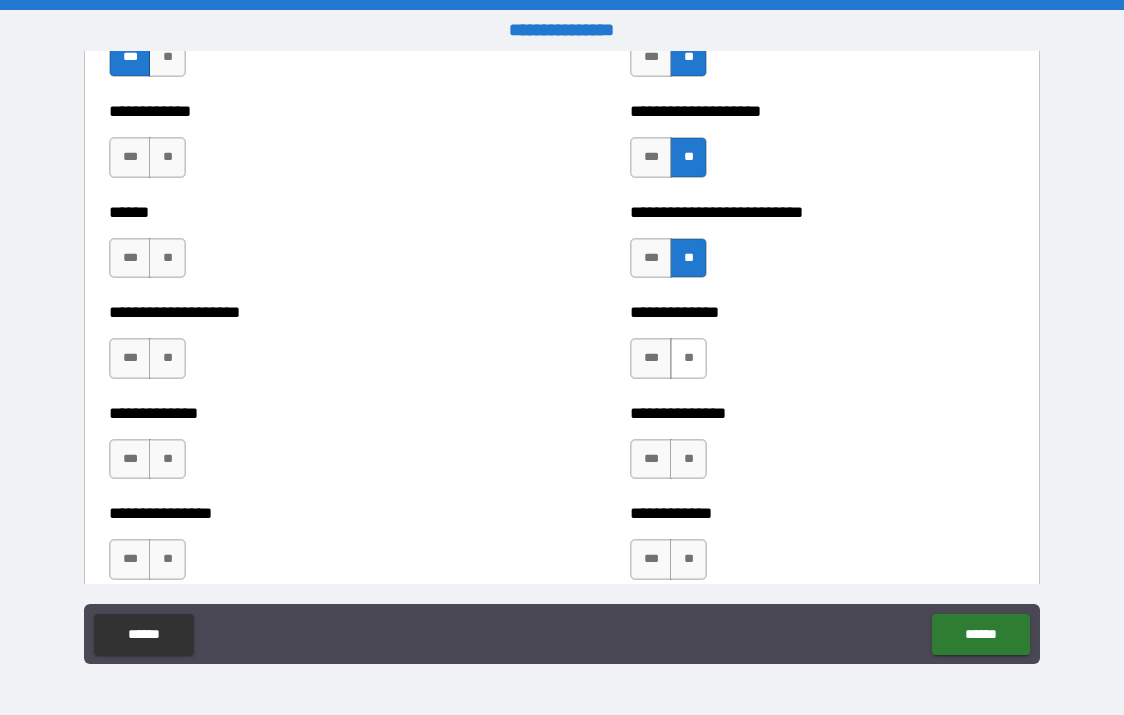 click on "**" at bounding box center (688, 358) 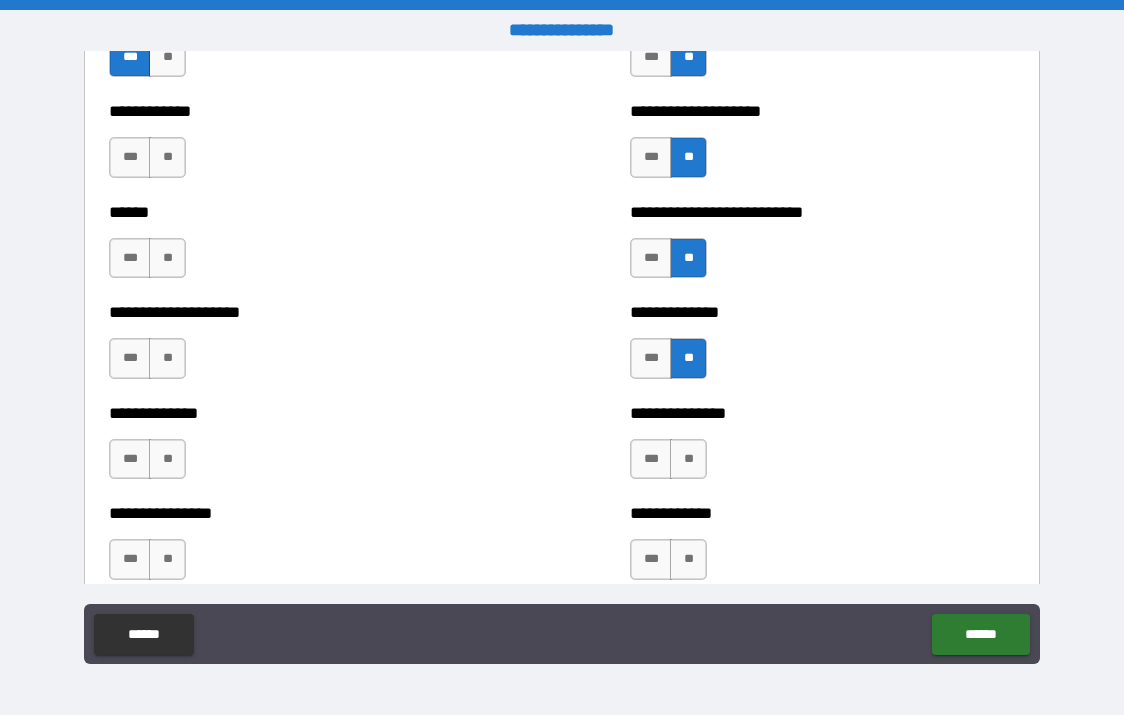 drag, startPoint x: 678, startPoint y: 459, endPoint x: 682, endPoint y: 482, distance: 23.345236 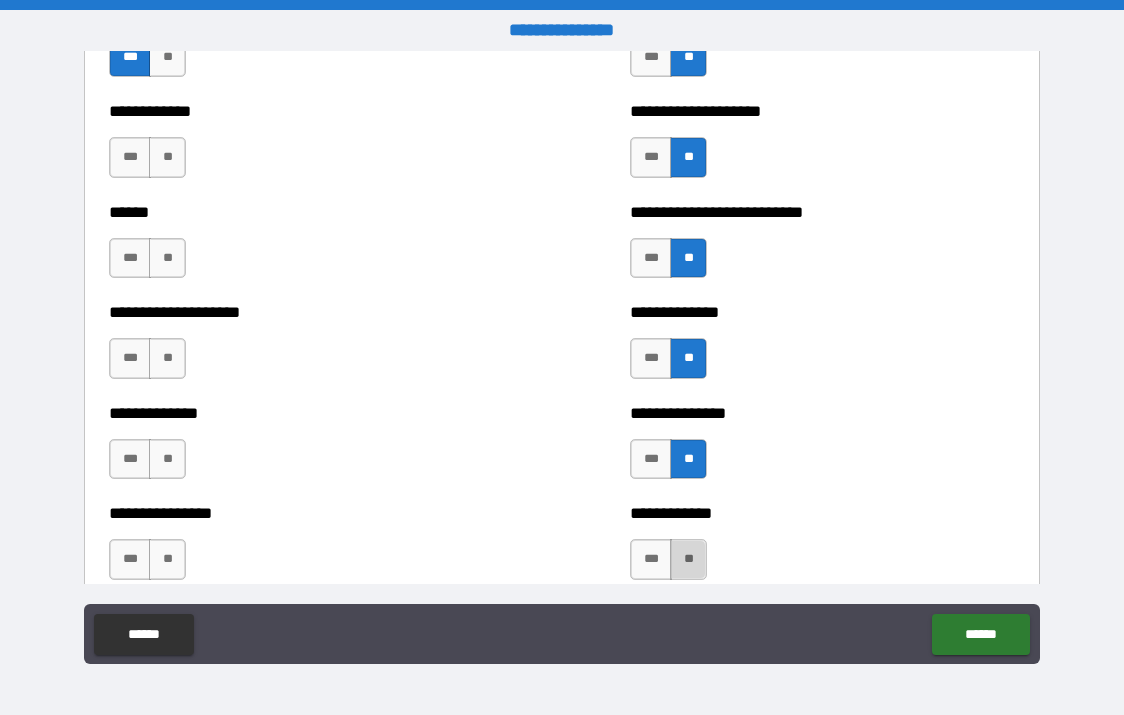 click on "**" at bounding box center [688, 559] 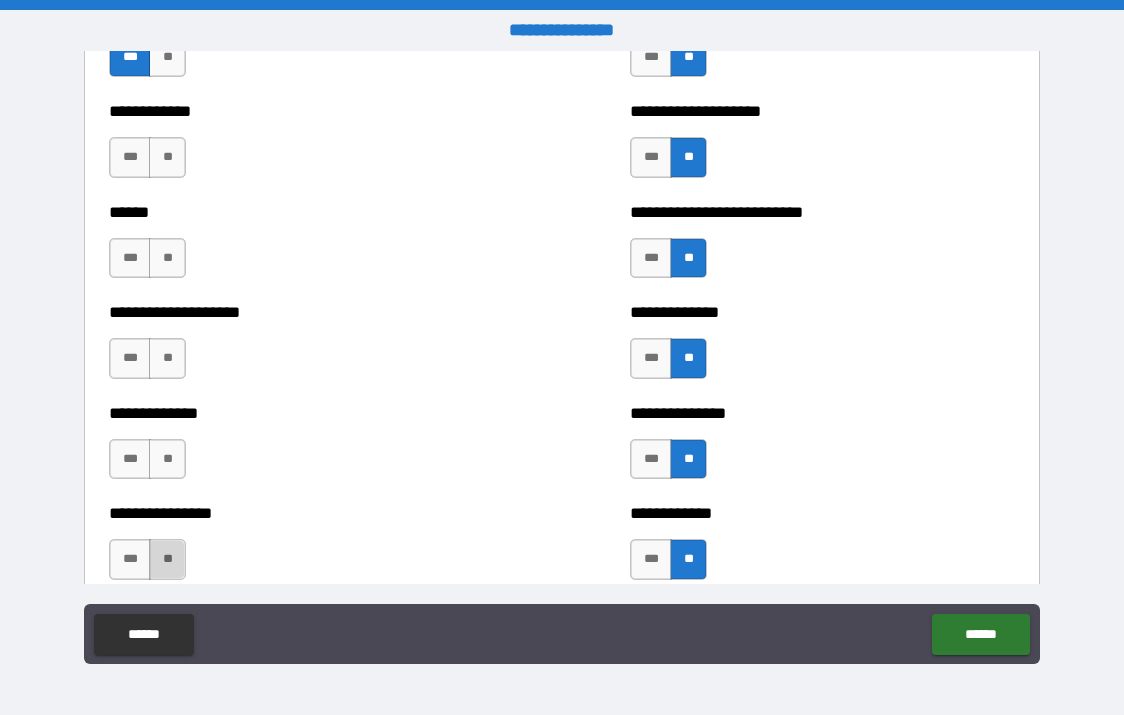 click on "**" at bounding box center [167, 559] 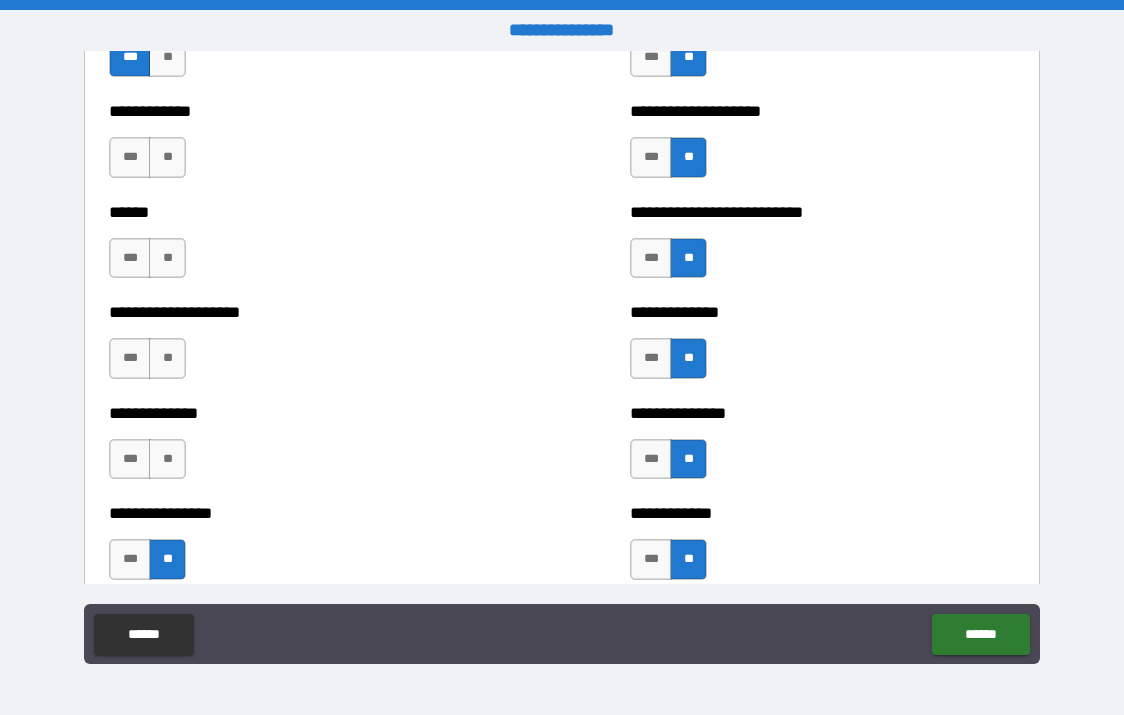 drag, startPoint x: 179, startPoint y: 459, endPoint x: 203, endPoint y: 428, distance: 39.20459 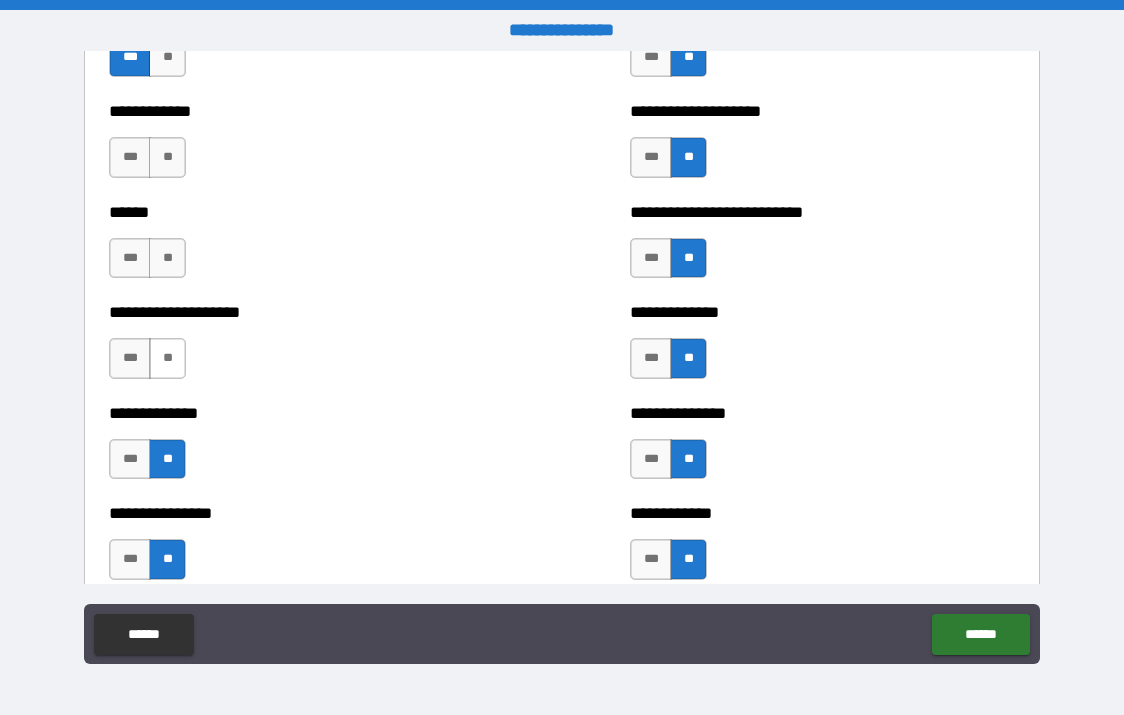 click on "**" at bounding box center [167, 358] 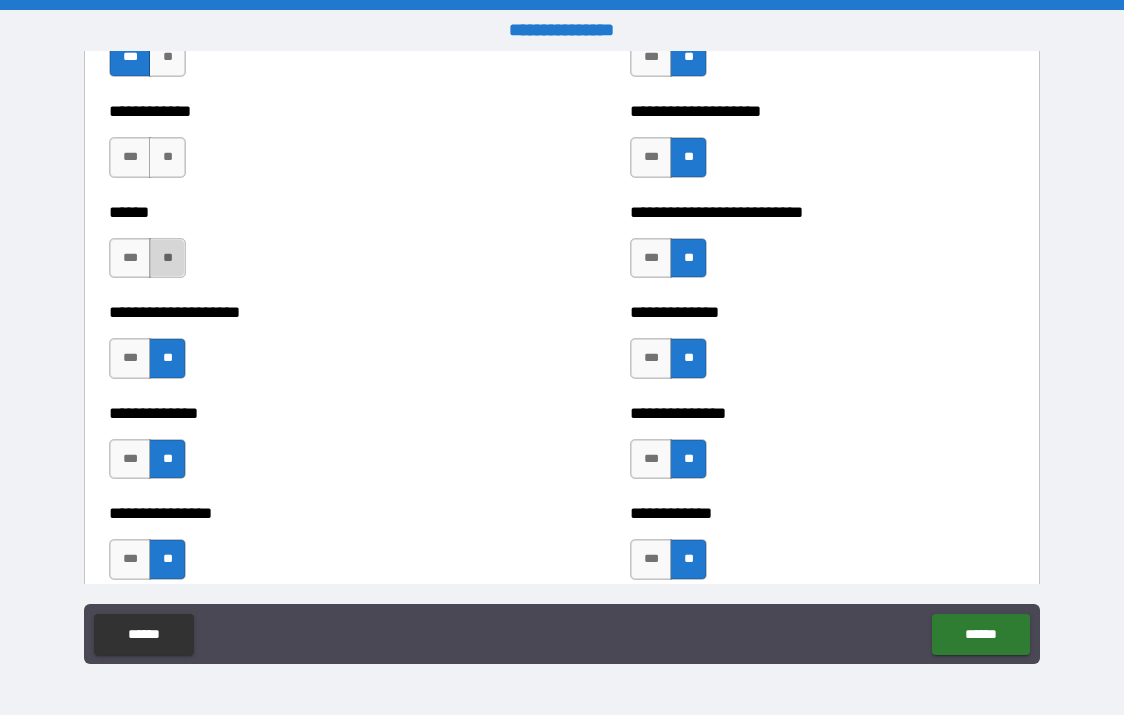 click on "**" at bounding box center [167, 258] 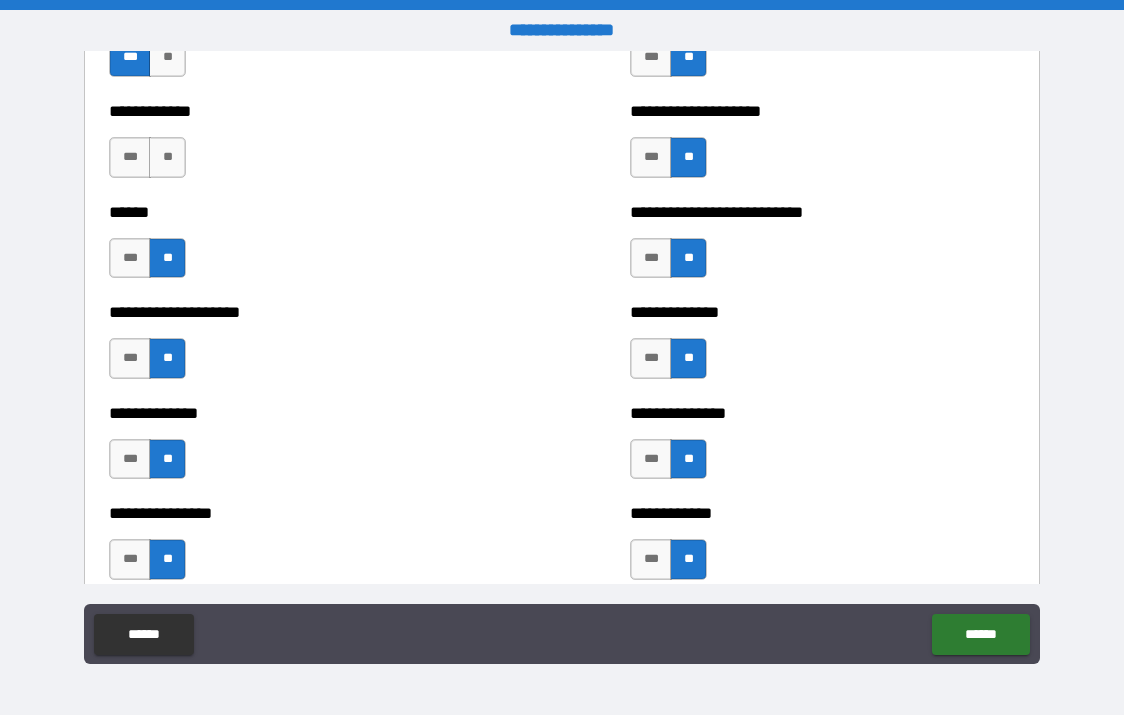 click on "**" at bounding box center (167, 157) 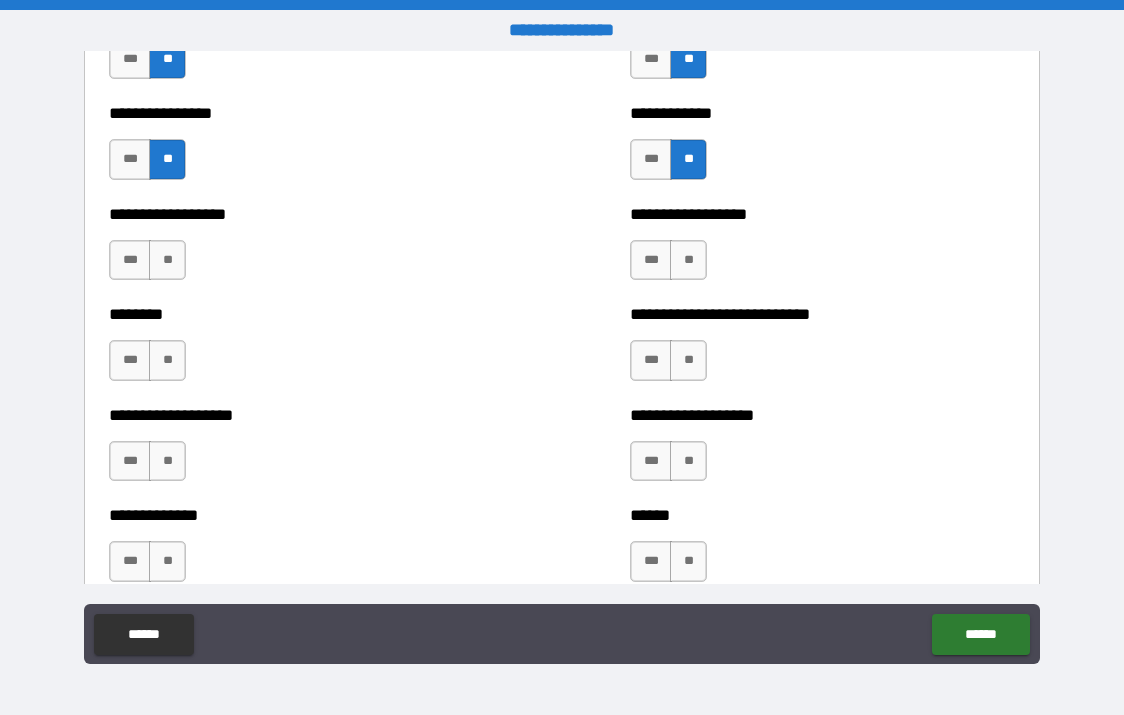 scroll, scrollTop: 4400, scrollLeft: 0, axis: vertical 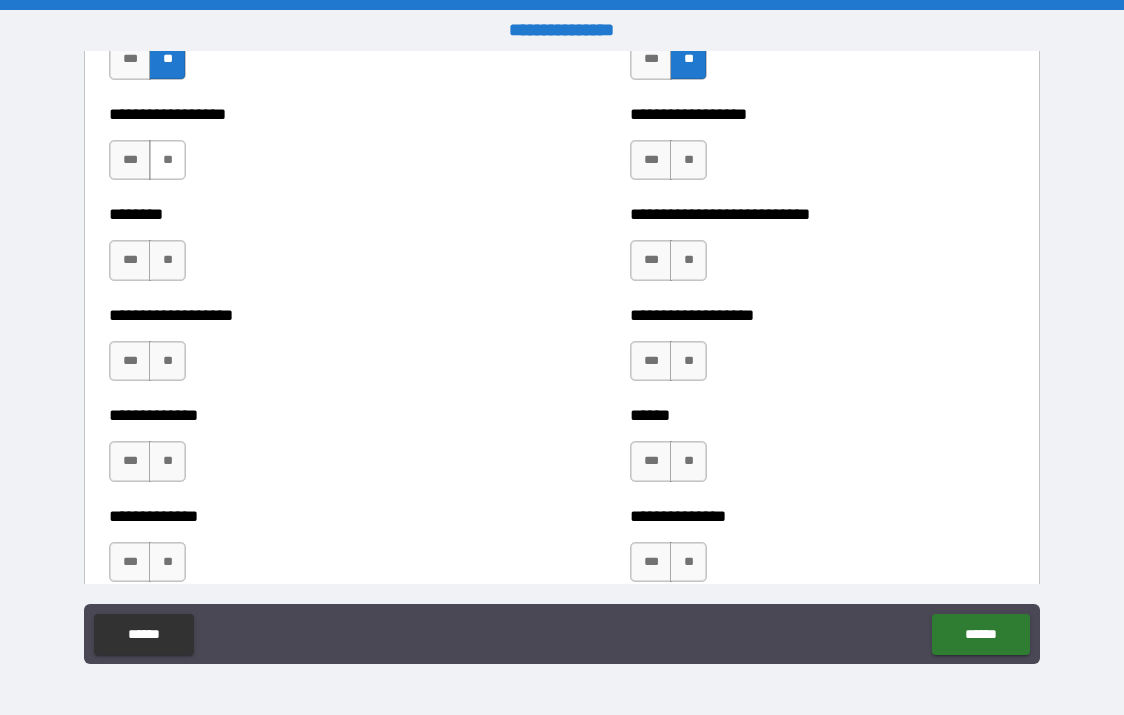 click on "**" at bounding box center [167, 160] 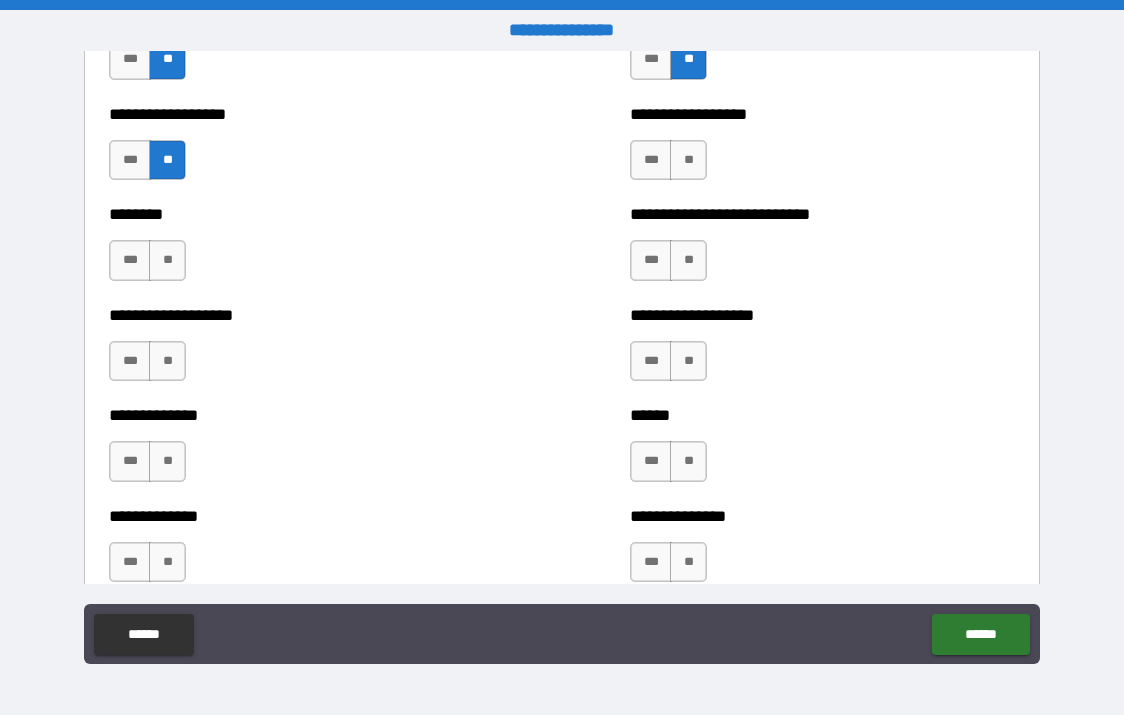 click on "**" at bounding box center (167, 260) 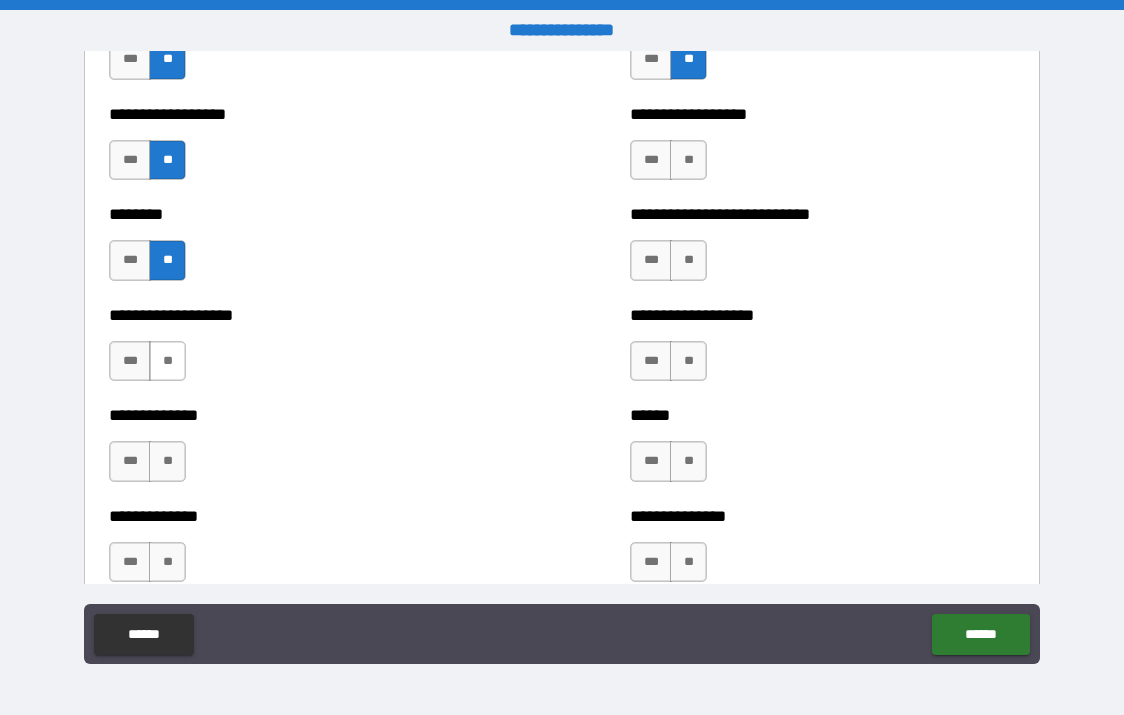 click on "**" at bounding box center [167, 361] 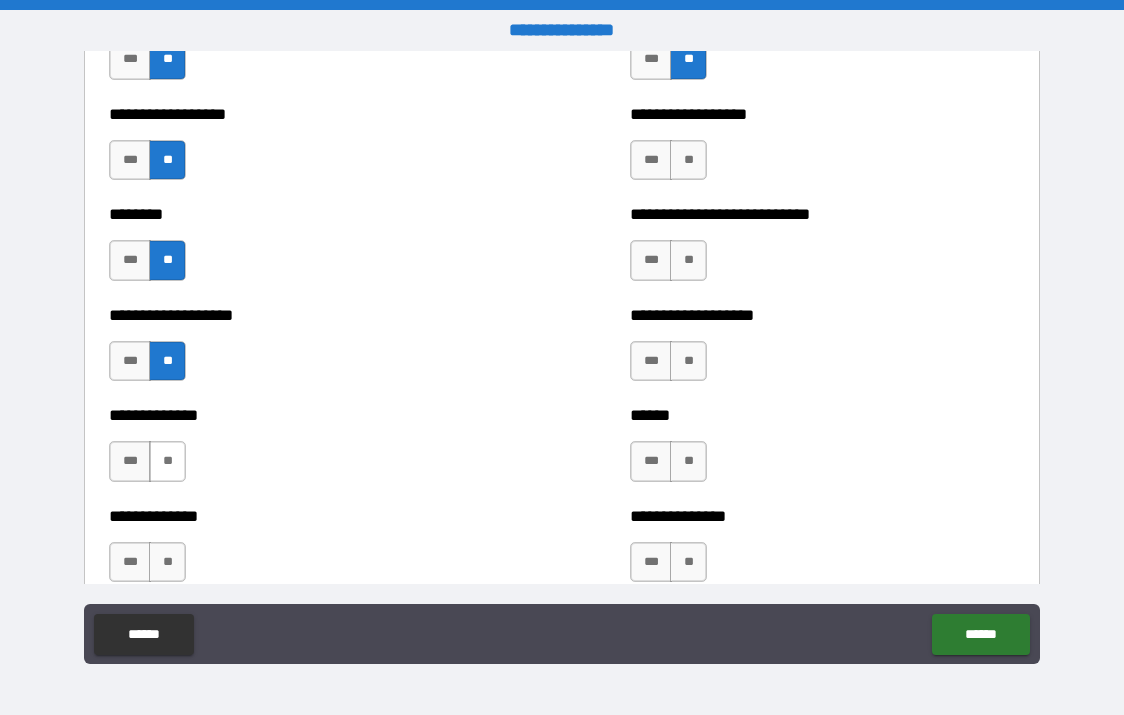 click on "**" at bounding box center (167, 461) 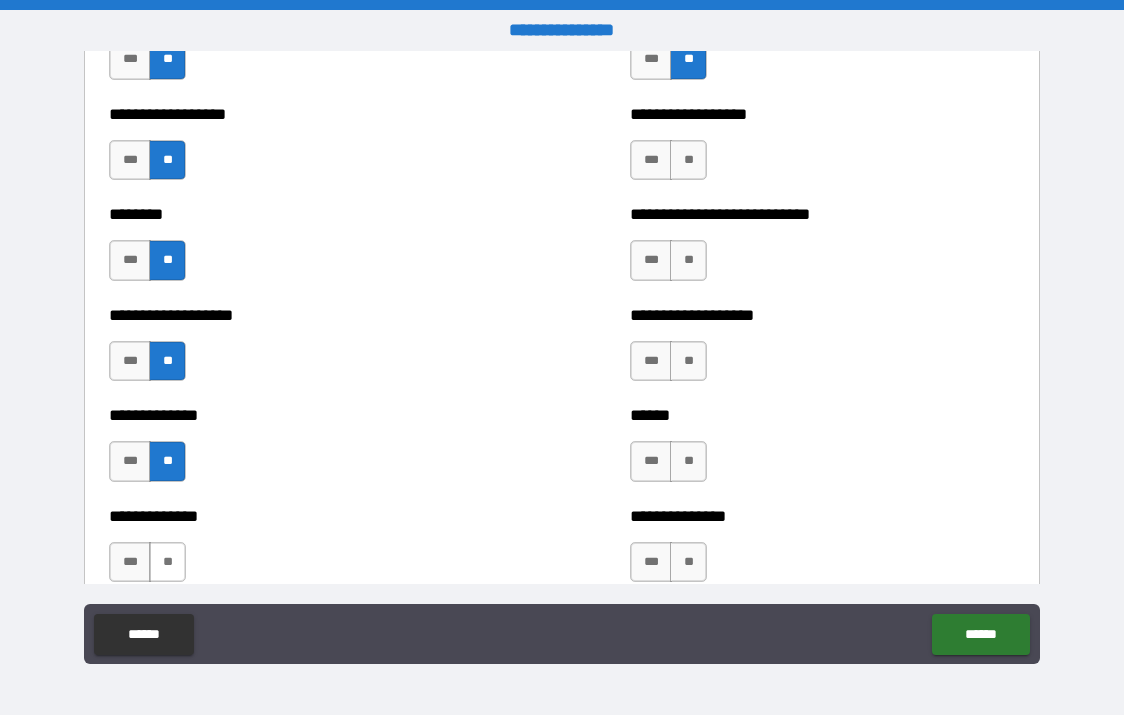 click on "**" at bounding box center [167, 562] 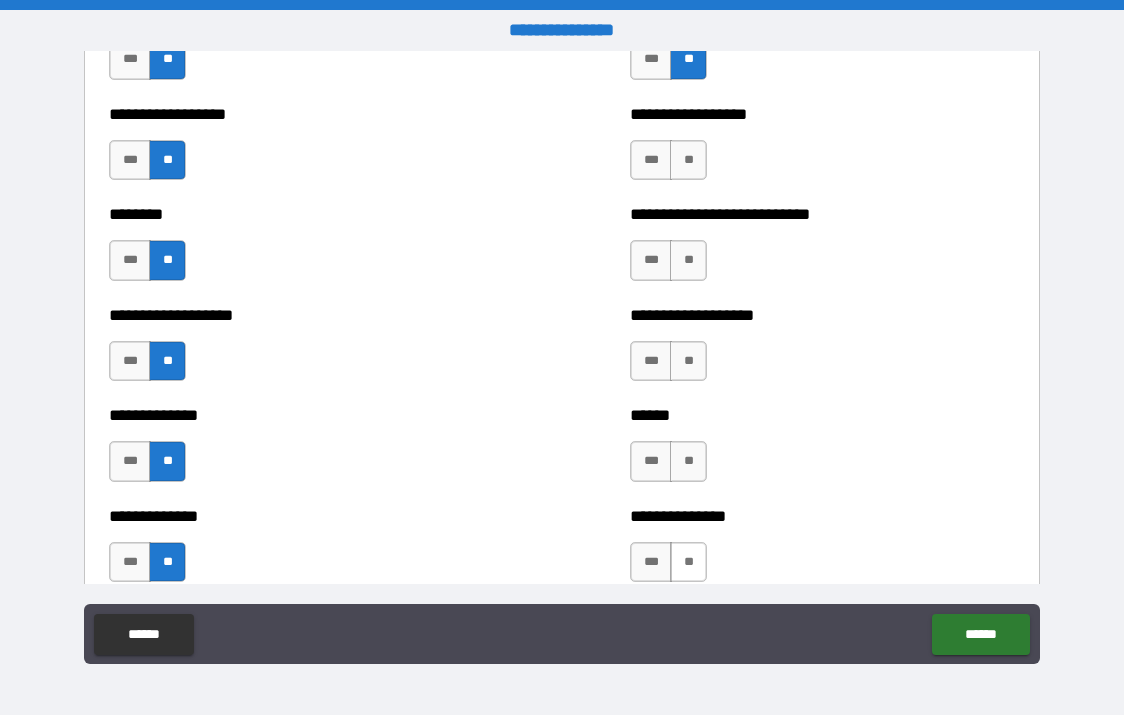 click on "**" at bounding box center [688, 562] 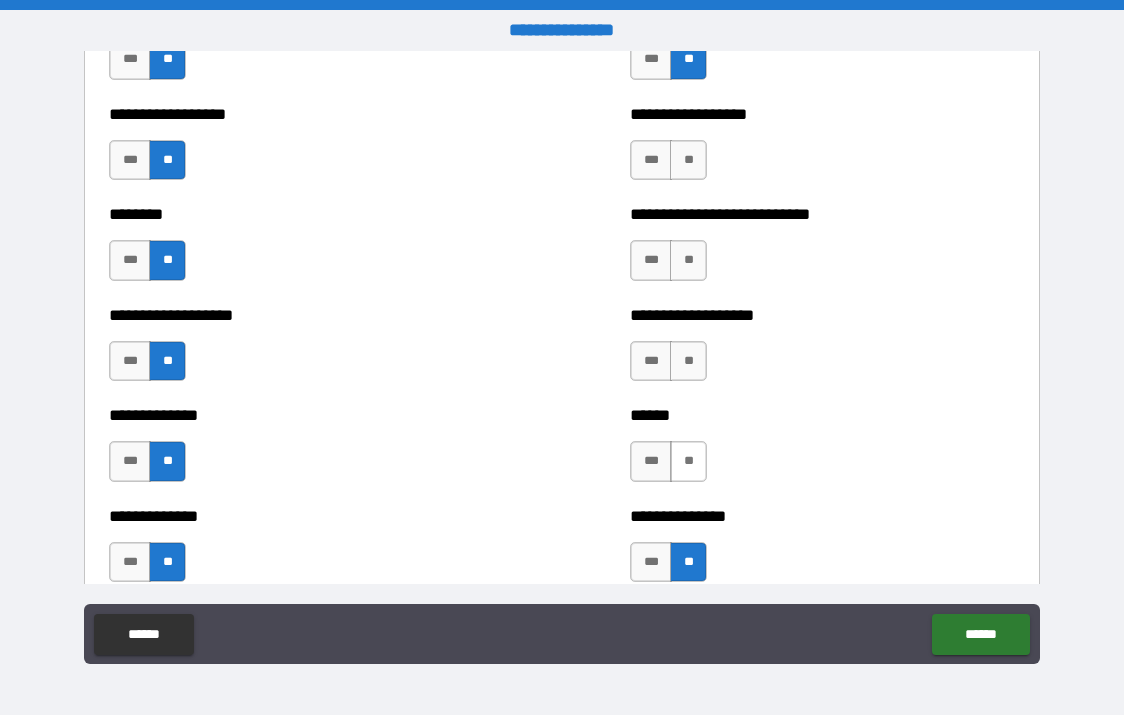 drag, startPoint x: 689, startPoint y: 462, endPoint x: 675, endPoint y: 438, distance: 27.784887 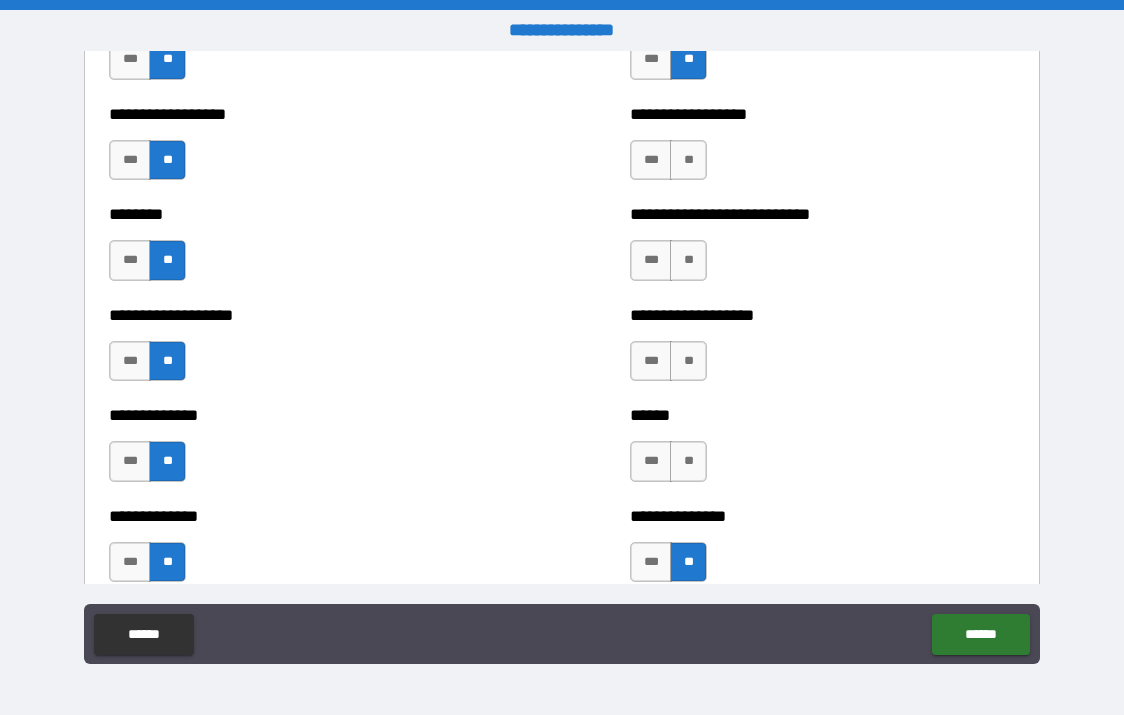 click on "**" at bounding box center [688, 461] 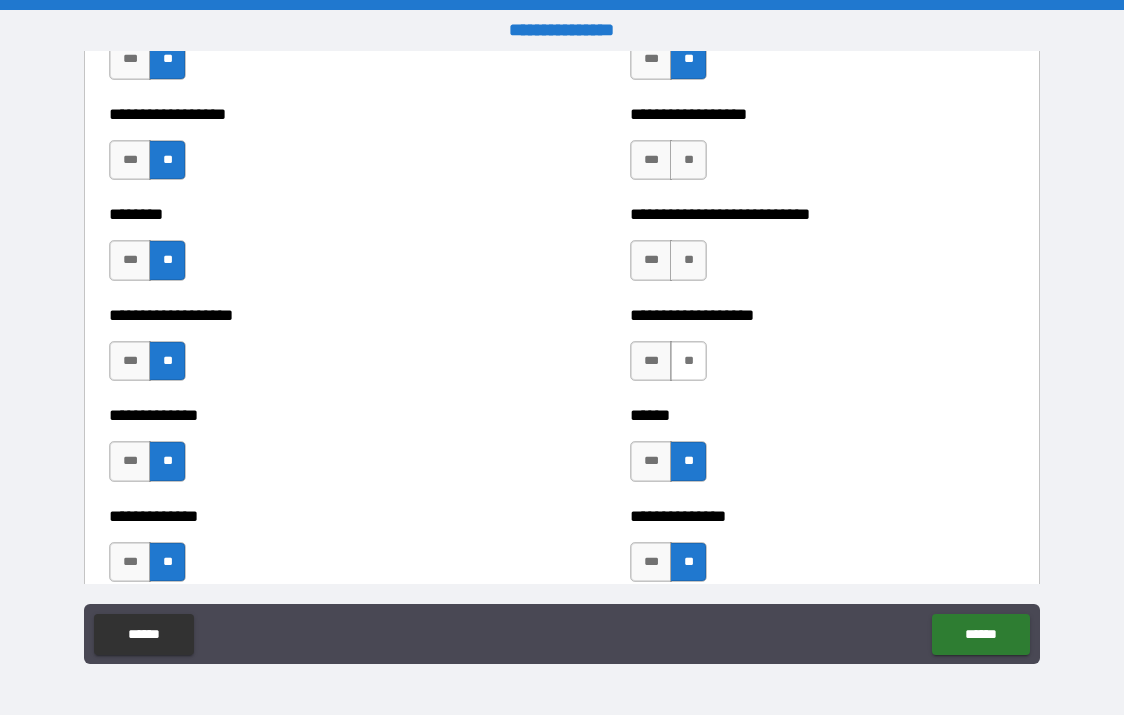 drag, startPoint x: 681, startPoint y: 366, endPoint x: 712, endPoint y: 328, distance: 49.0408 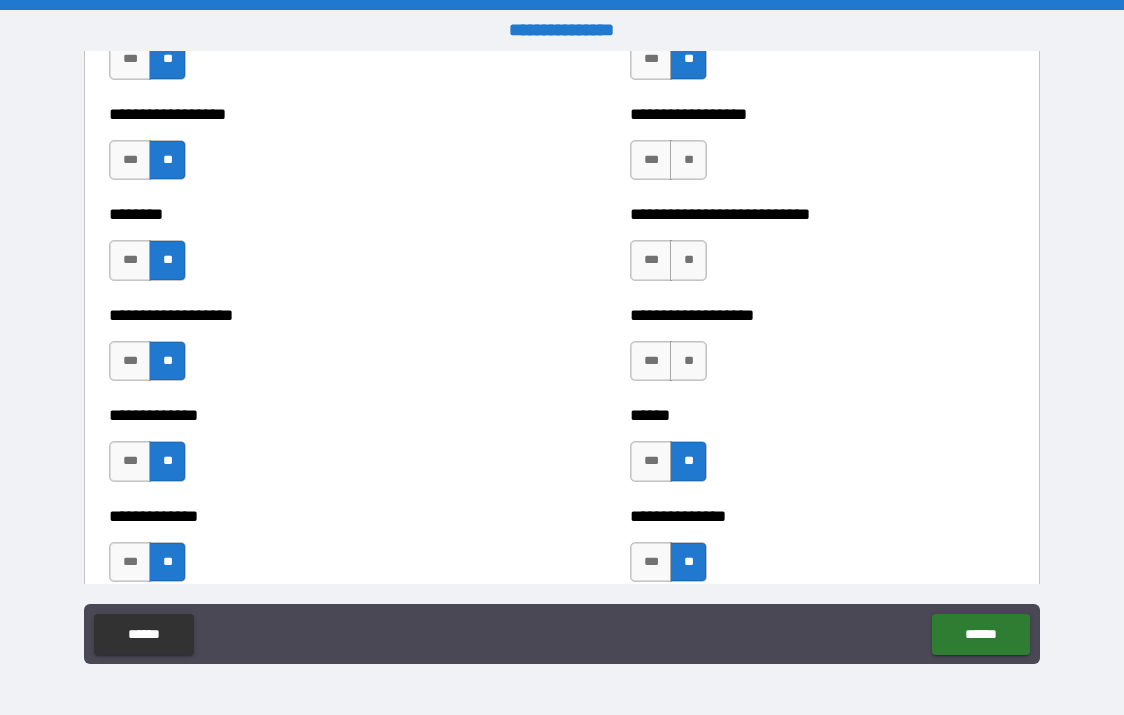 click on "**" at bounding box center [688, 361] 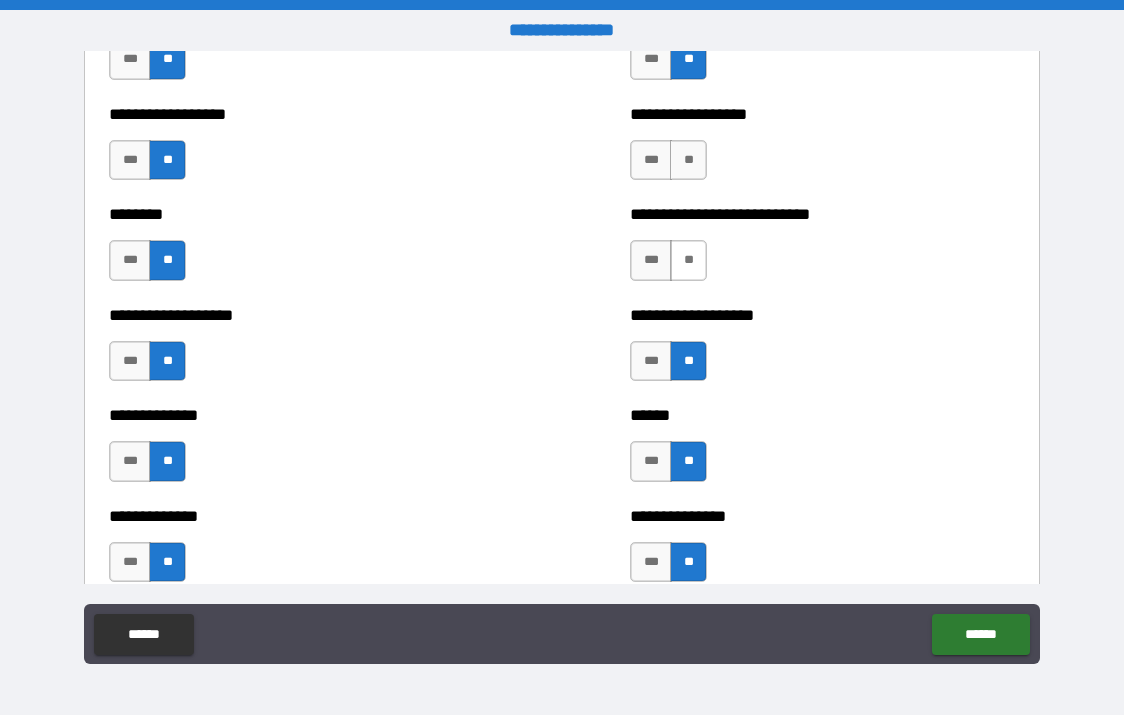 click on "**" at bounding box center [688, 260] 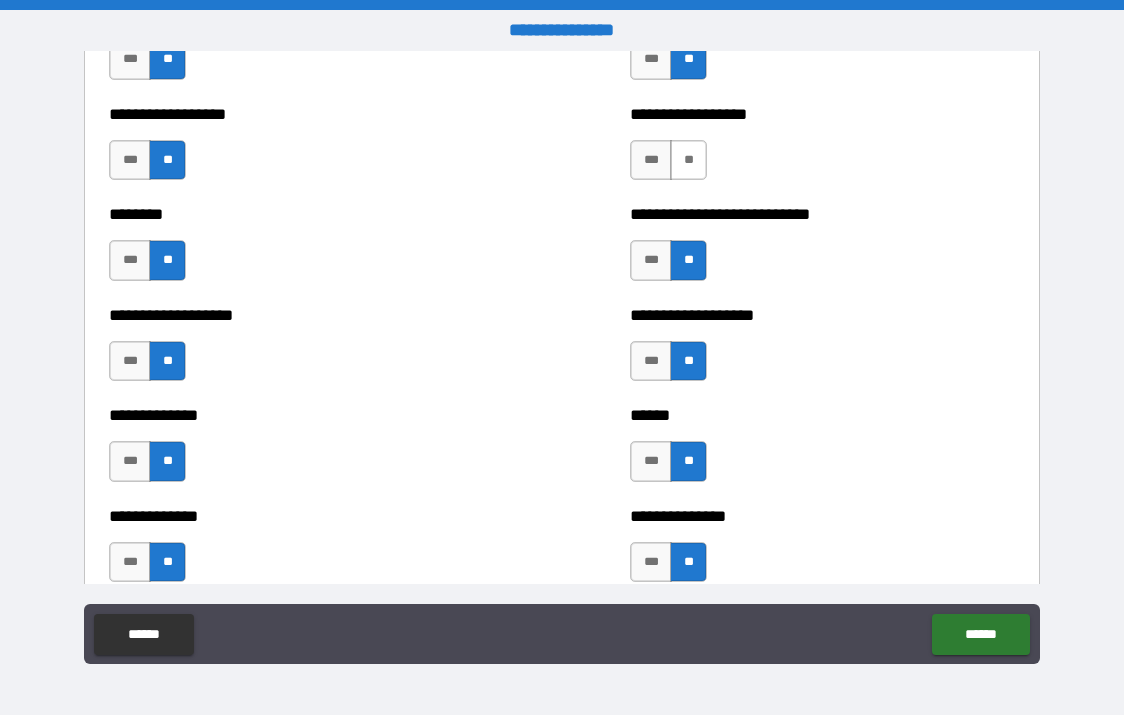 click on "**" at bounding box center [688, 160] 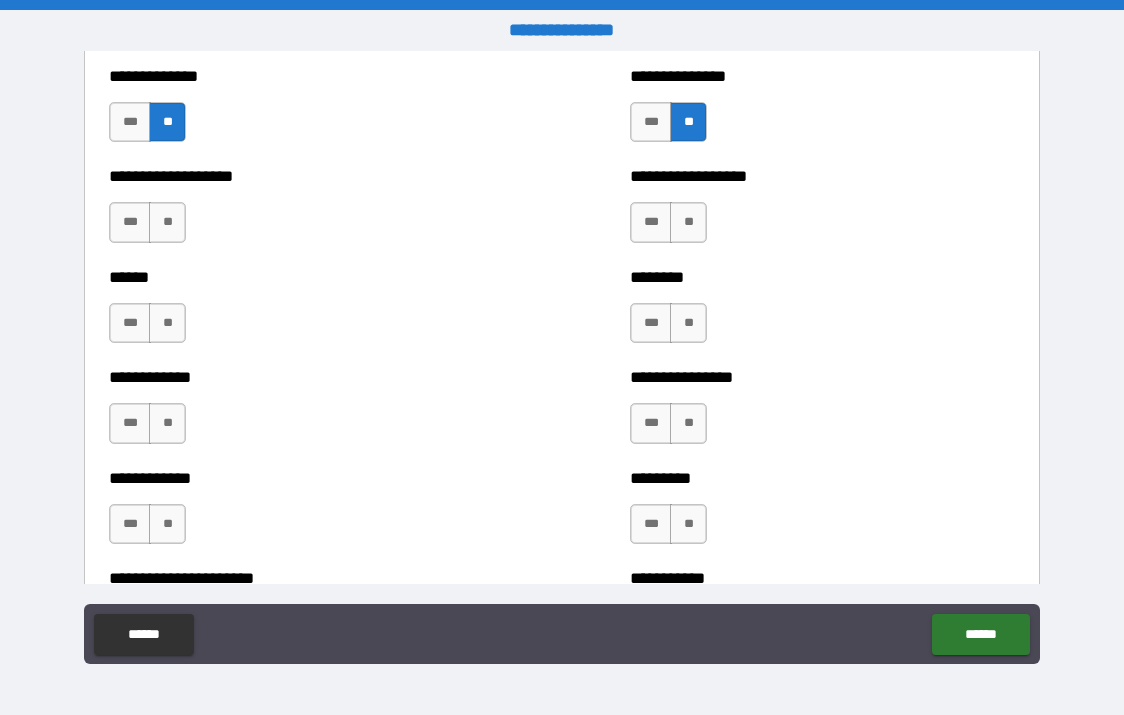 scroll, scrollTop: 4900, scrollLeft: 0, axis: vertical 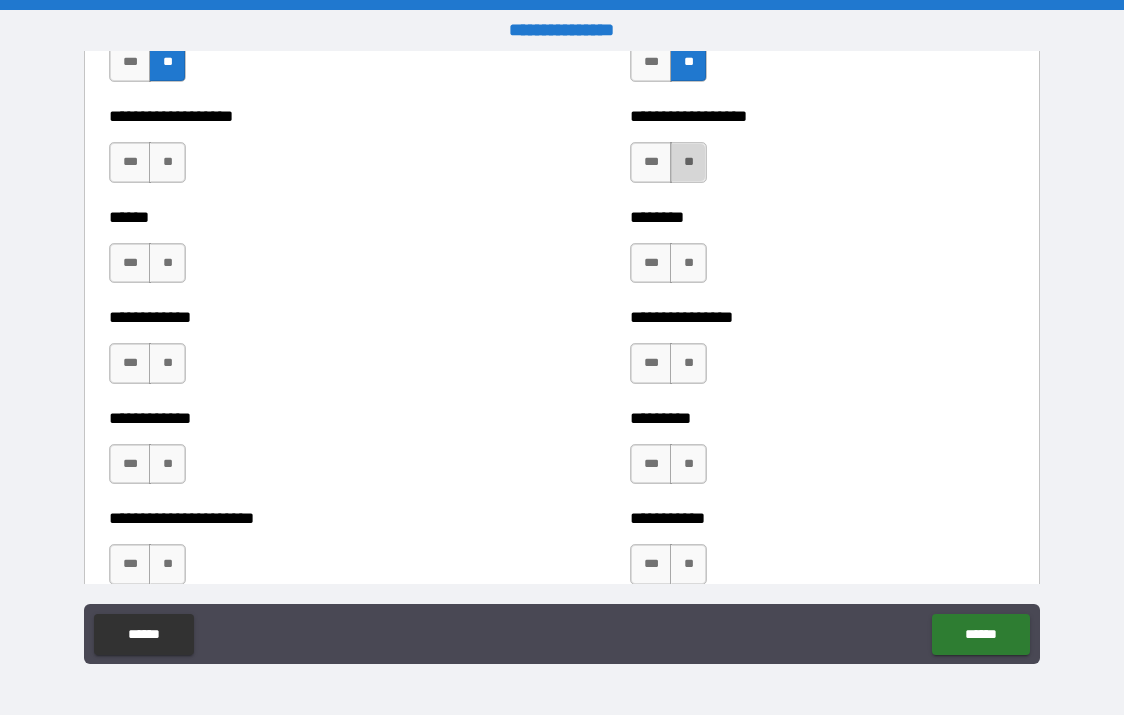 click on "**" at bounding box center [688, 162] 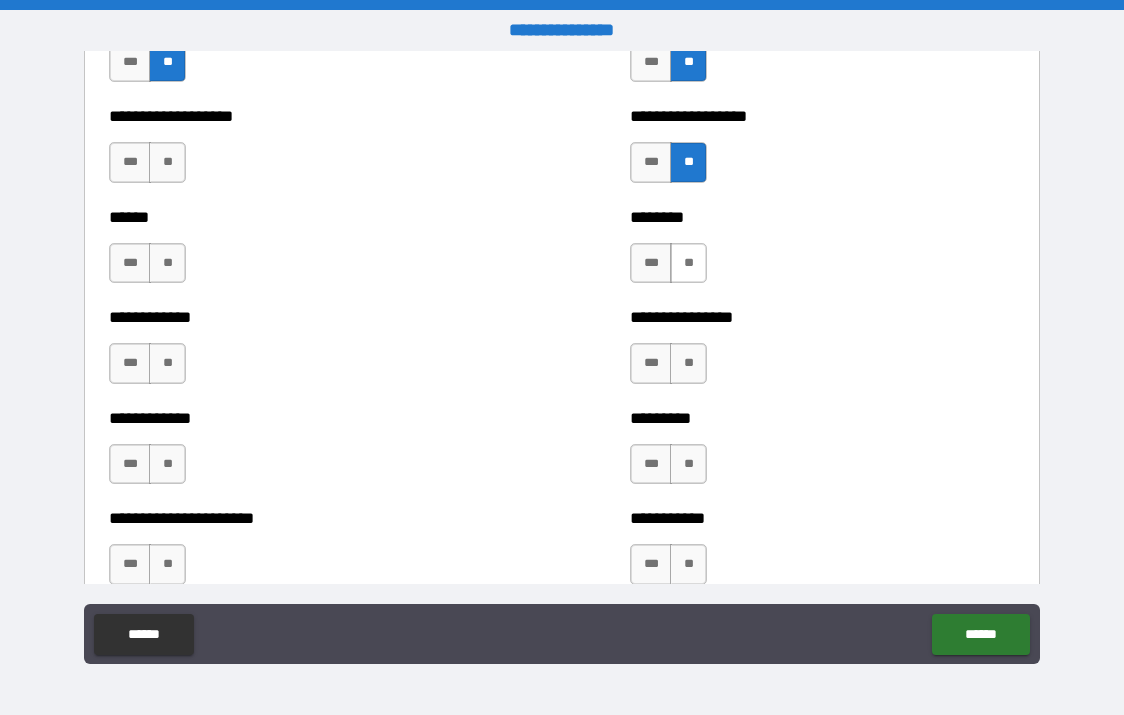 click on "**" at bounding box center (688, 263) 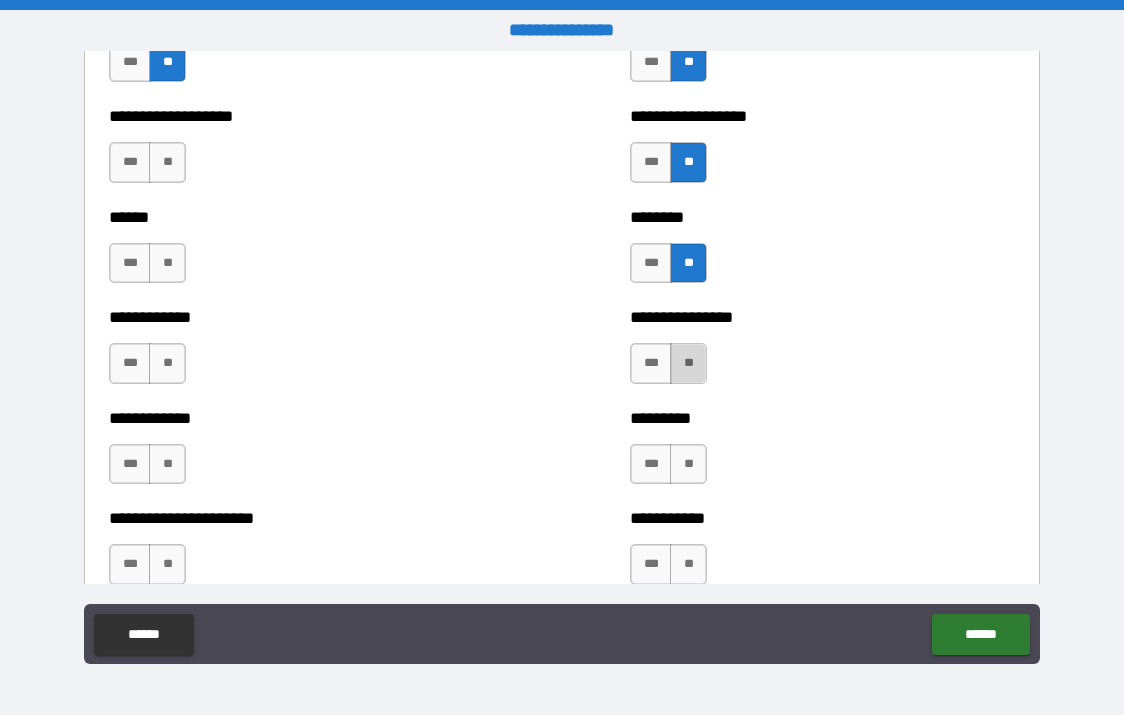 click on "**" at bounding box center [688, 363] 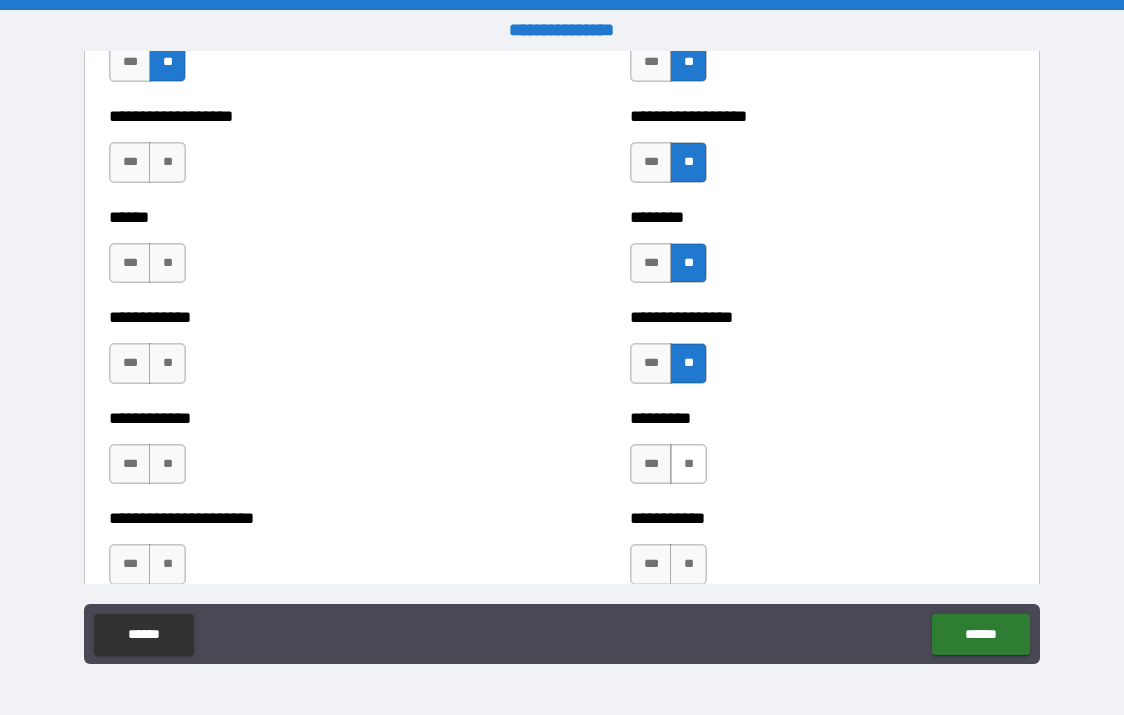 click on "**" at bounding box center (688, 464) 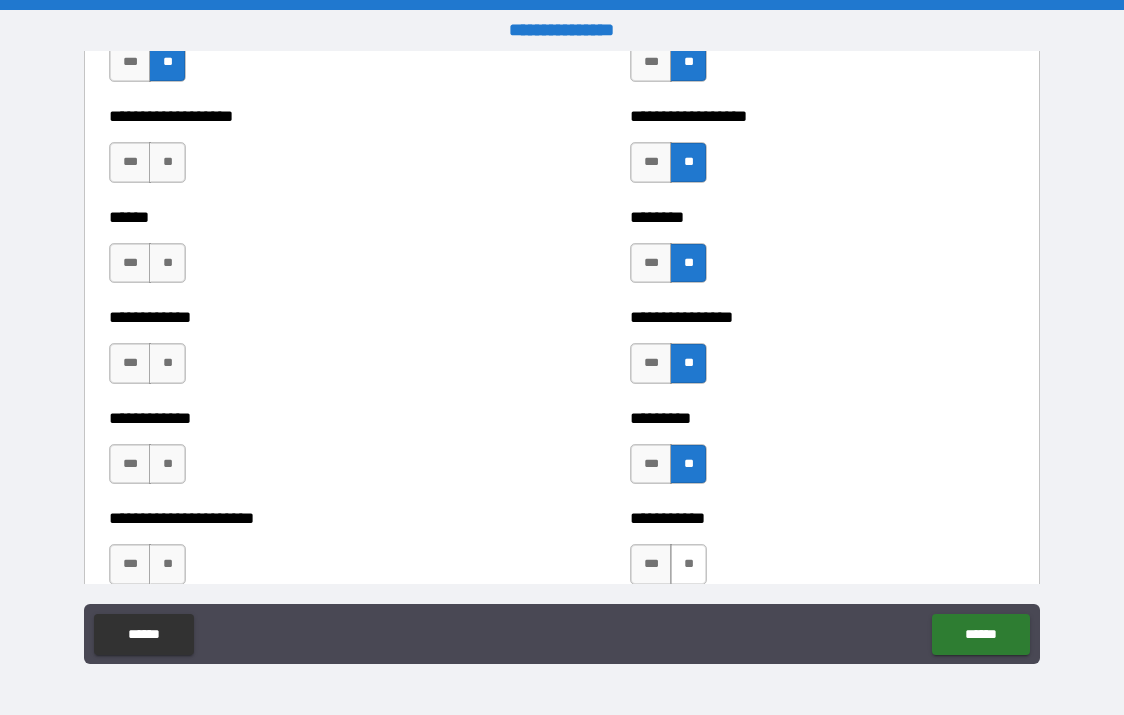 drag, startPoint x: 683, startPoint y: 558, endPoint x: 655, endPoint y: 559, distance: 28.01785 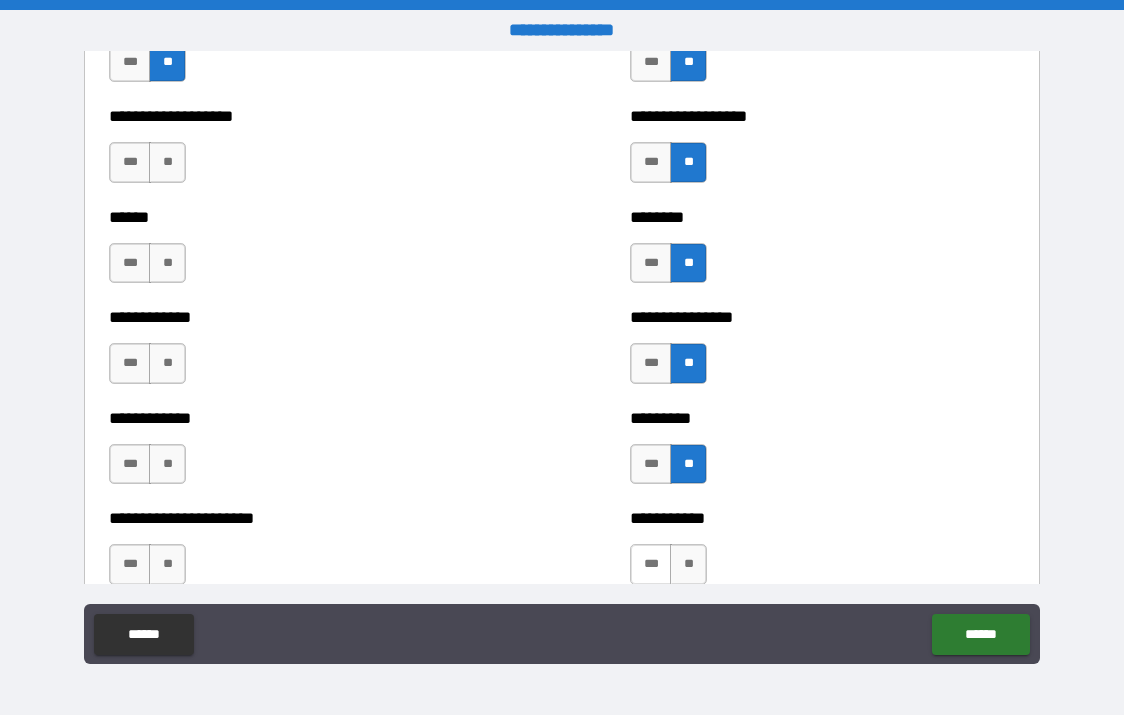 click on "**" at bounding box center [688, 564] 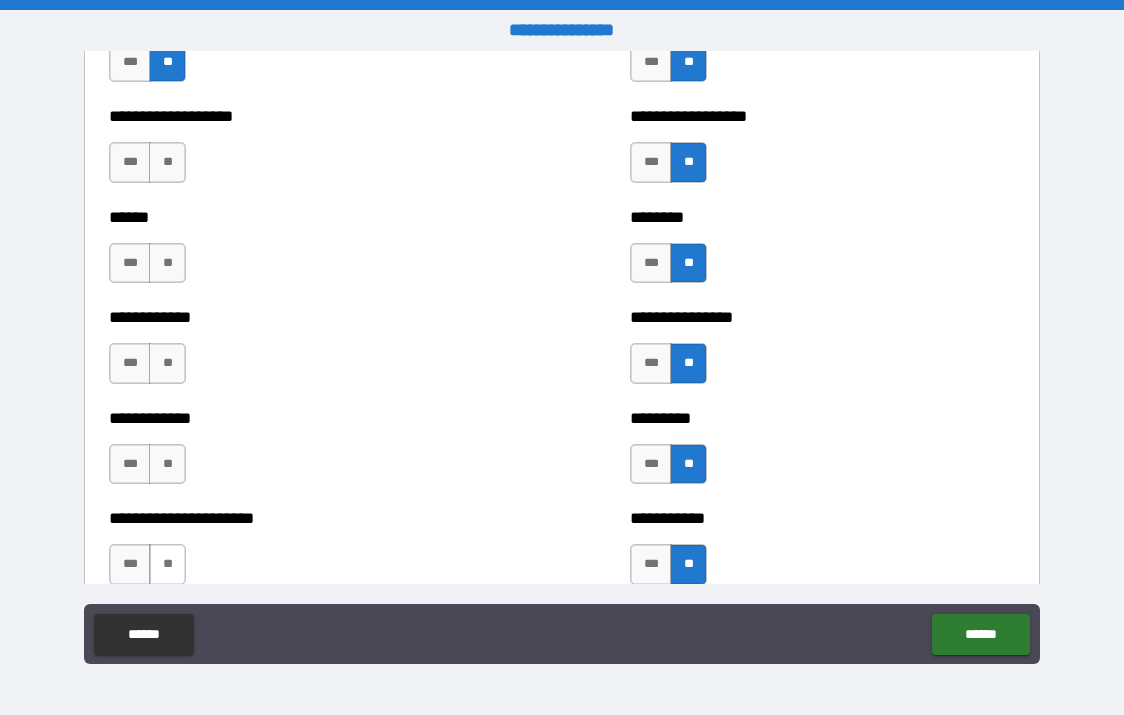 click on "**" at bounding box center [167, 564] 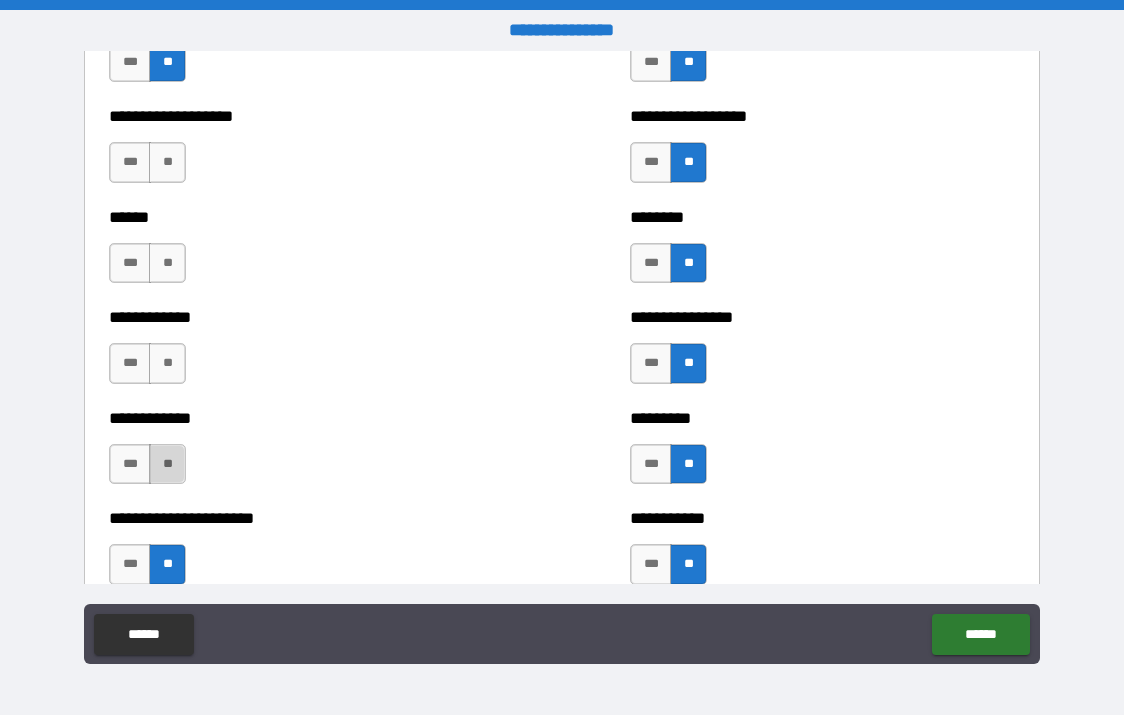 click on "**" at bounding box center [167, 464] 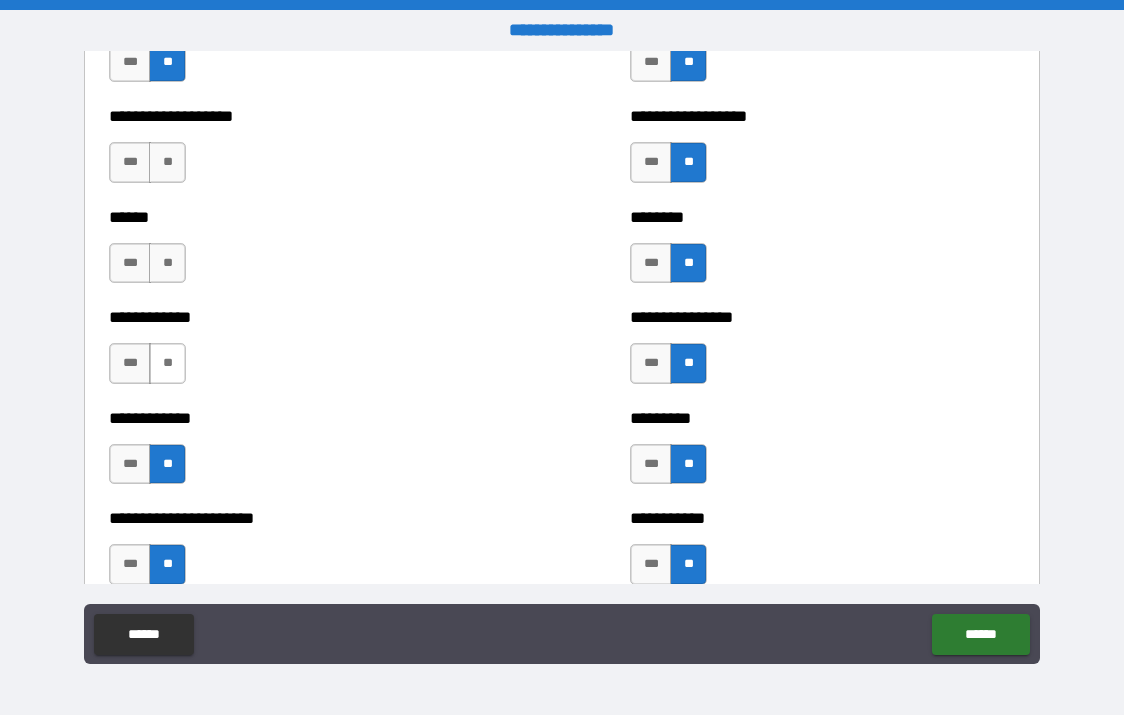 click on "**" at bounding box center (167, 363) 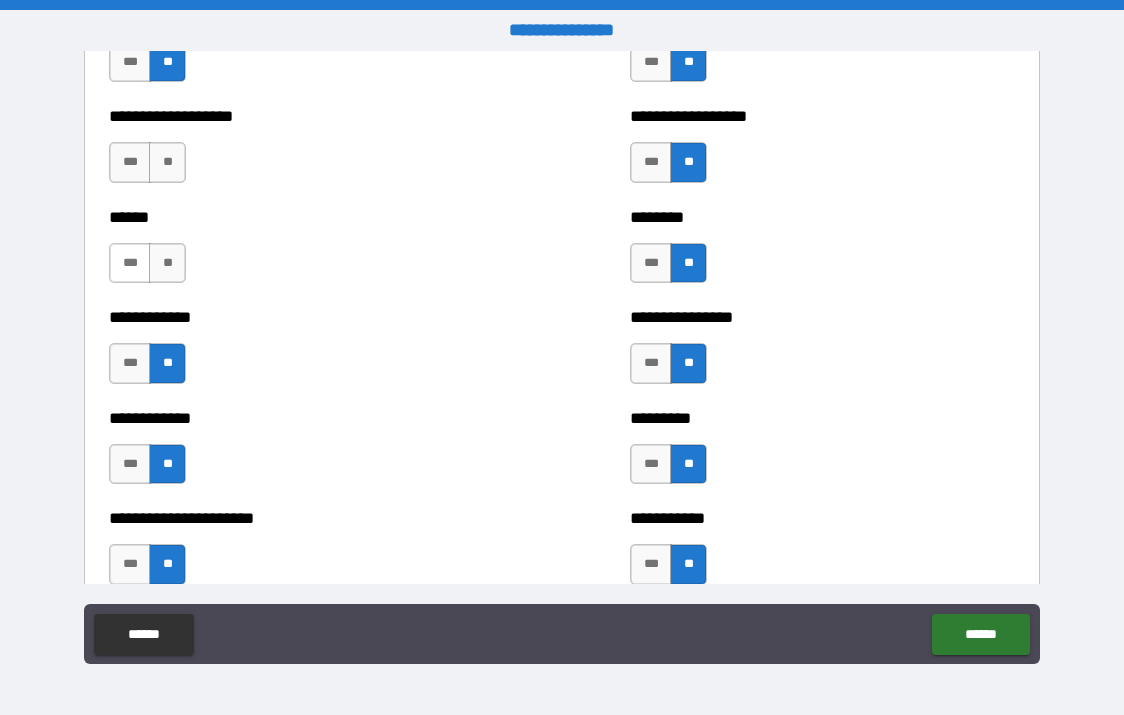 click on "***" at bounding box center [130, 263] 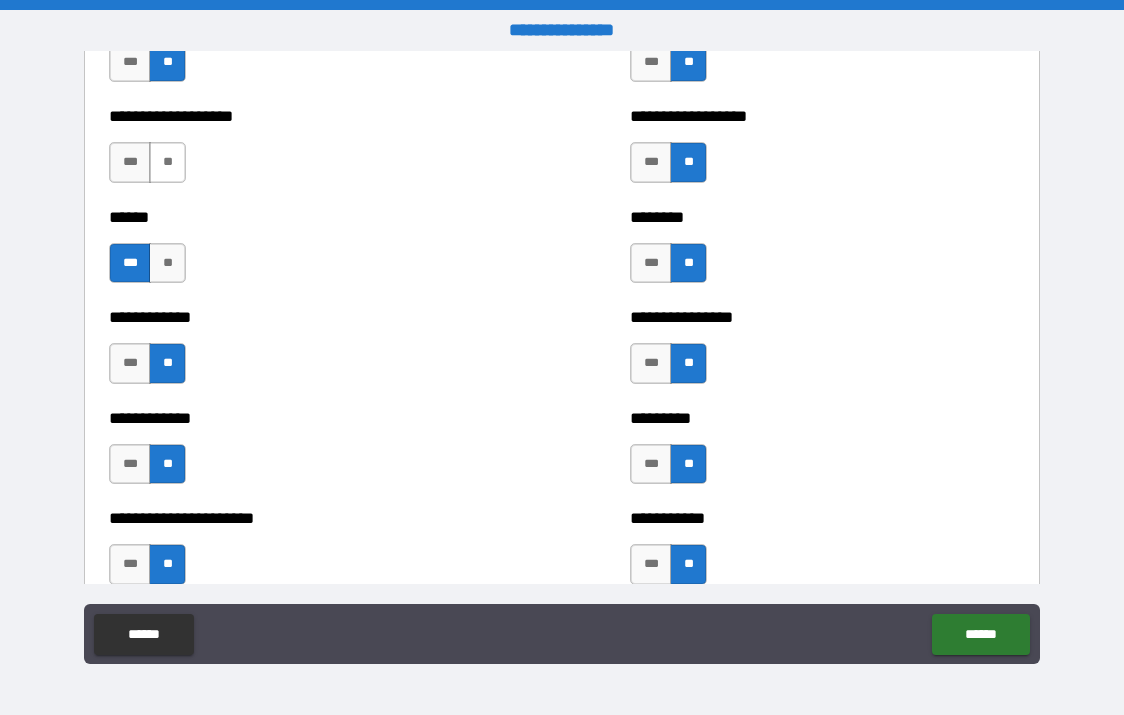 click on "**" at bounding box center (167, 162) 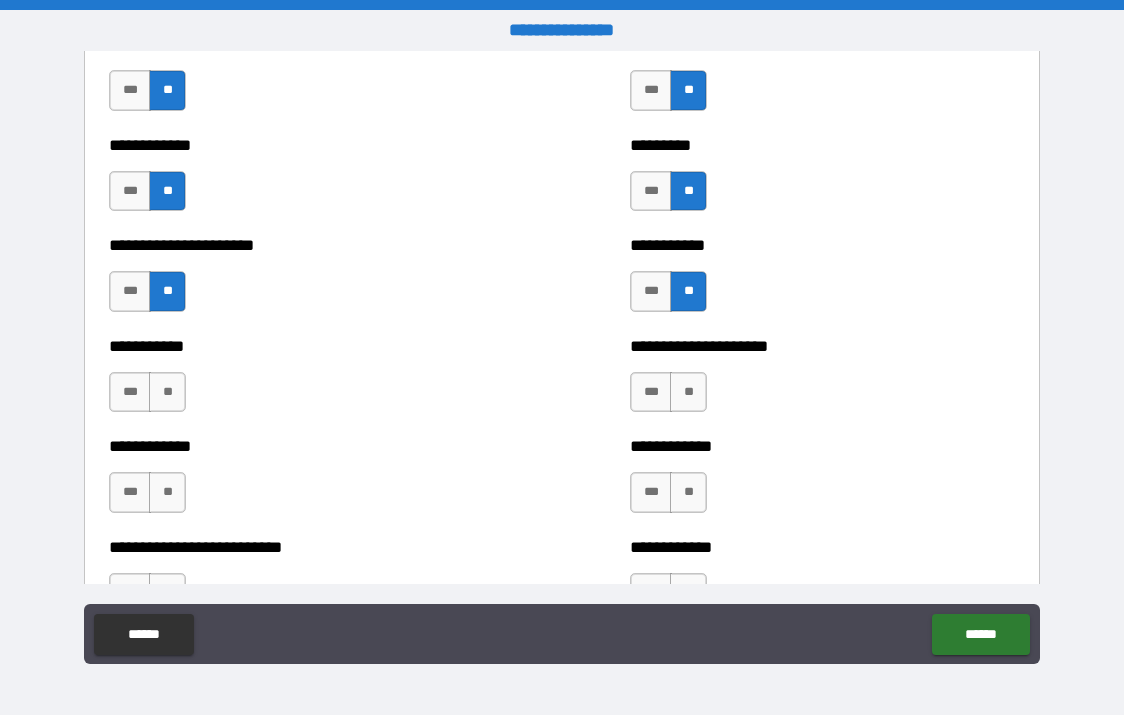 scroll, scrollTop: 5400, scrollLeft: 0, axis: vertical 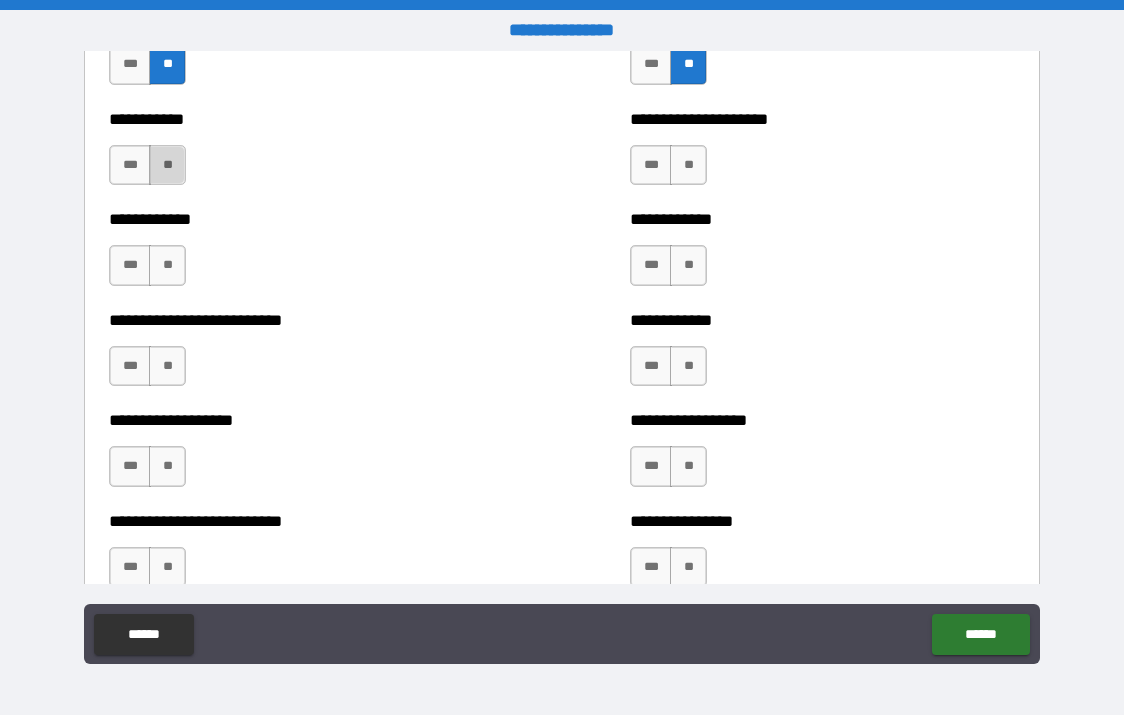 click on "**" at bounding box center [167, 165] 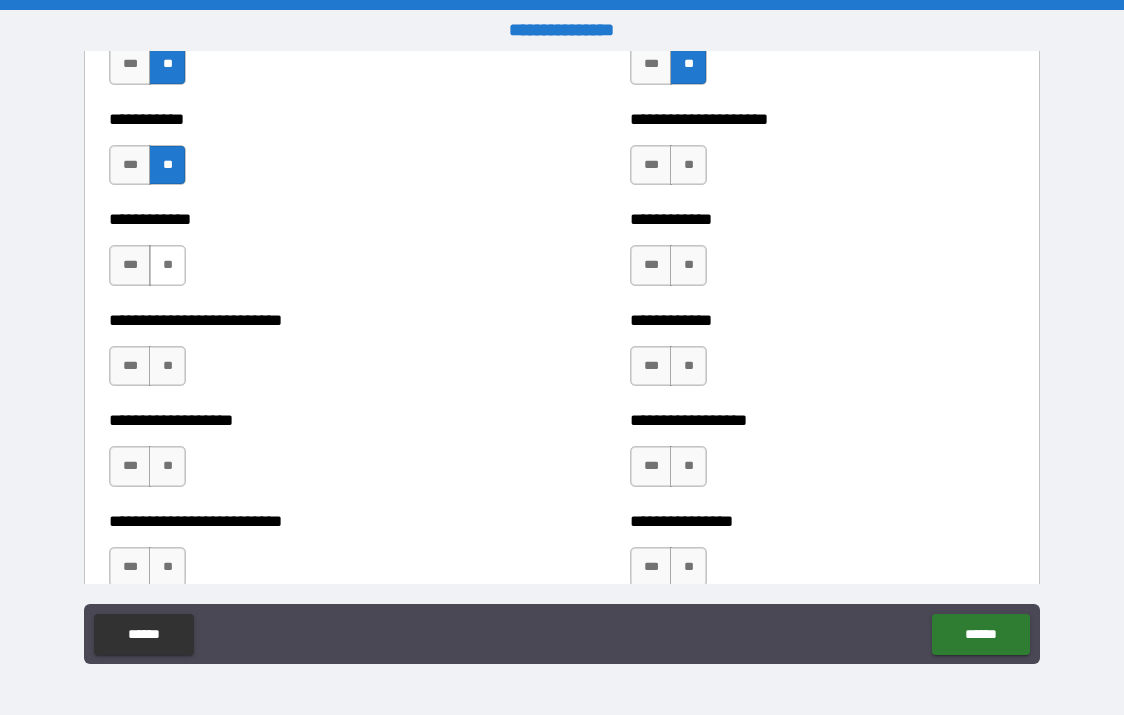 click on "**" at bounding box center (167, 265) 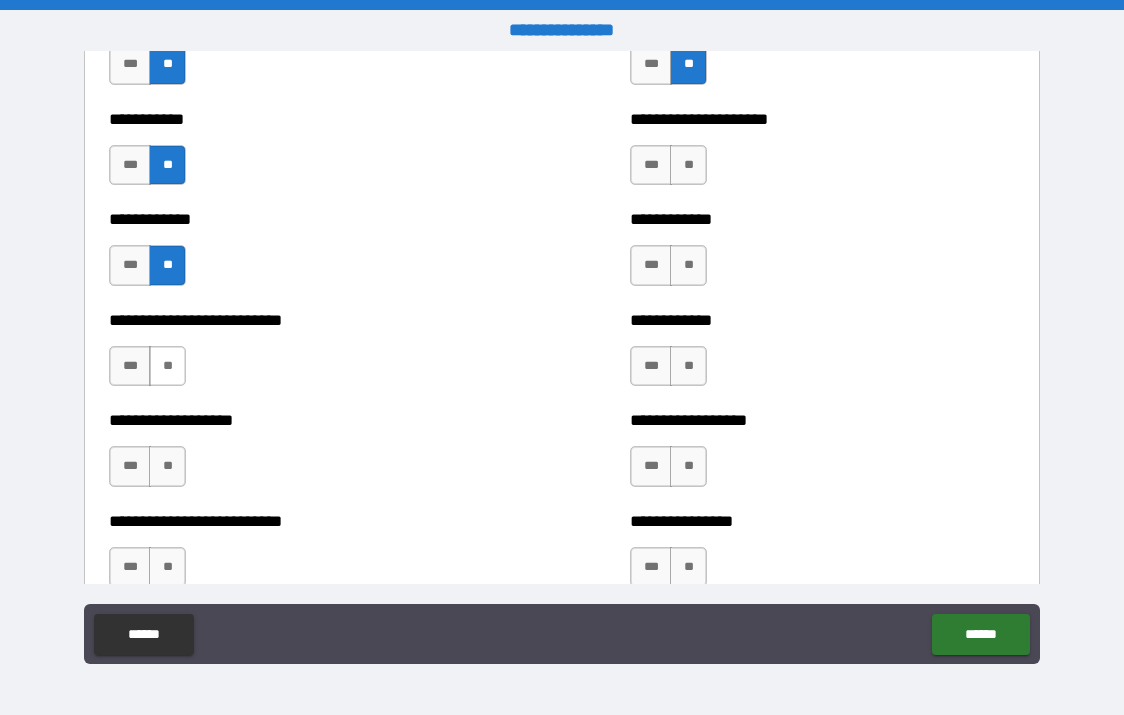 click on "**" at bounding box center [167, 366] 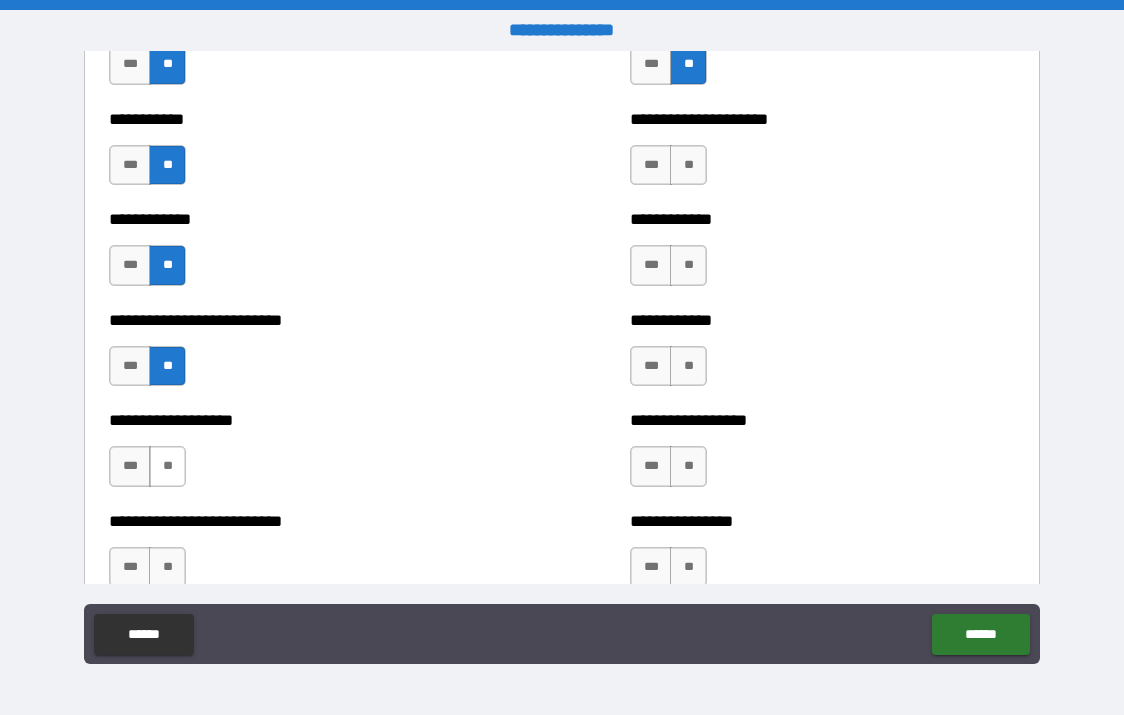 click on "**" at bounding box center [167, 466] 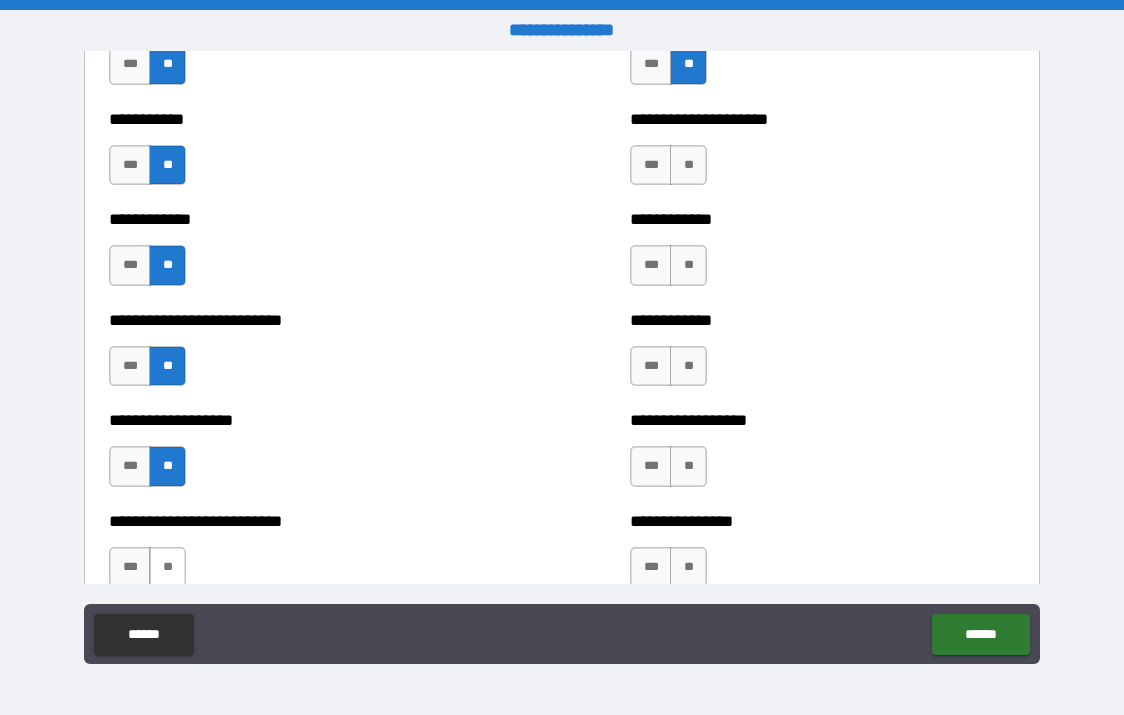 click on "**" at bounding box center (167, 567) 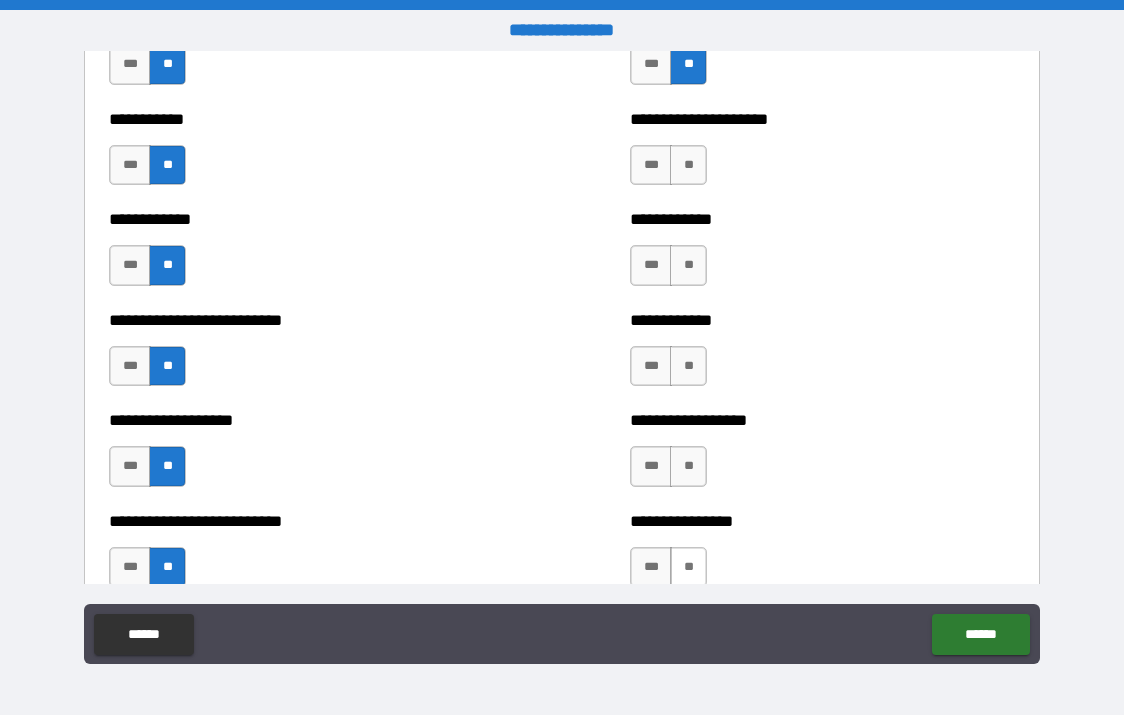 click on "**" at bounding box center [688, 567] 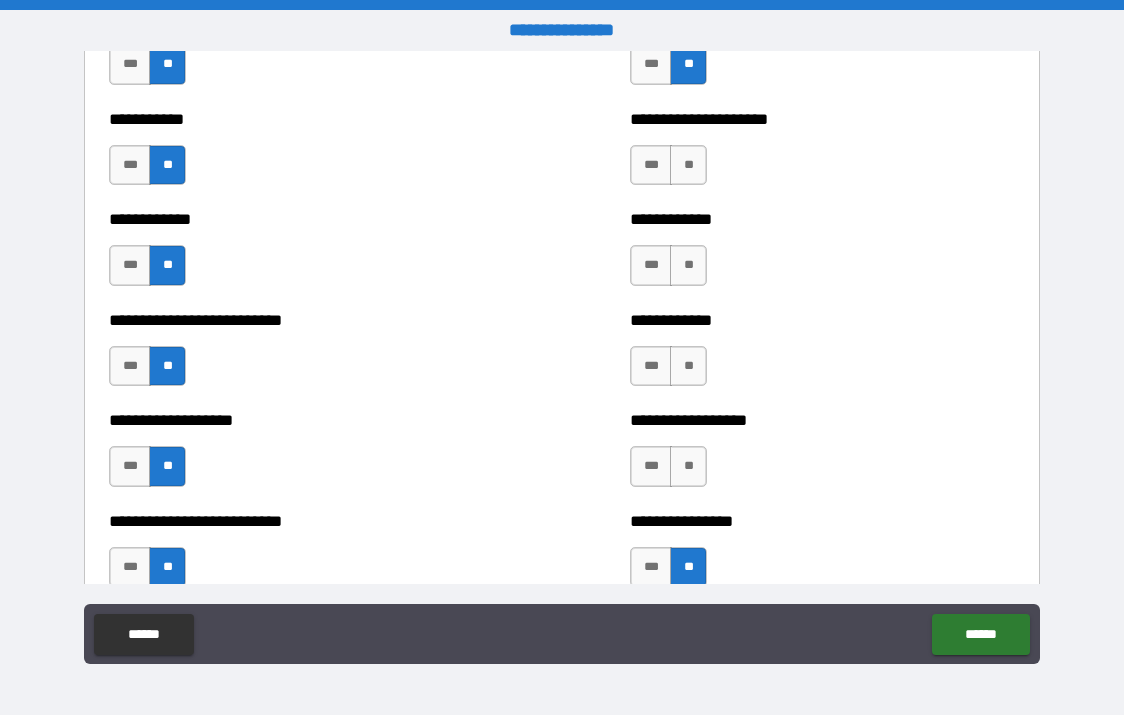 drag, startPoint x: 676, startPoint y: 470, endPoint x: 696, endPoint y: 418, distance: 55.713554 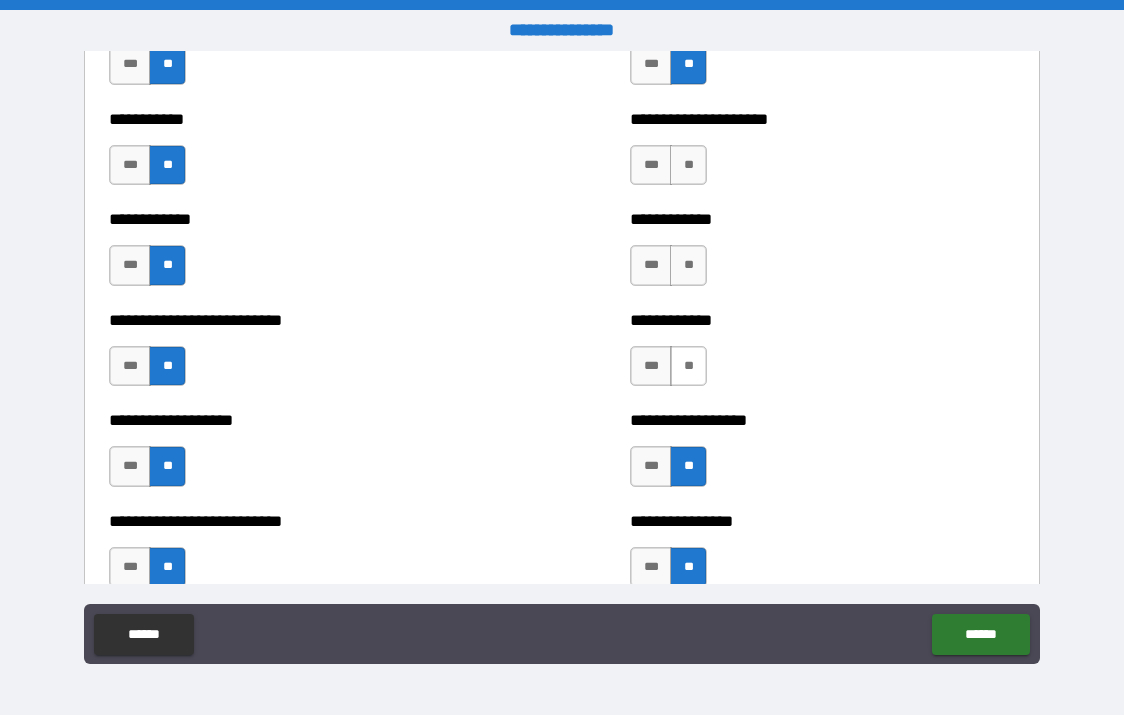 click on "**" at bounding box center (688, 366) 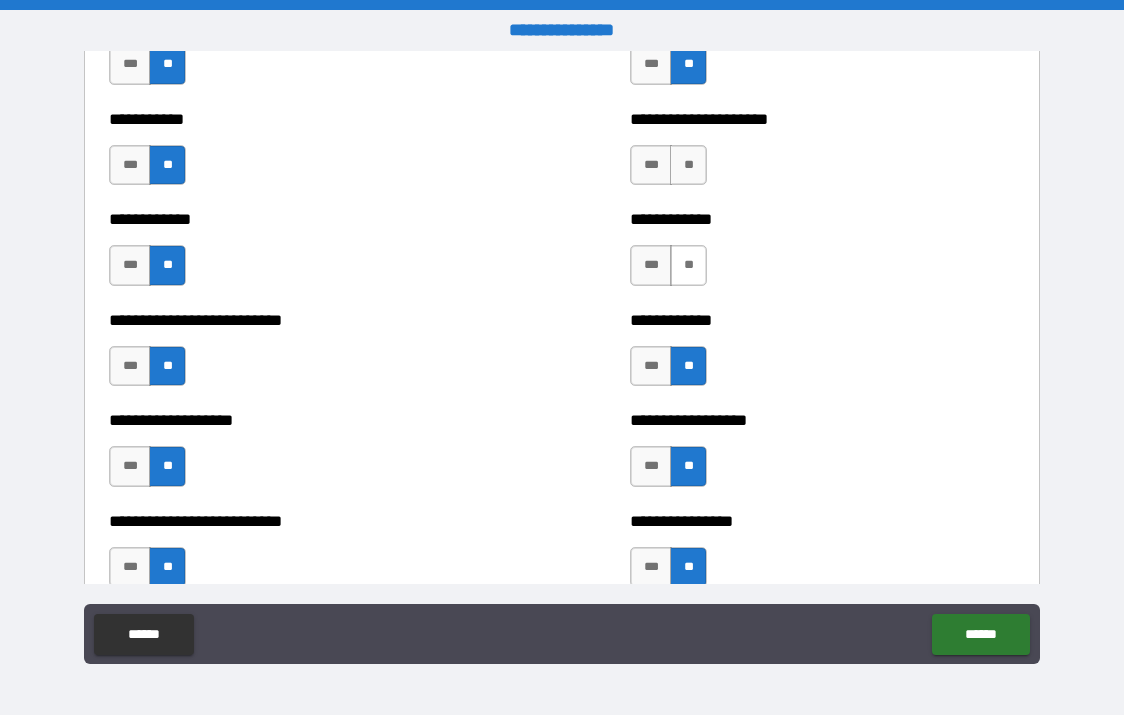 click on "**" at bounding box center (688, 265) 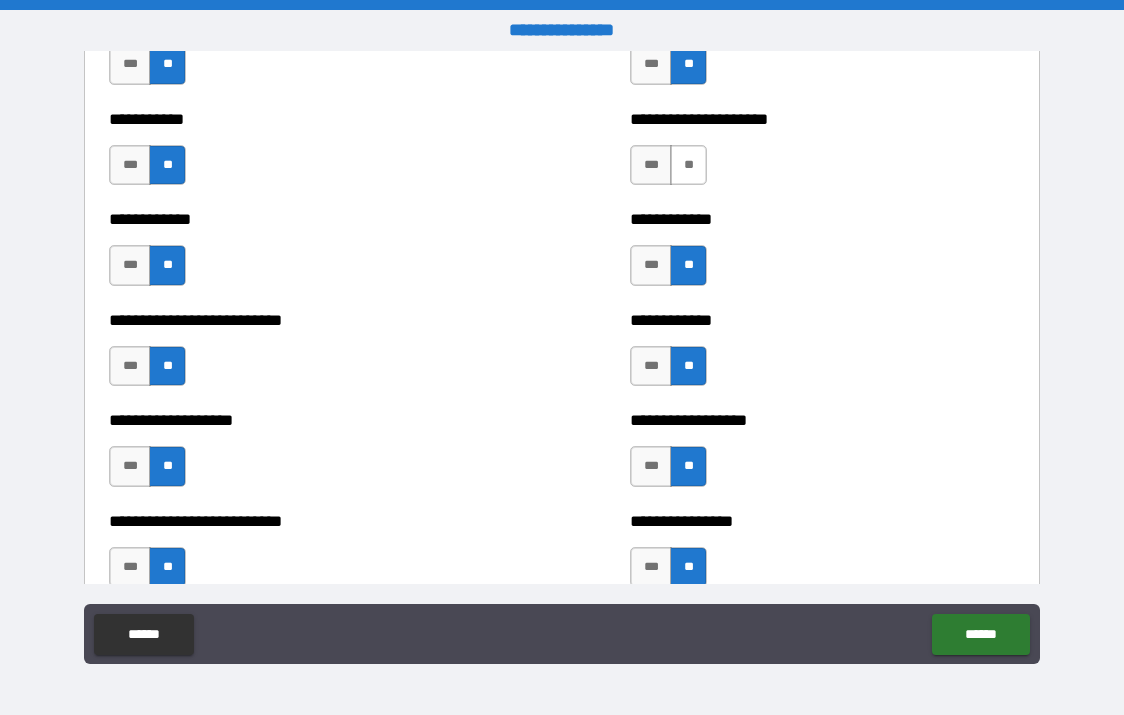 click on "**" at bounding box center (688, 165) 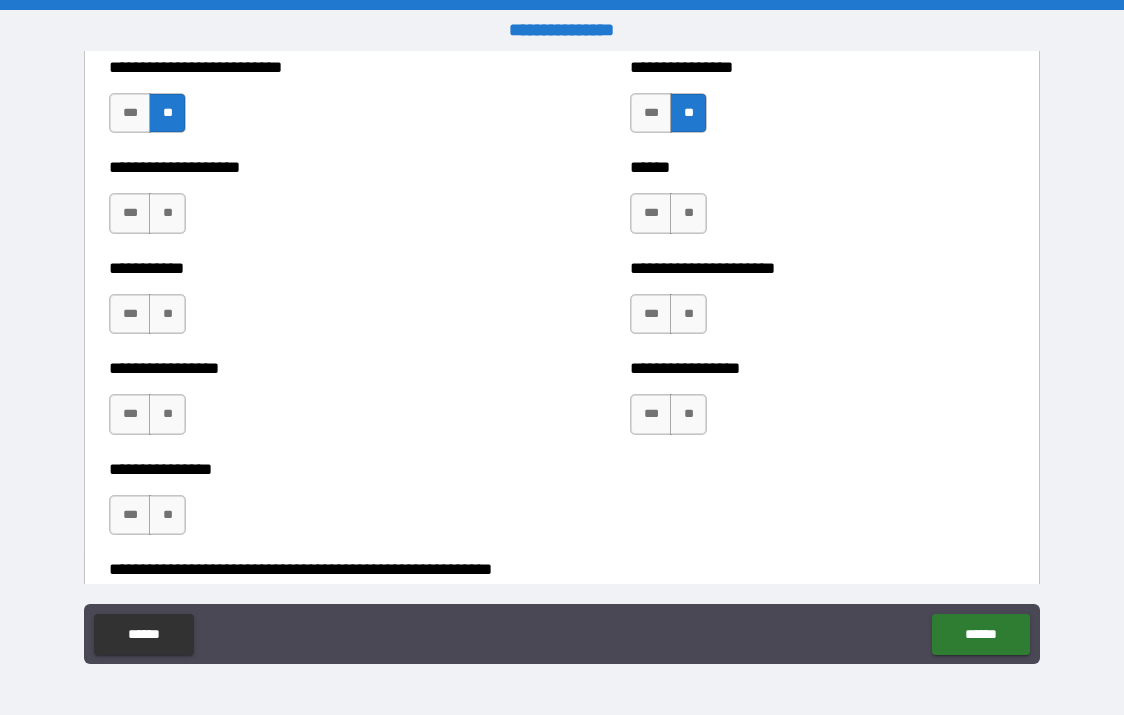 scroll, scrollTop: 5900, scrollLeft: 0, axis: vertical 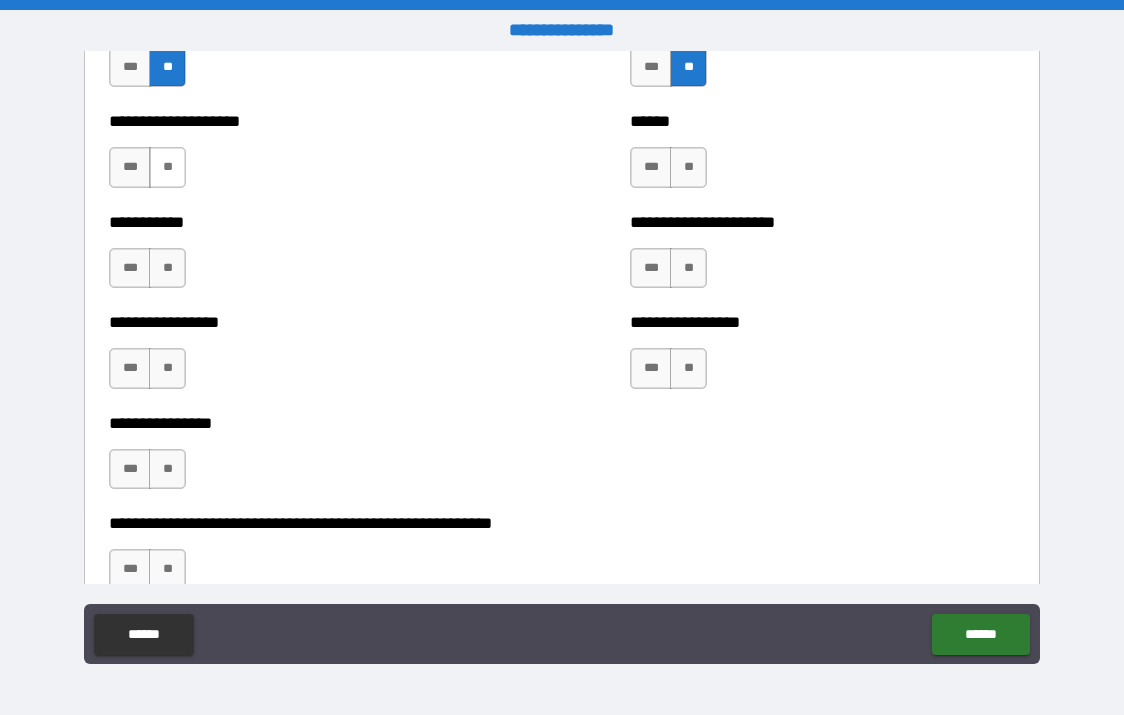 click on "**" at bounding box center (167, 167) 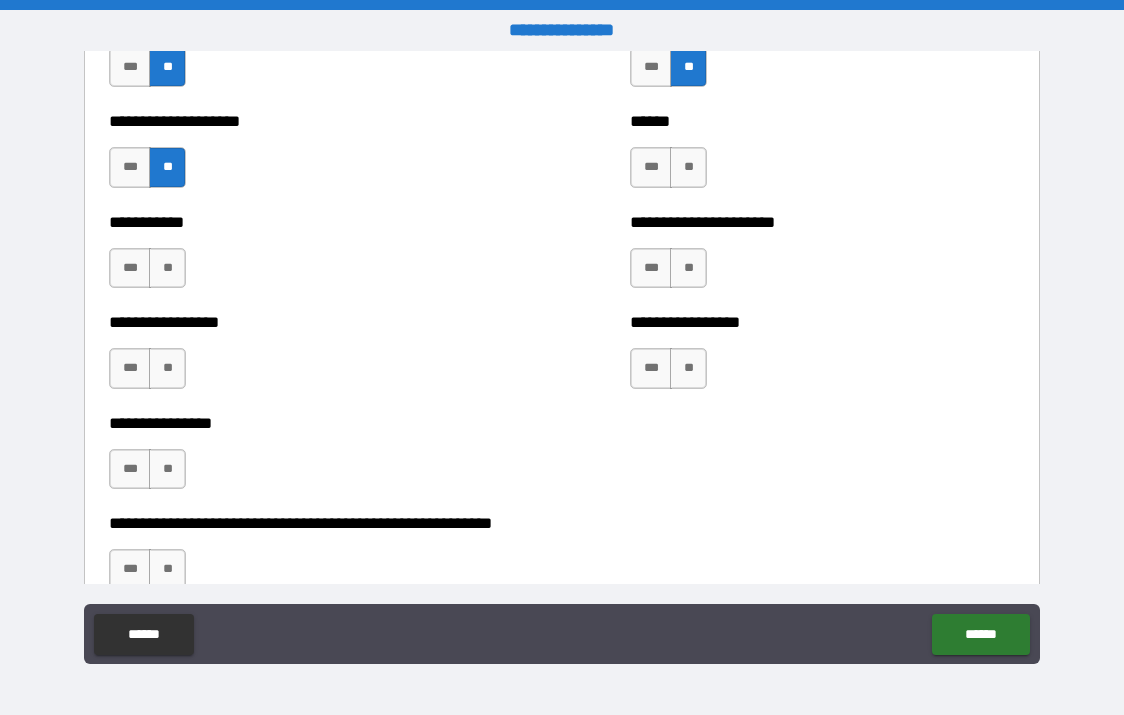 drag, startPoint x: 169, startPoint y: 281, endPoint x: 150, endPoint y: 329, distance: 51.62364 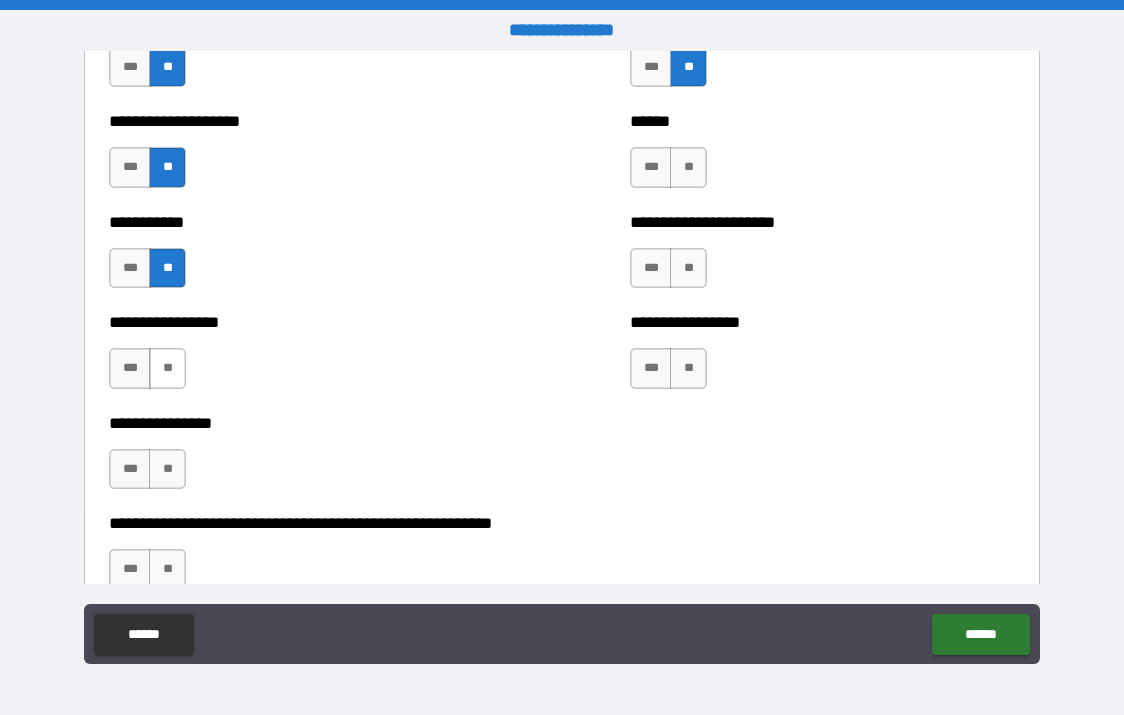 click on "**" at bounding box center (167, 368) 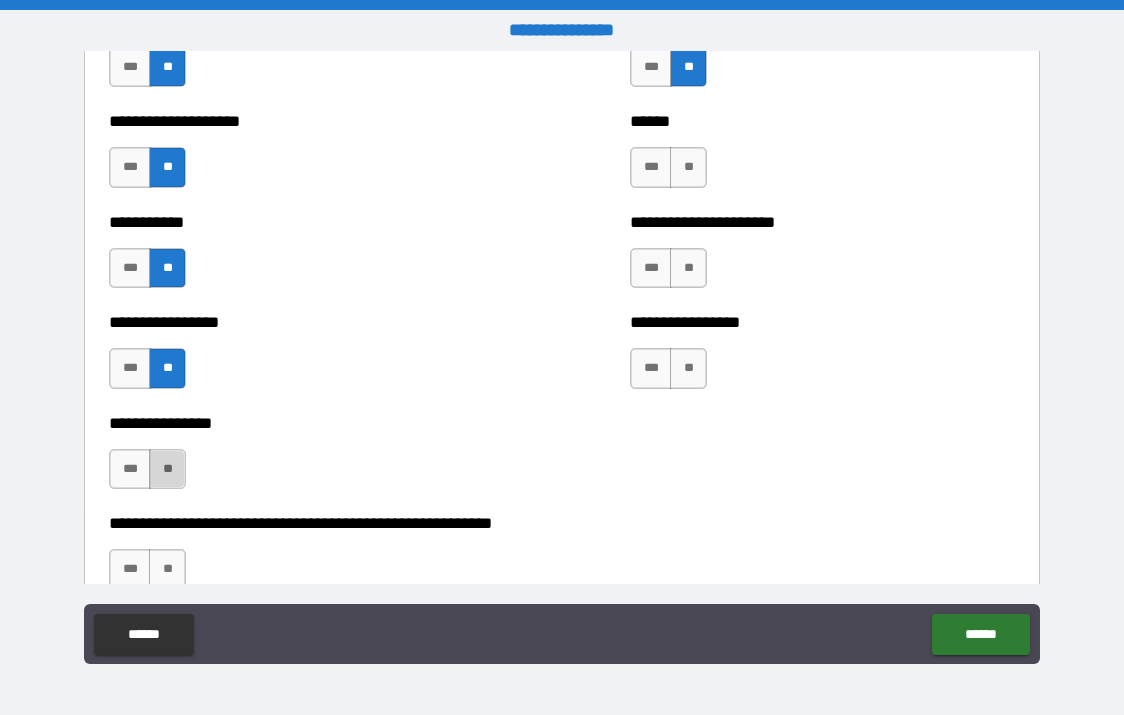 click on "**" at bounding box center [167, 469] 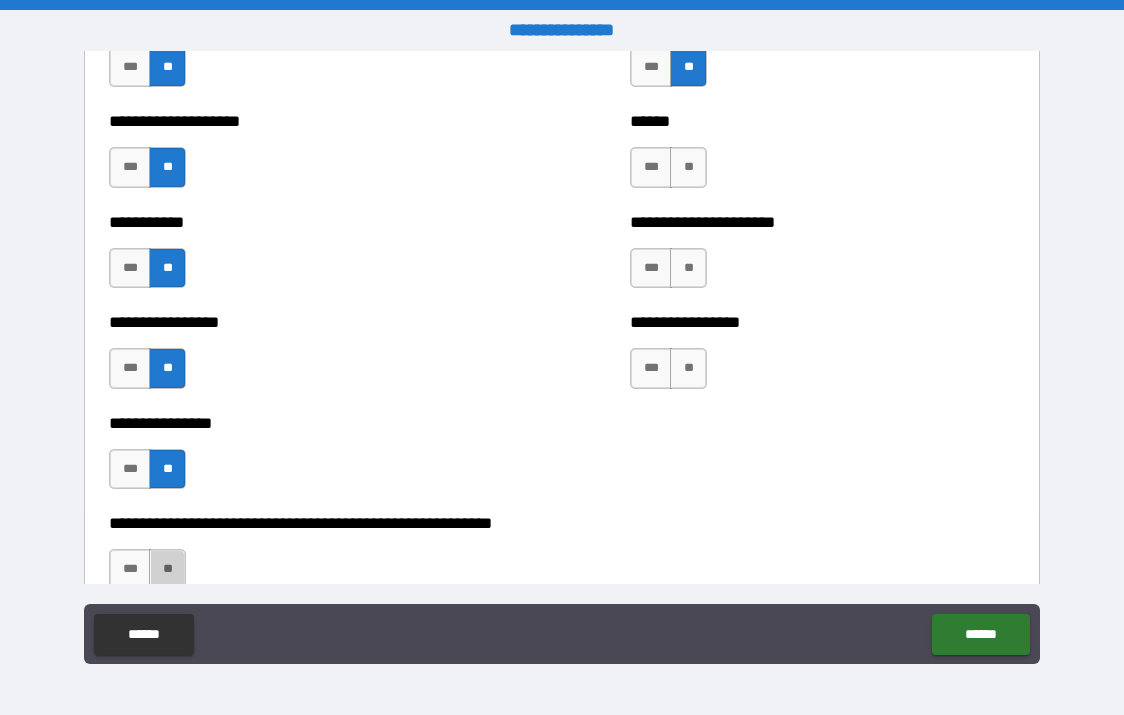drag, startPoint x: 172, startPoint y: 572, endPoint x: 521, endPoint y: 442, distance: 372.42584 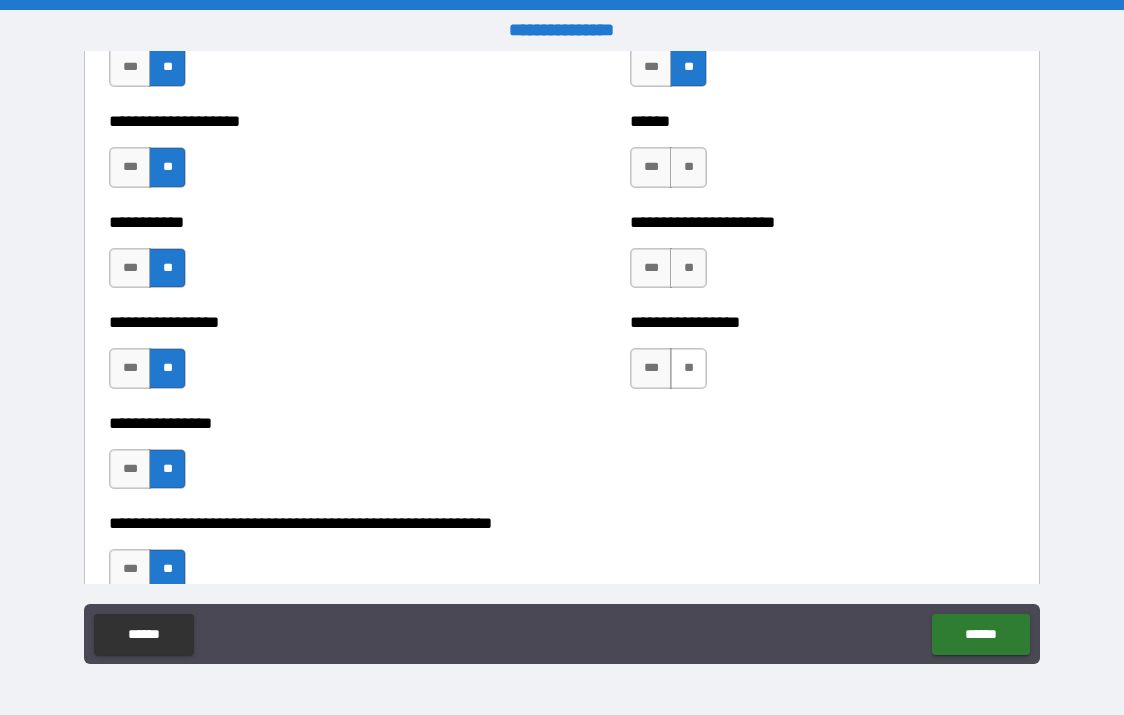 click on "**" at bounding box center (688, 368) 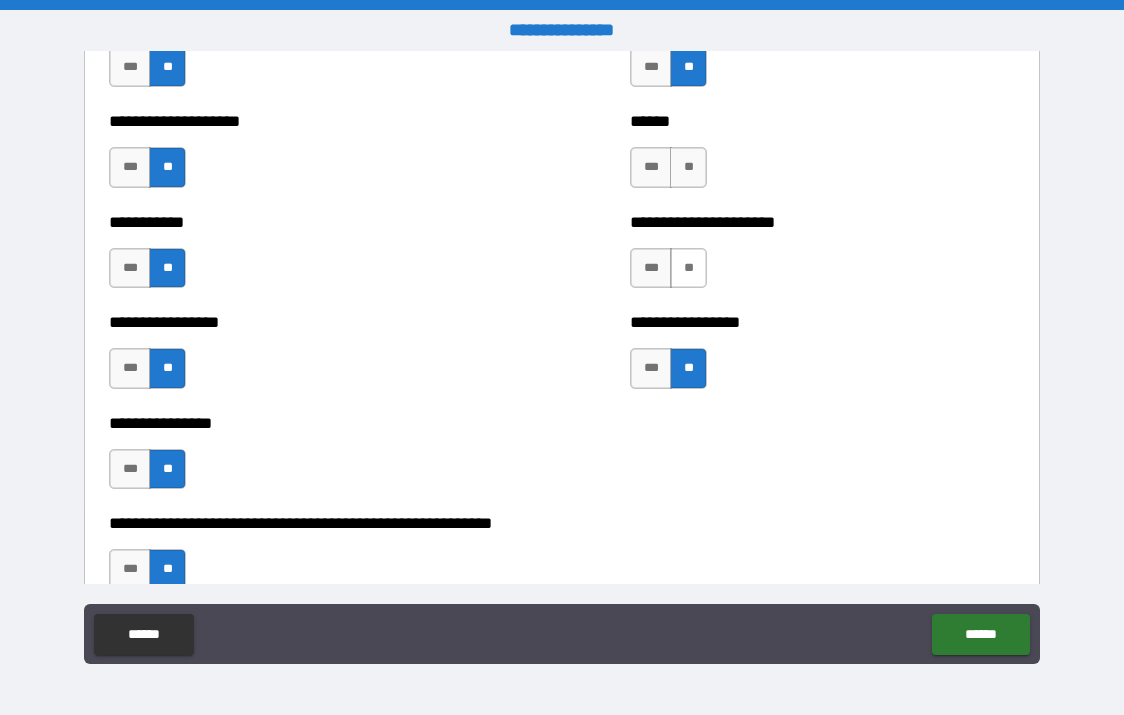 click on "**" at bounding box center [688, 268] 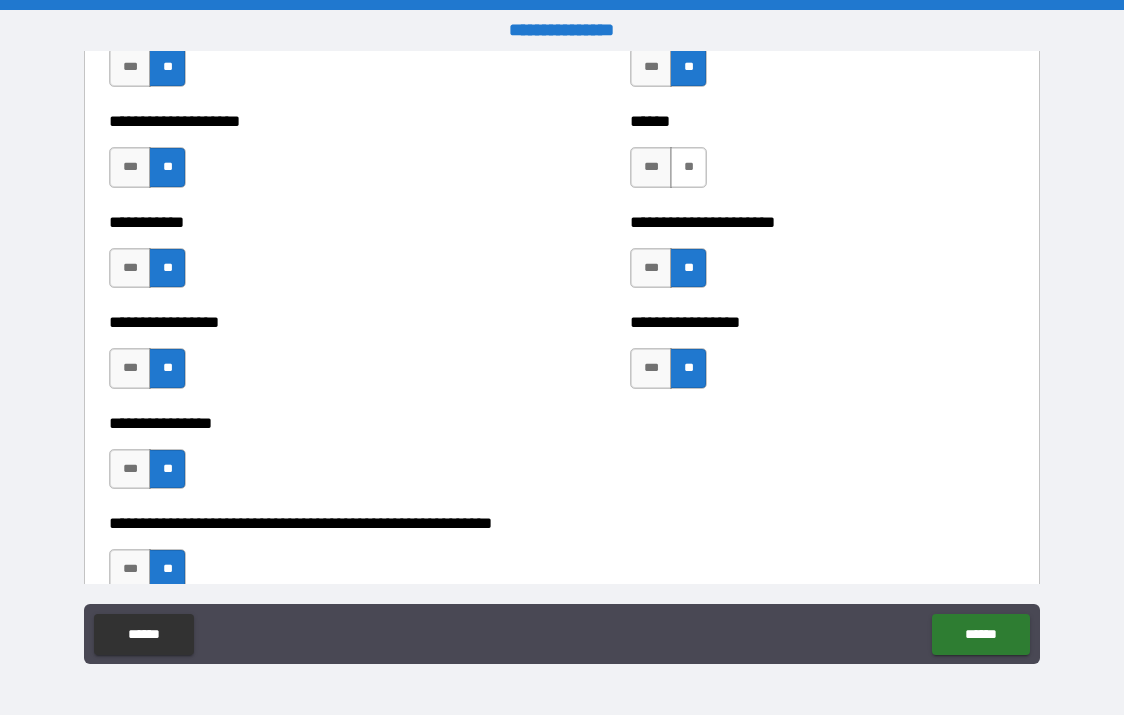 click on "**" at bounding box center (688, 167) 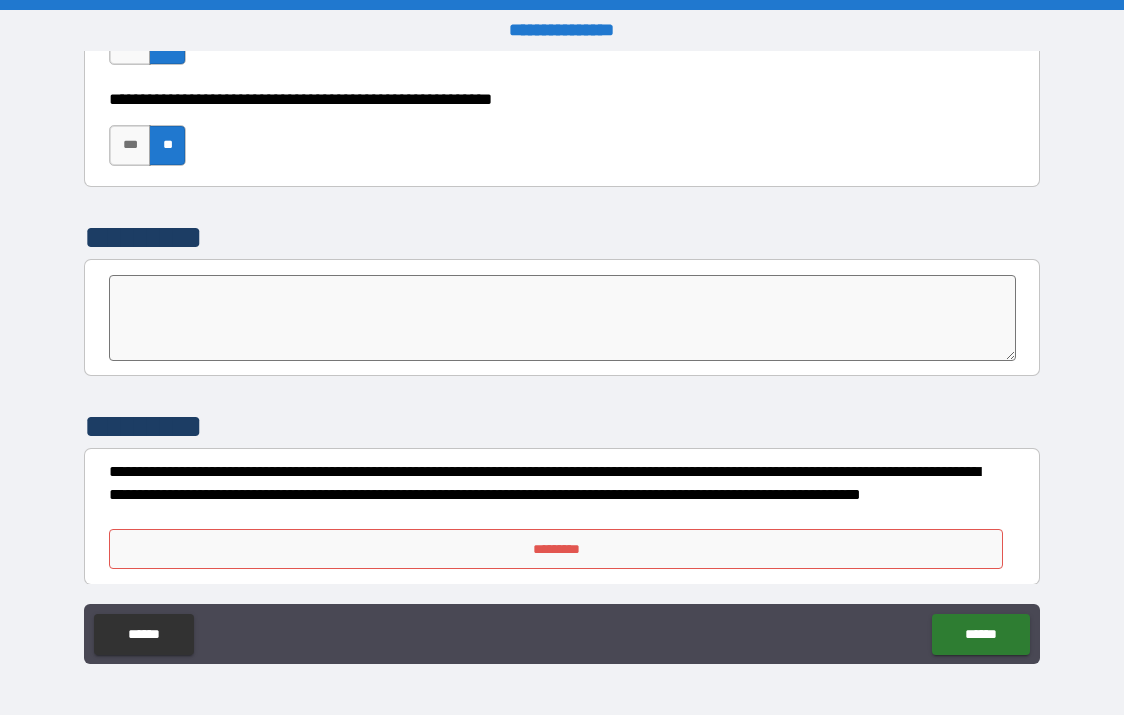 scroll, scrollTop: 6330, scrollLeft: 0, axis: vertical 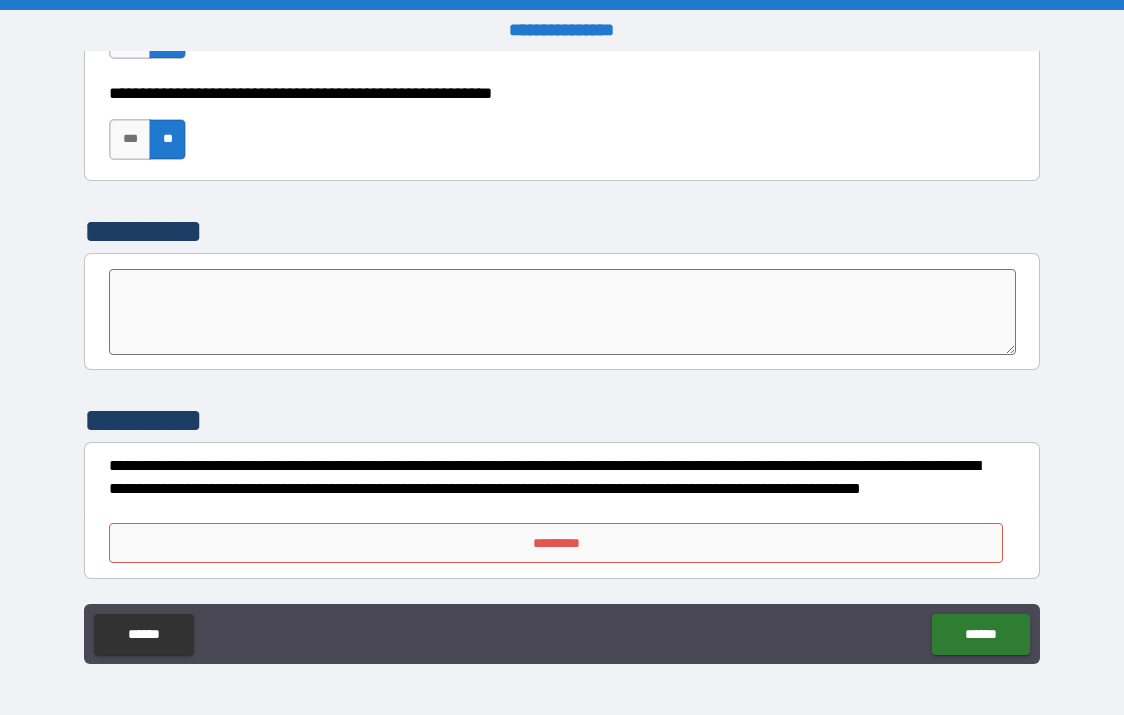 click on "*********" at bounding box center (556, 543) 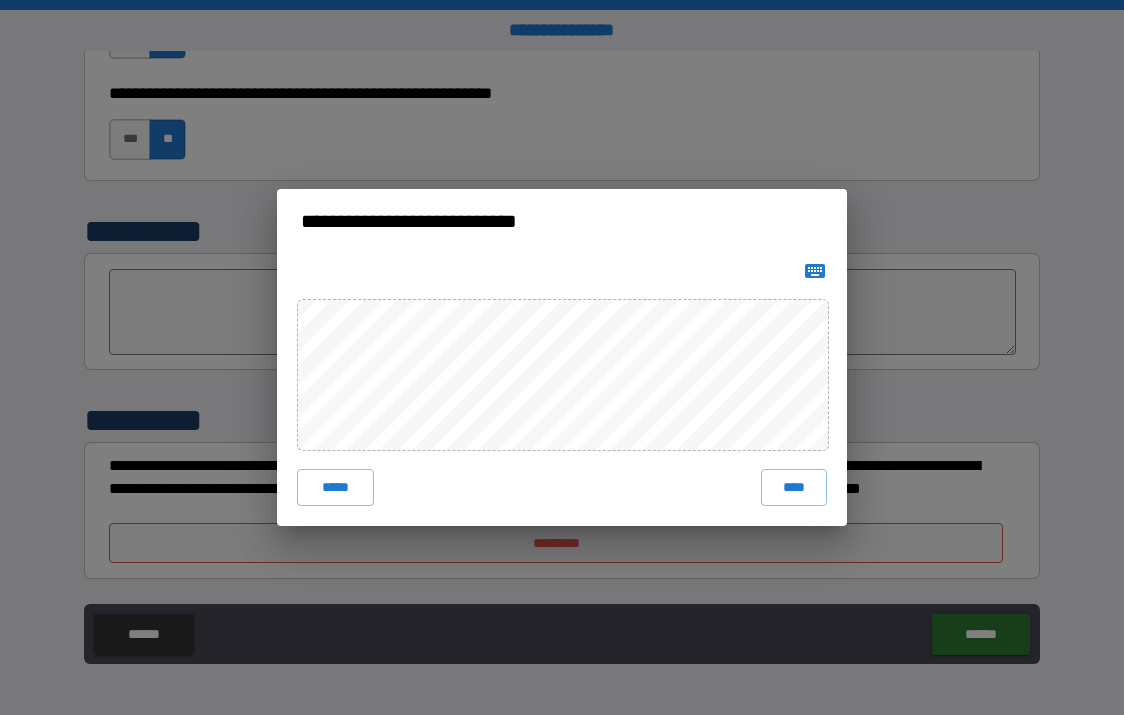 click on "****" at bounding box center [794, 487] 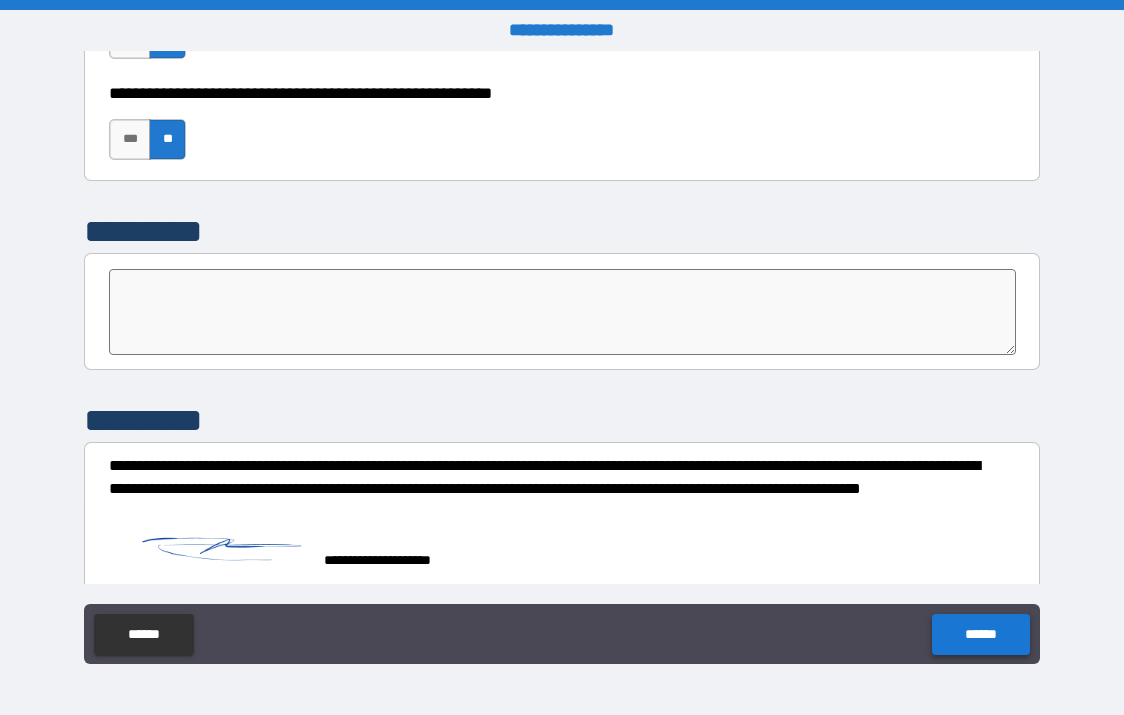 click on "******" at bounding box center [980, 634] 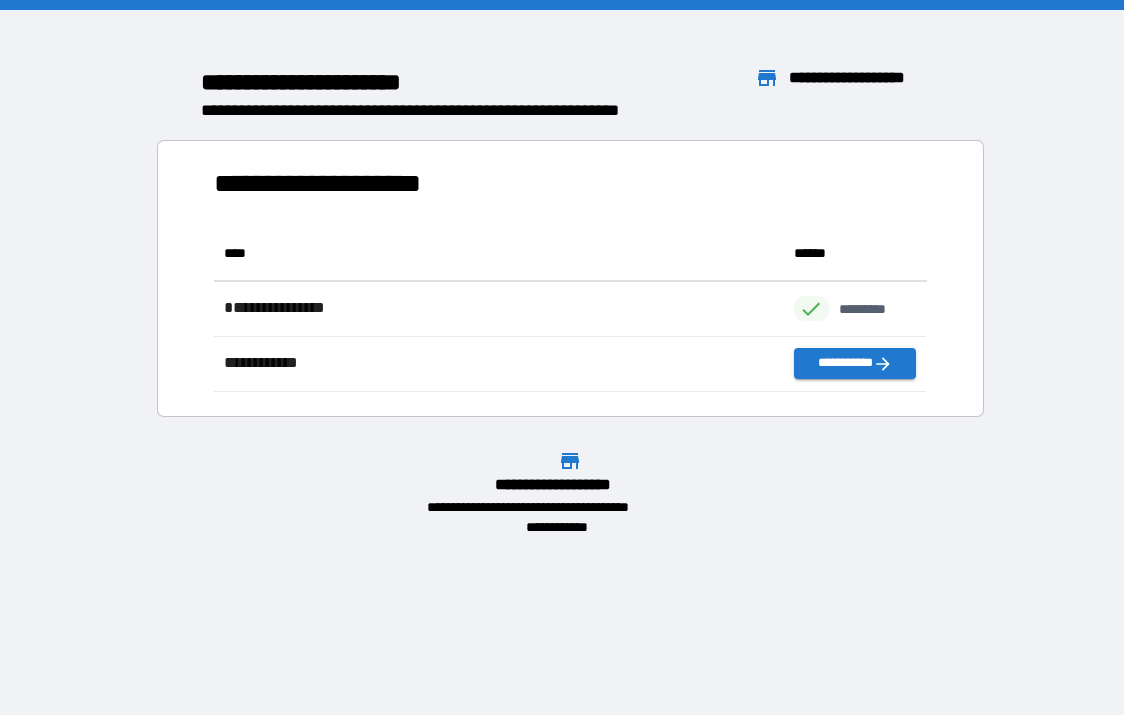 scroll, scrollTop: 16, scrollLeft: 16, axis: both 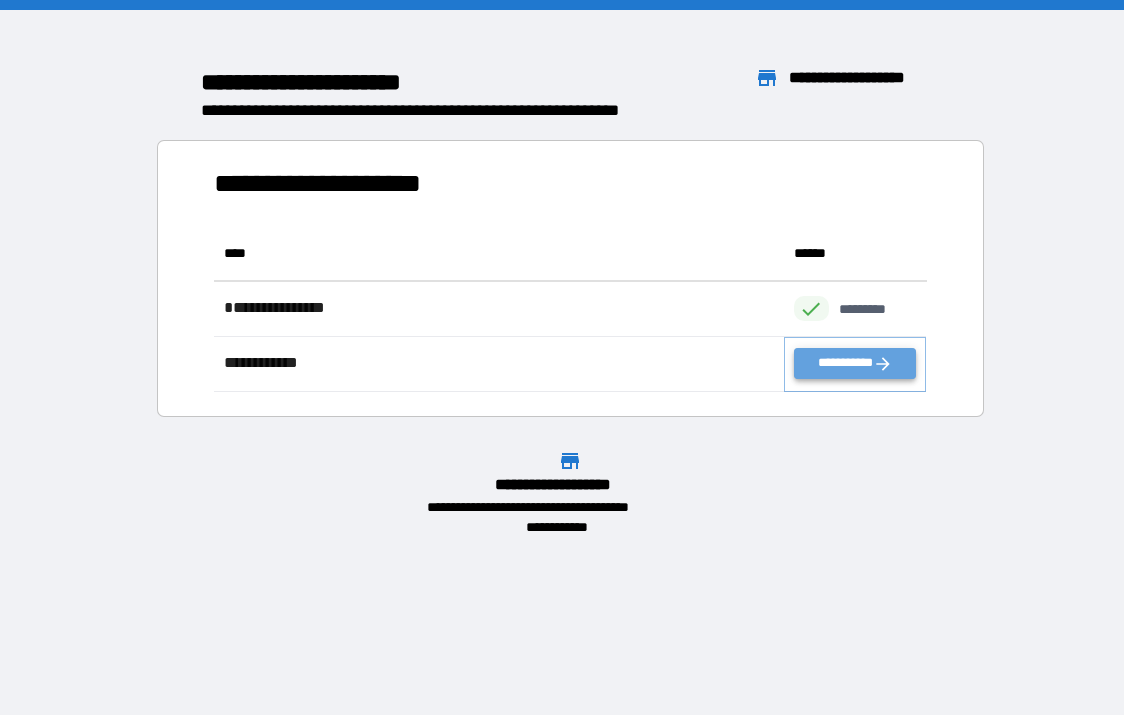 click on "**********" at bounding box center (855, 363) 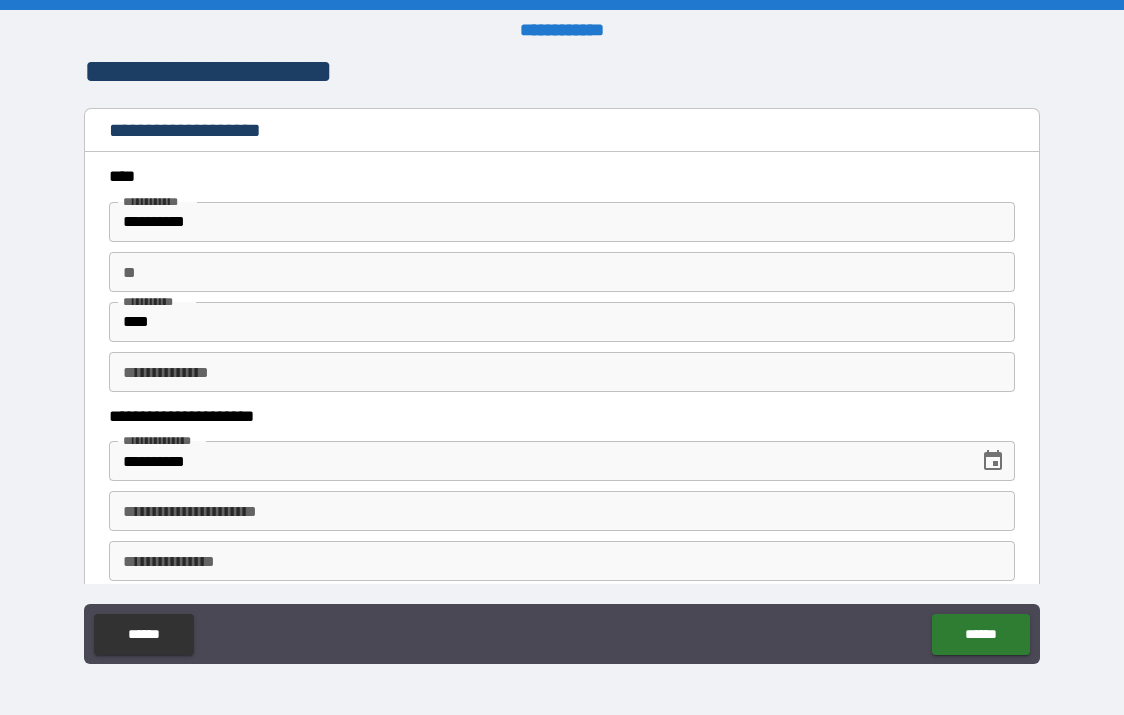 click on "**********" at bounding box center [562, 561] 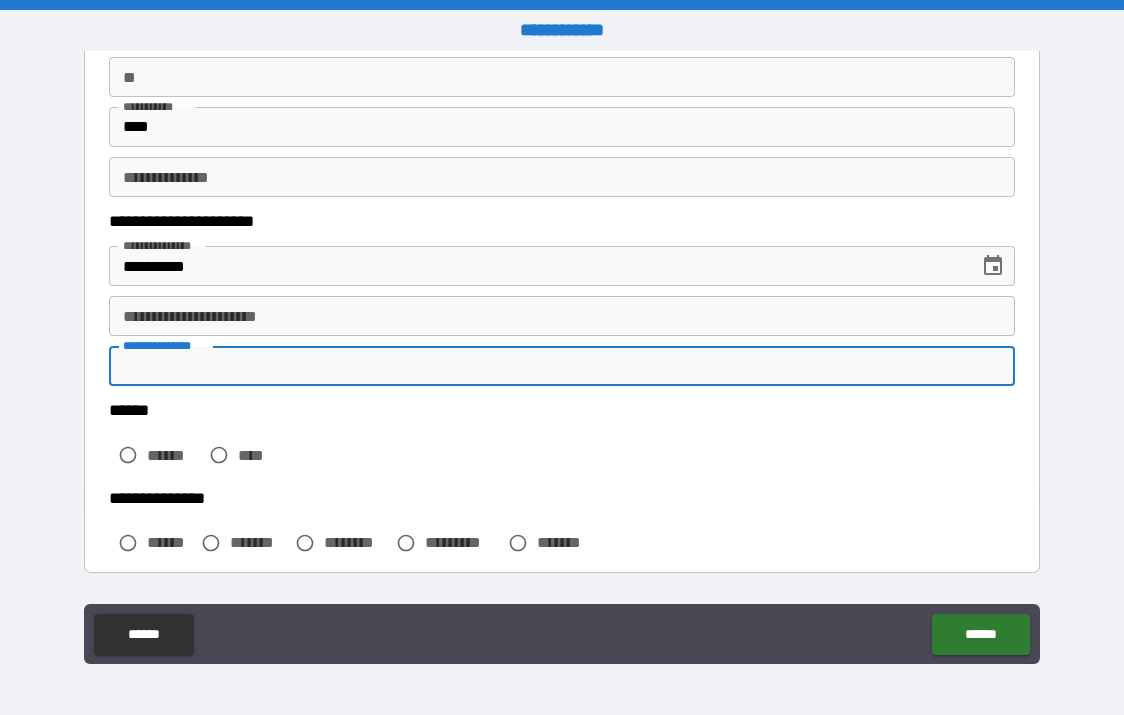 scroll, scrollTop: 140, scrollLeft: 0, axis: vertical 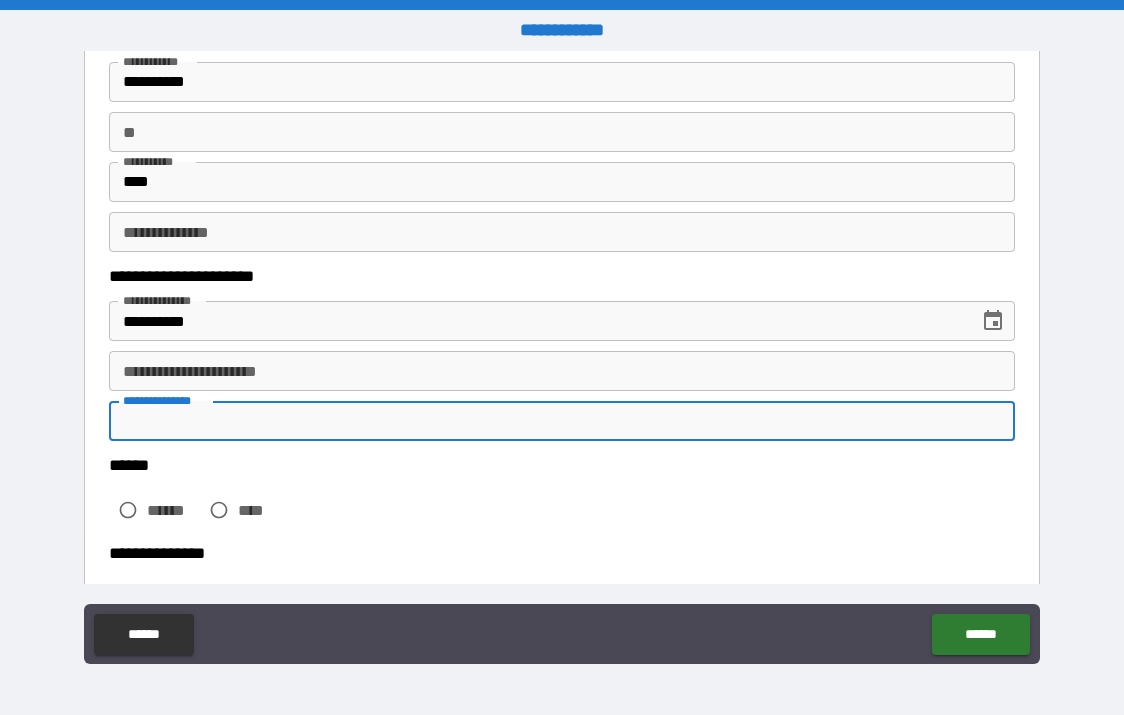 drag, startPoint x: 293, startPoint y: 362, endPoint x: 306, endPoint y: 362, distance: 13 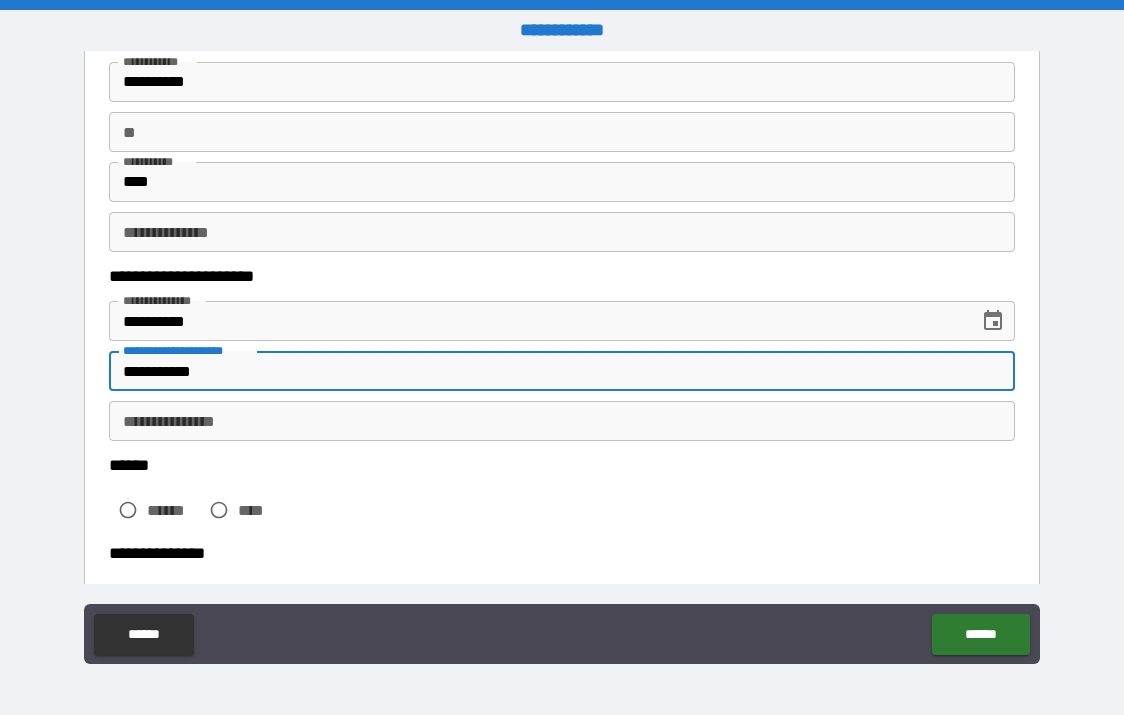 type on "**********" 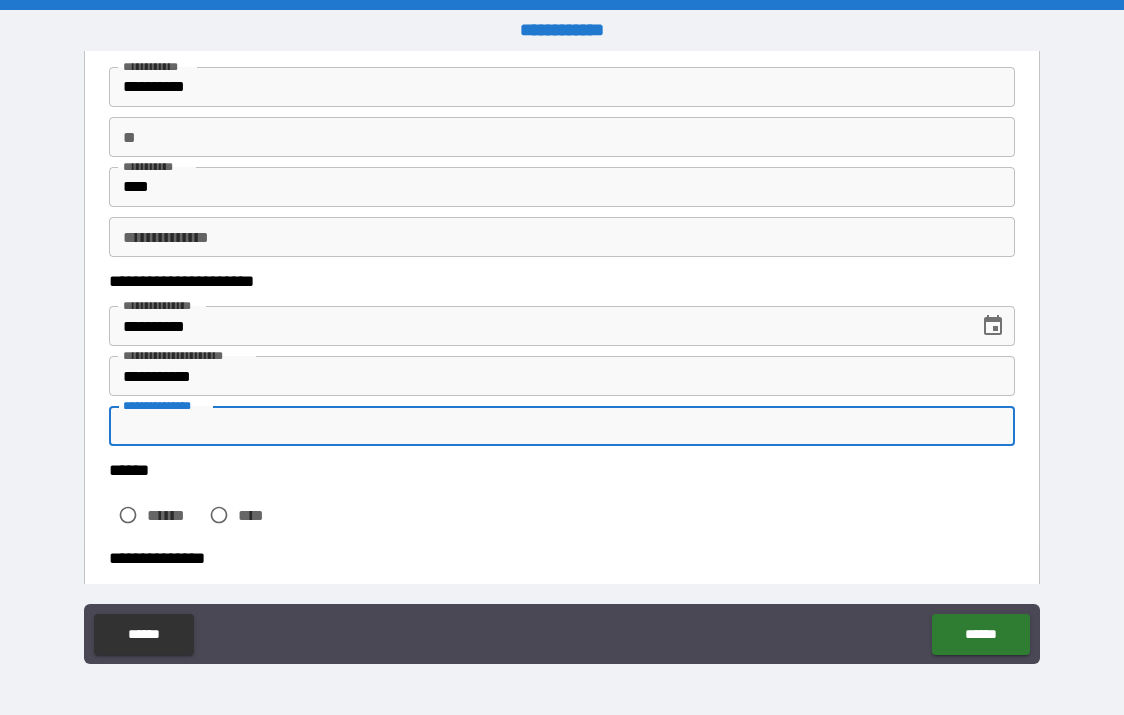 scroll, scrollTop: 200, scrollLeft: 0, axis: vertical 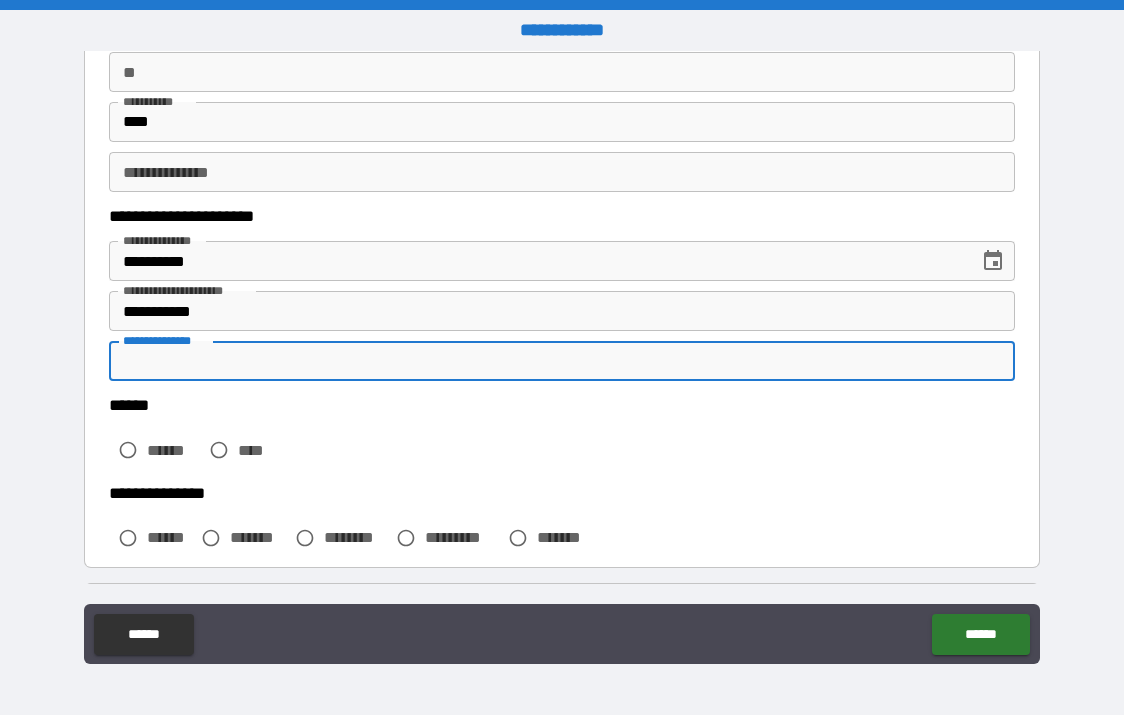 click on "**********" at bounding box center [562, 172] 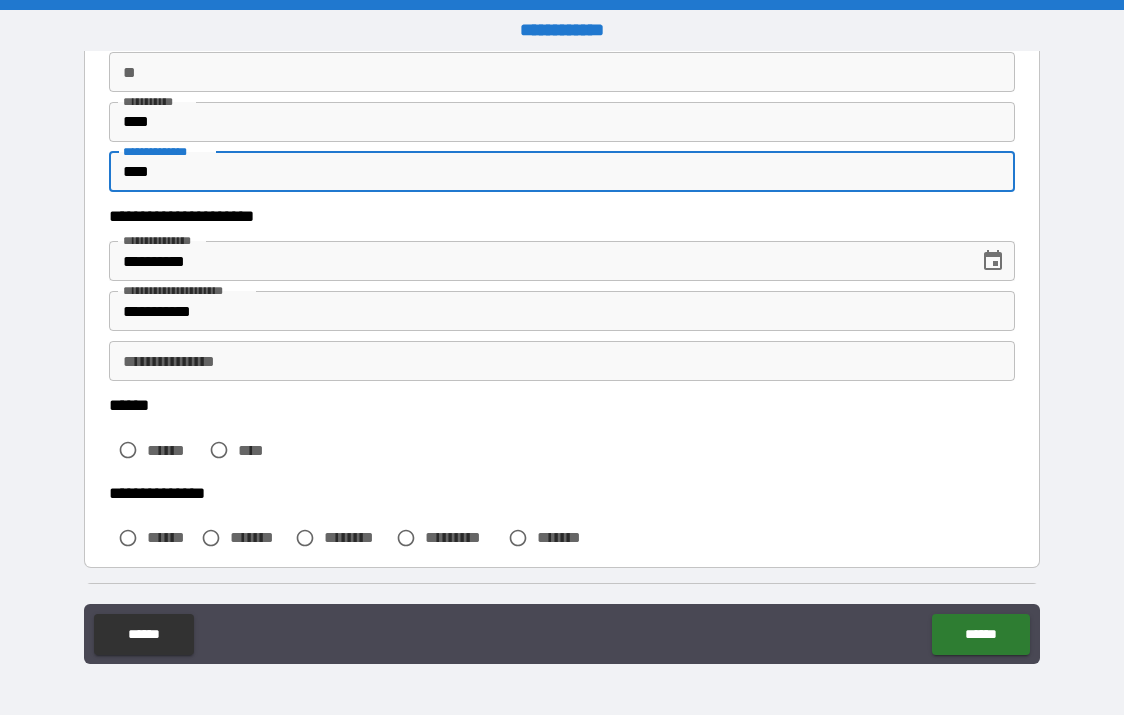 type on "****" 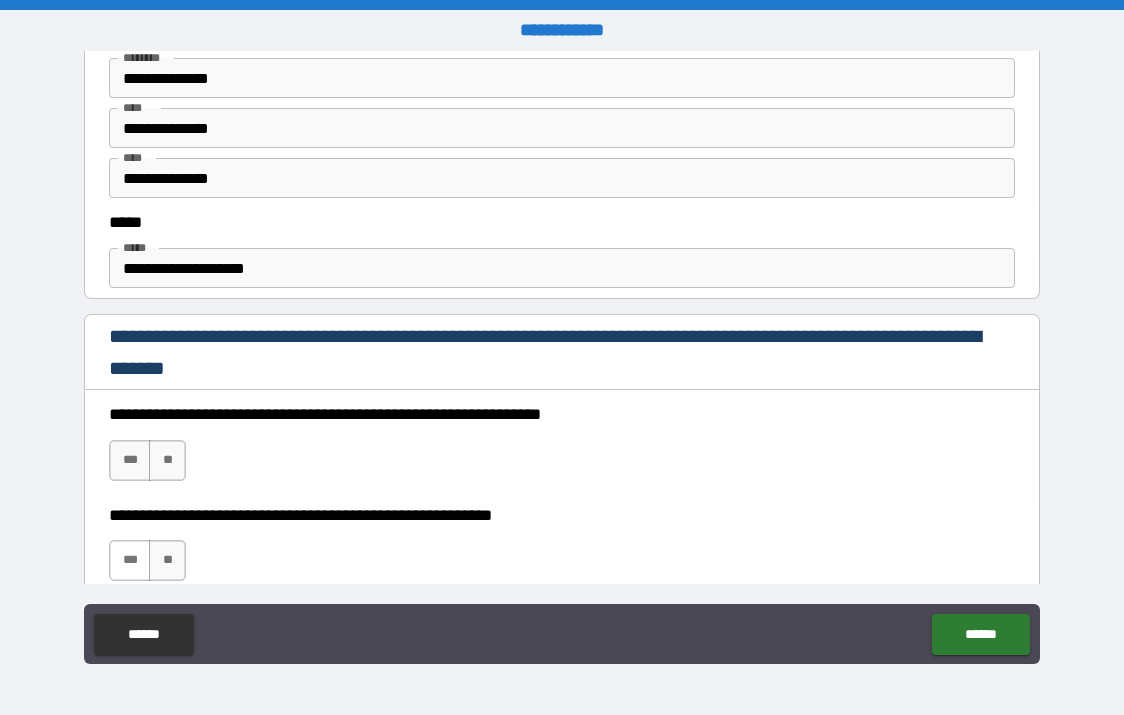scroll, scrollTop: 1200, scrollLeft: 0, axis: vertical 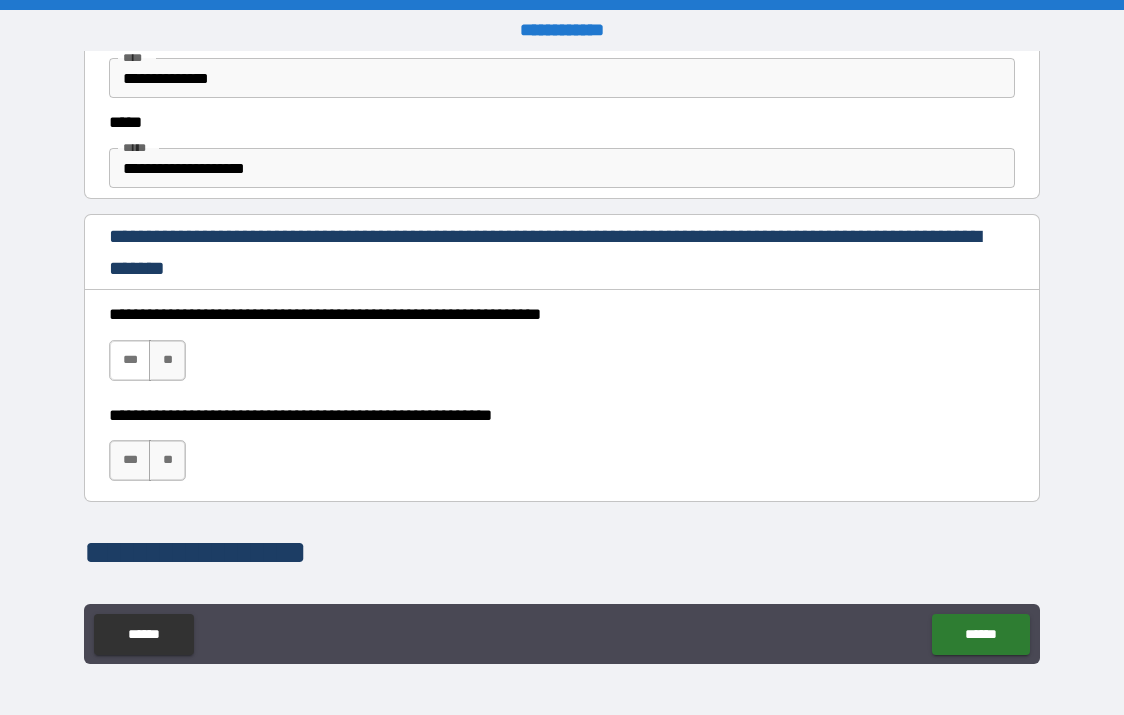 click on "***" at bounding box center [130, 360] 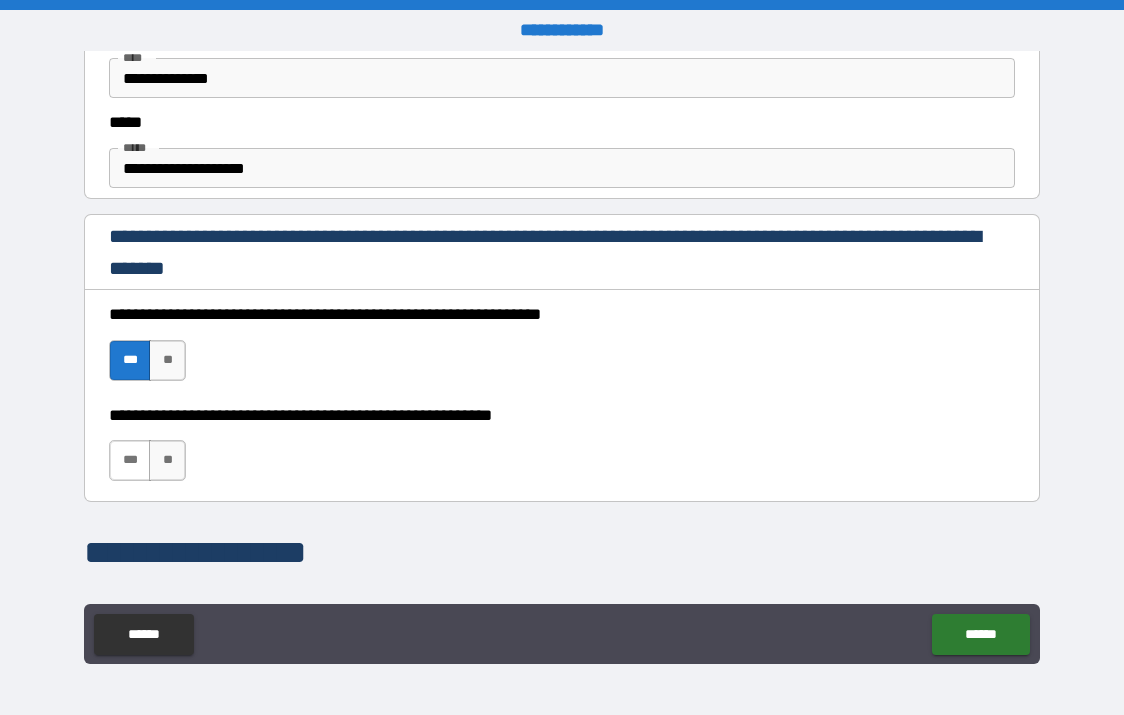 click on "***" at bounding box center (130, 460) 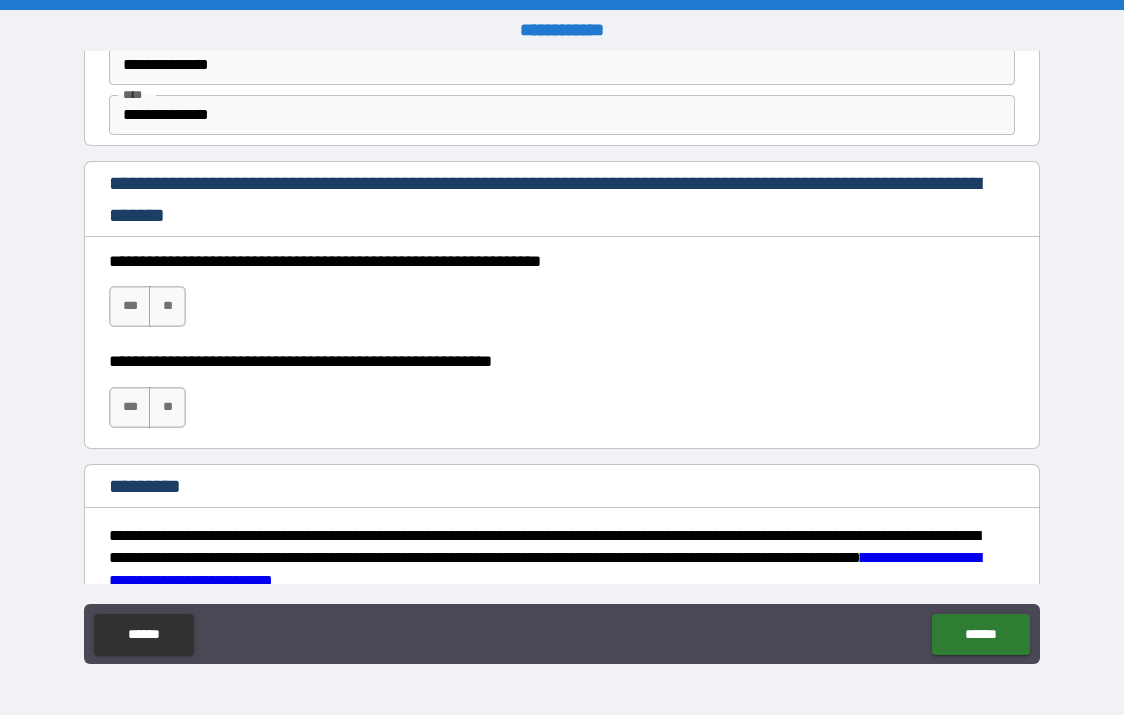 scroll, scrollTop: 2900, scrollLeft: 0, axis: vertical 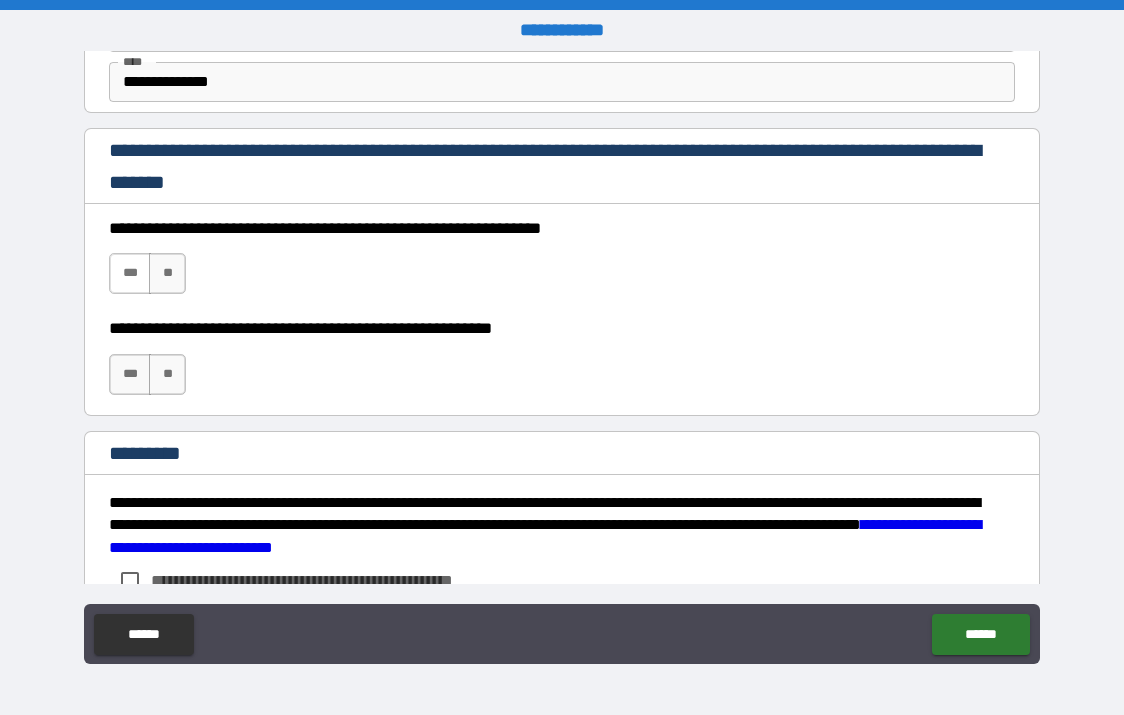 click on "***" at bounding box center [130, 273] 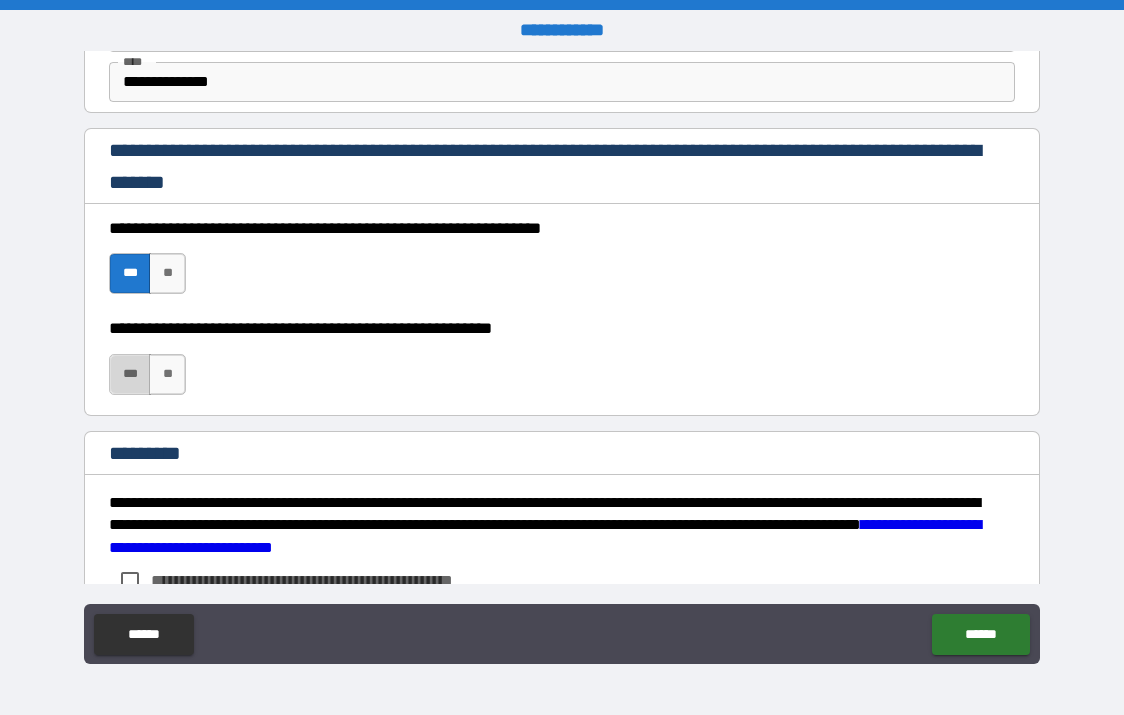 click on "***" at bounding box center (130, 374) 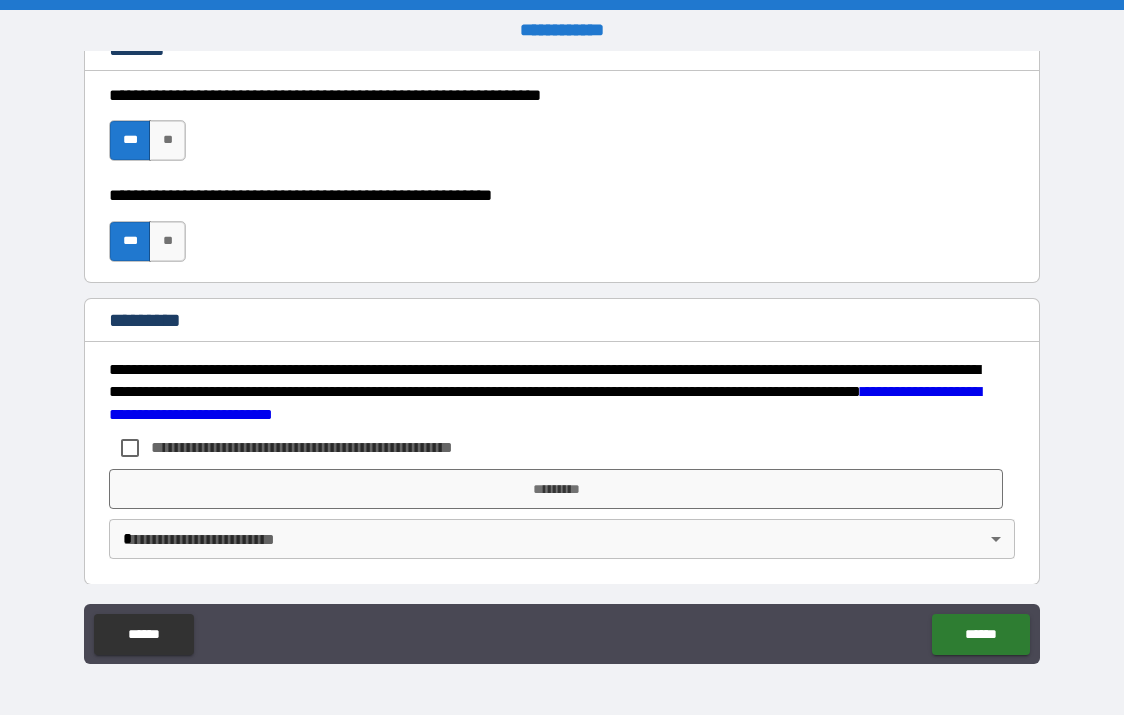scroll, scrollTop: 3039, scrollLeft: 0, axis: vertical 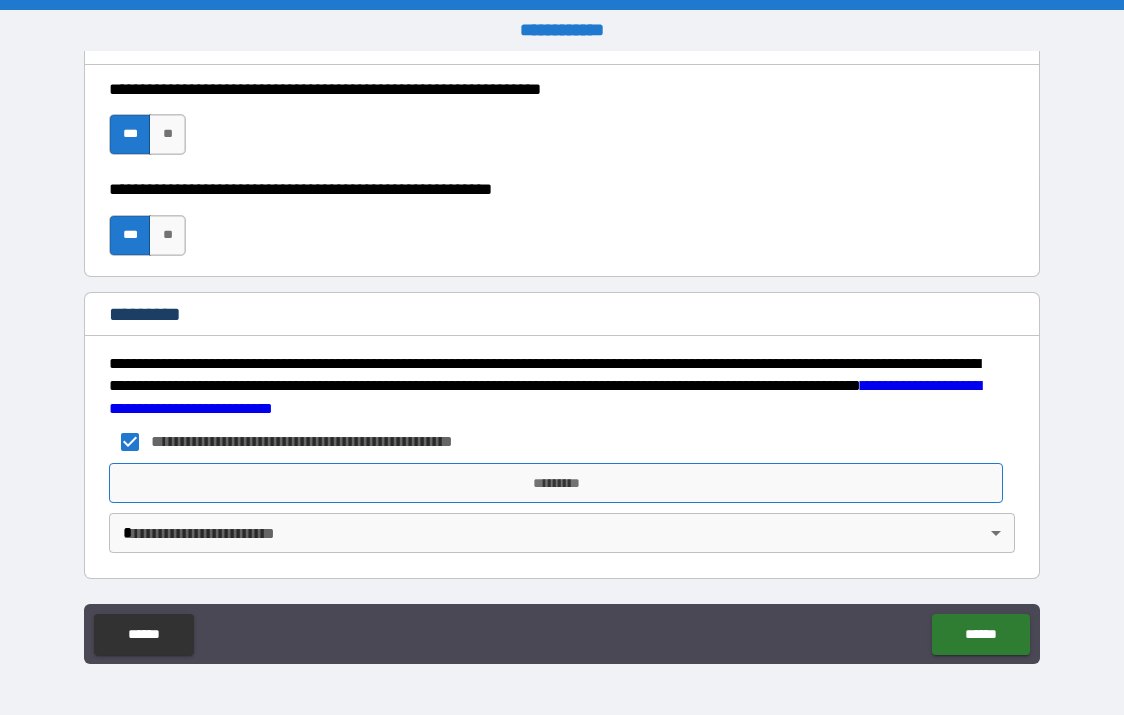 click on "*********" at bounding box center (556, 483) 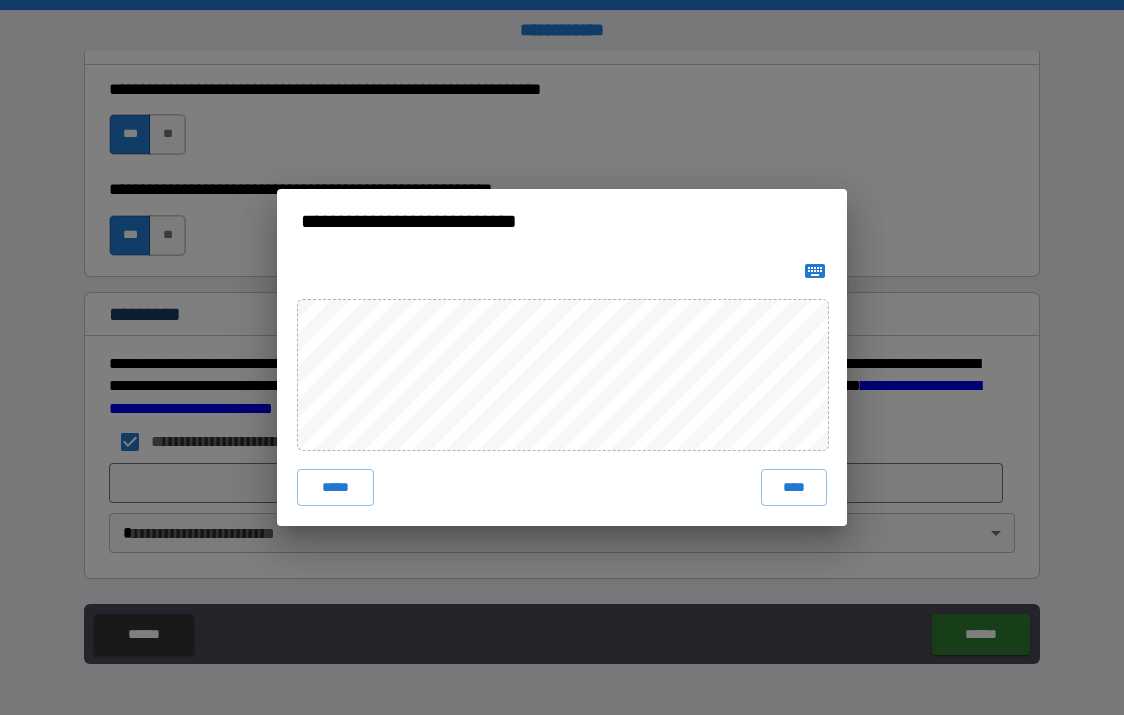click on "***** ****" at bounding box center [562, 389] 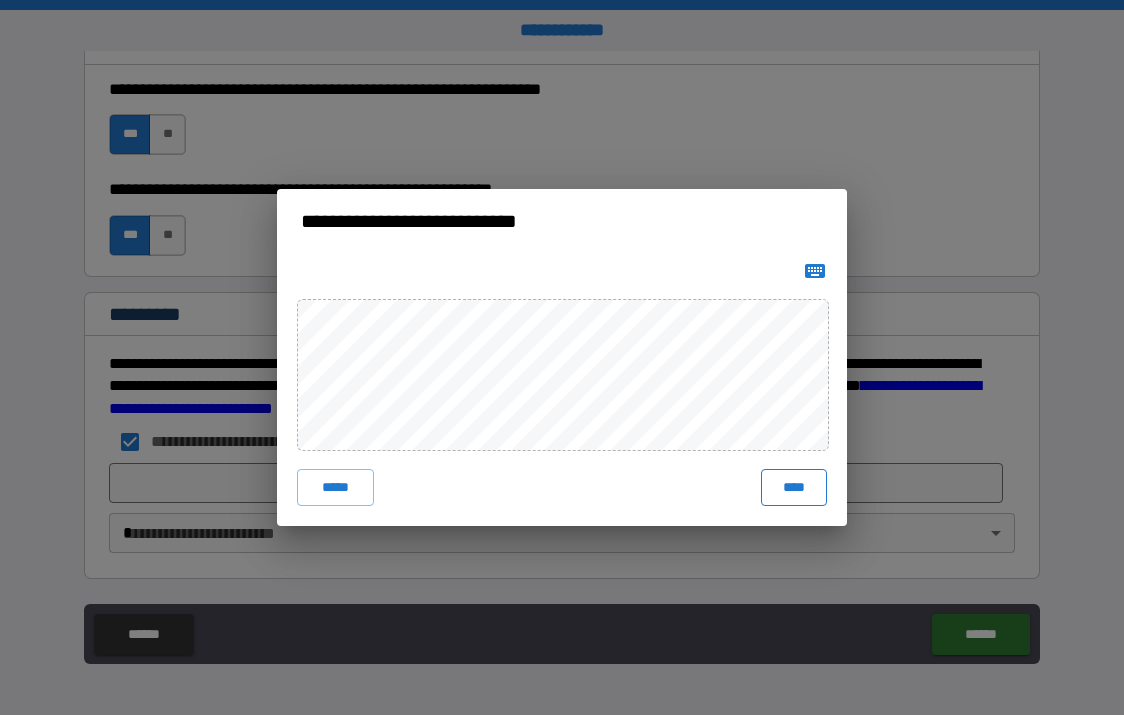 click on "****" at bounding box center [794, 487] 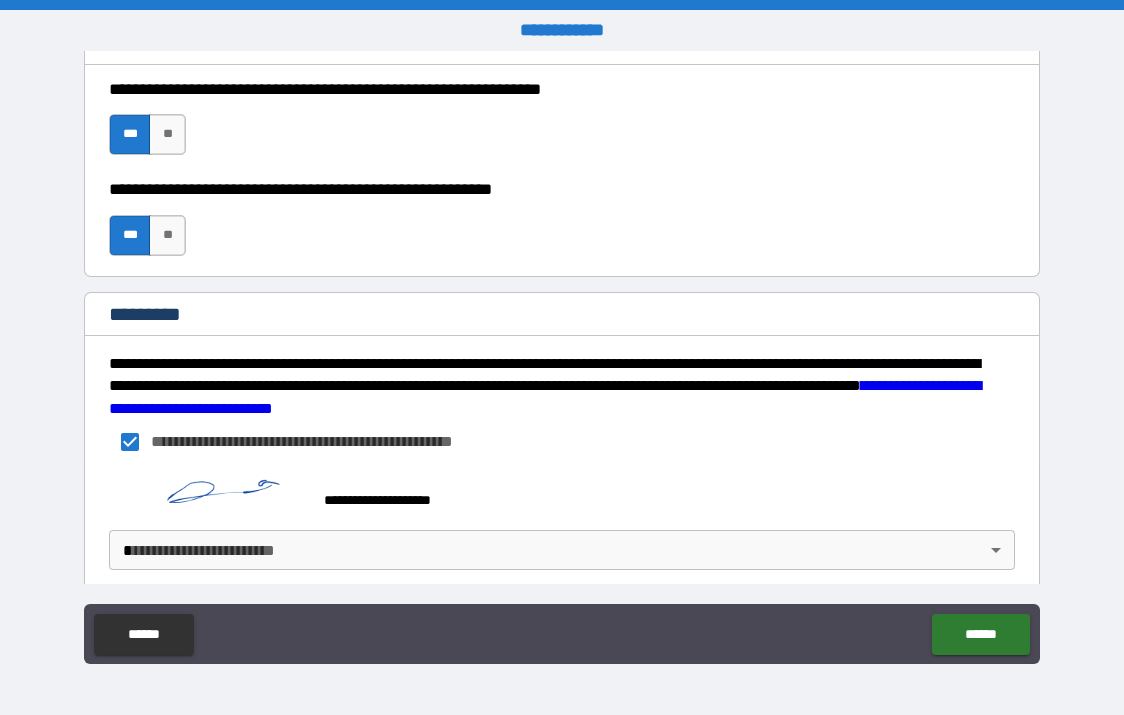 scroll, scrollTop: 3056, scrollLeft: 0, axis: vertical 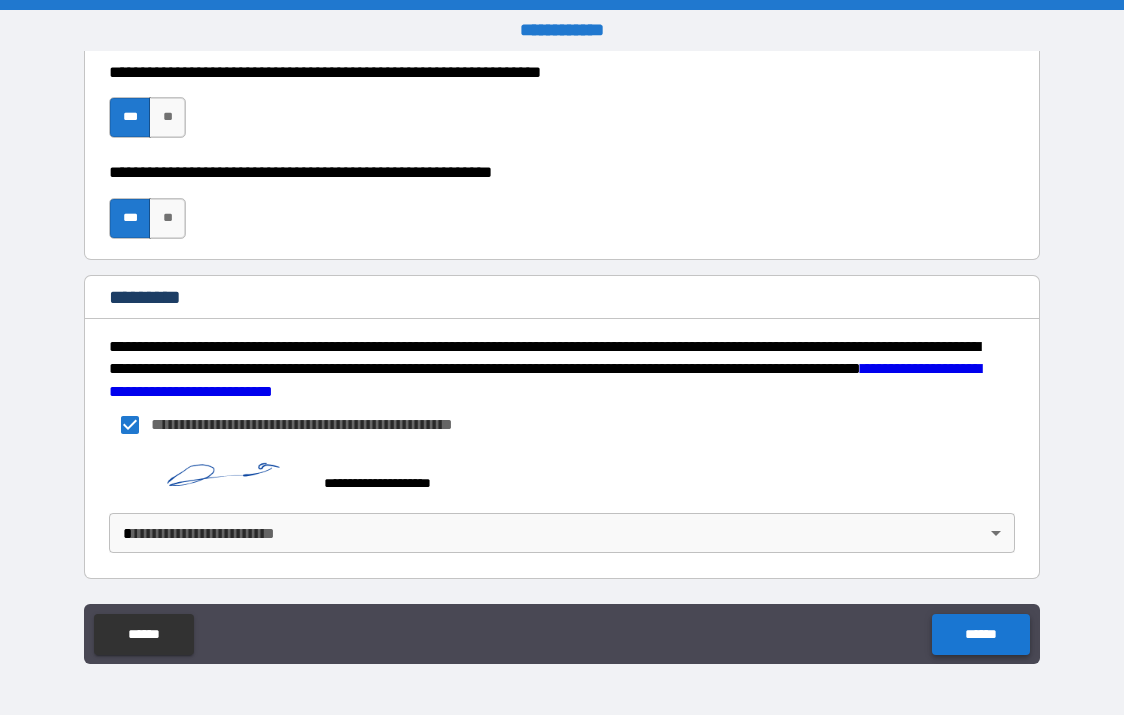 click on "******" at bounding box center (980, 634) 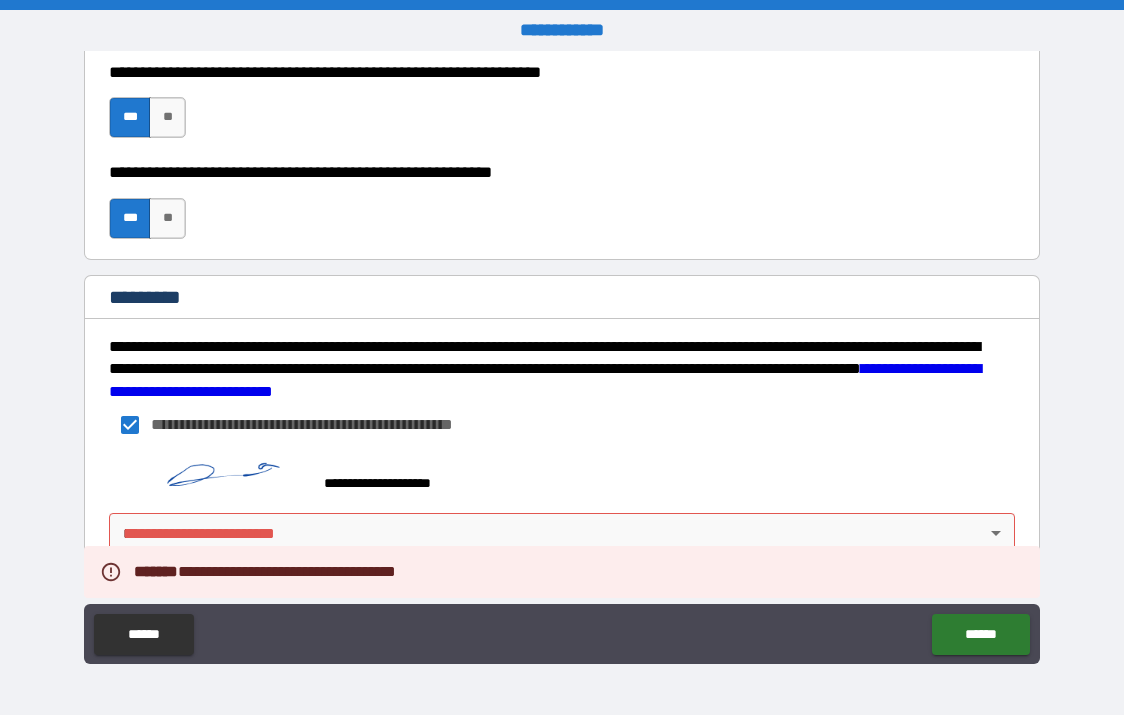 drag, startPoint x: 539, startPoint y: 591, endPoint x: 550, endPoint y: 583, distance: 13.601471 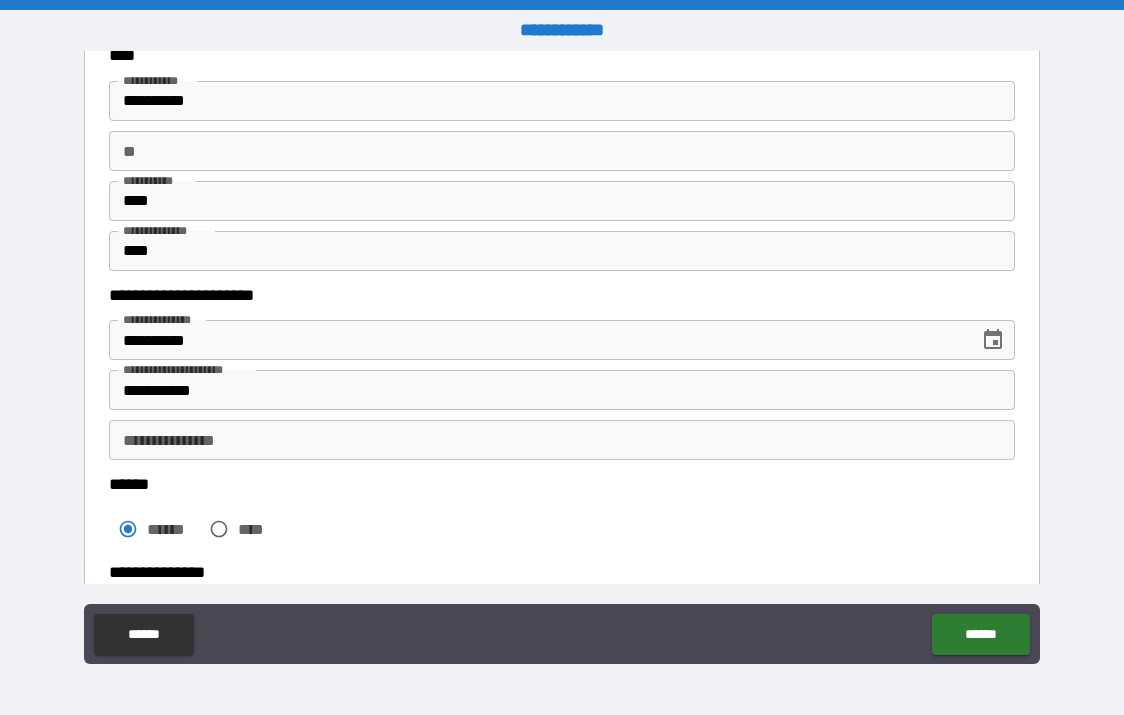 scroll, scrollTop: 94, scrollLeft: 0, axis: vertical 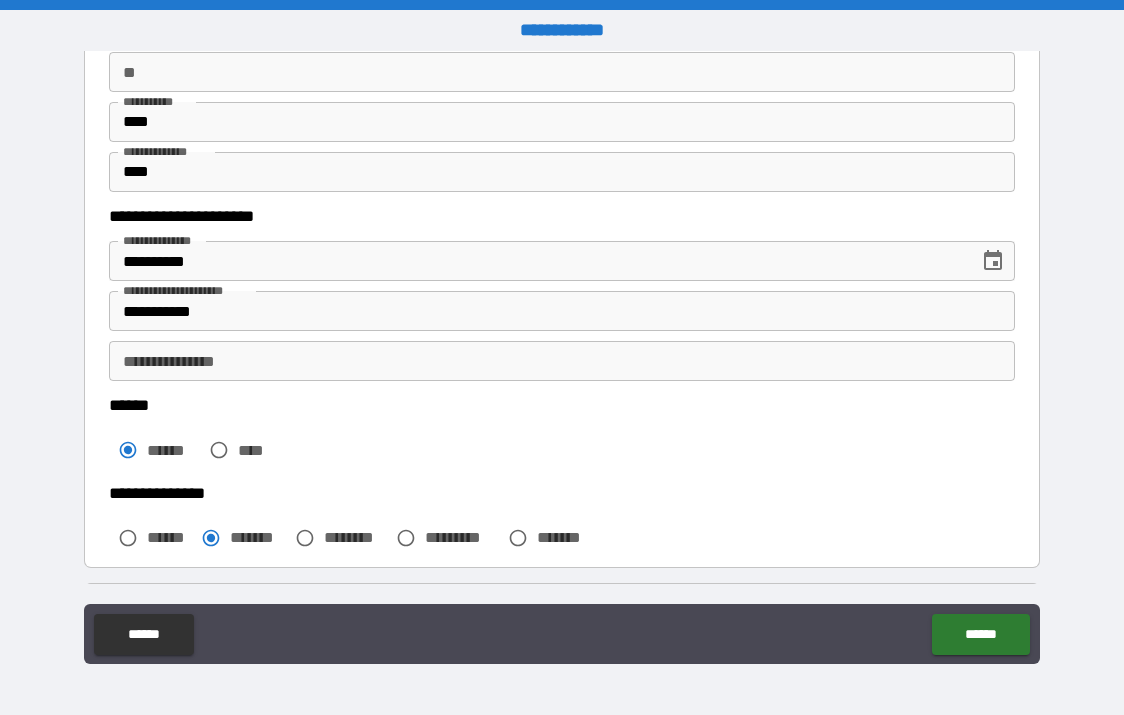 click on "**********" at bounding box center (562, 361) 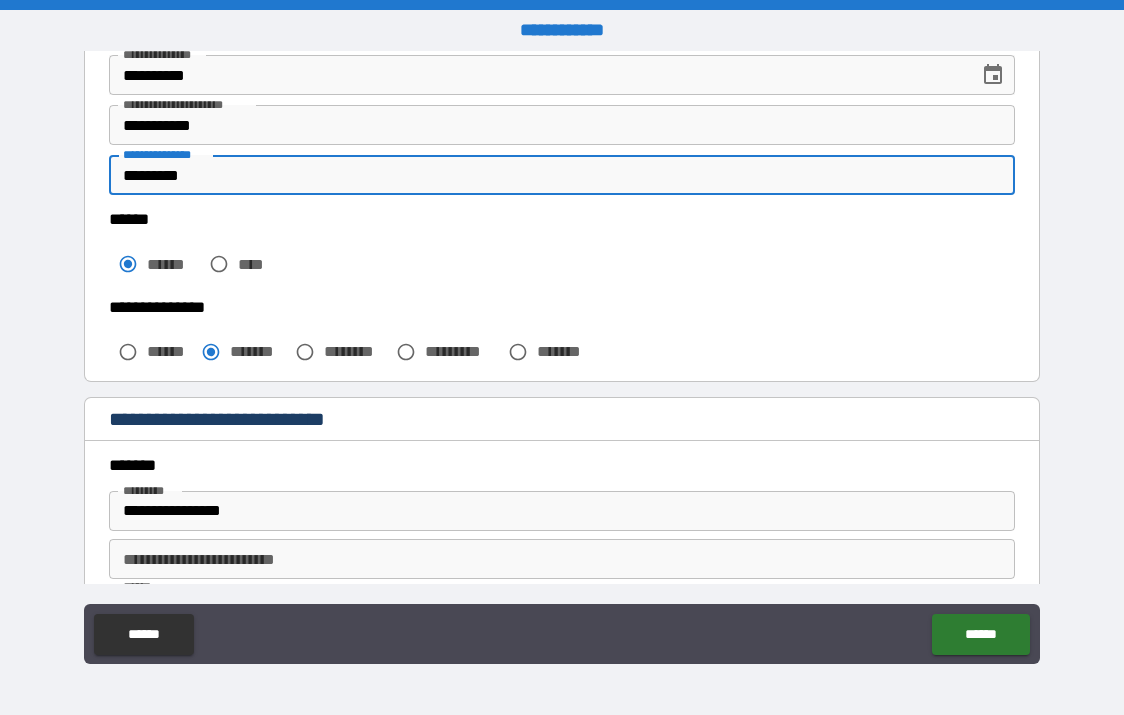 scroll, scrollTop: 400, scrollLeft: 0, axis: vertical 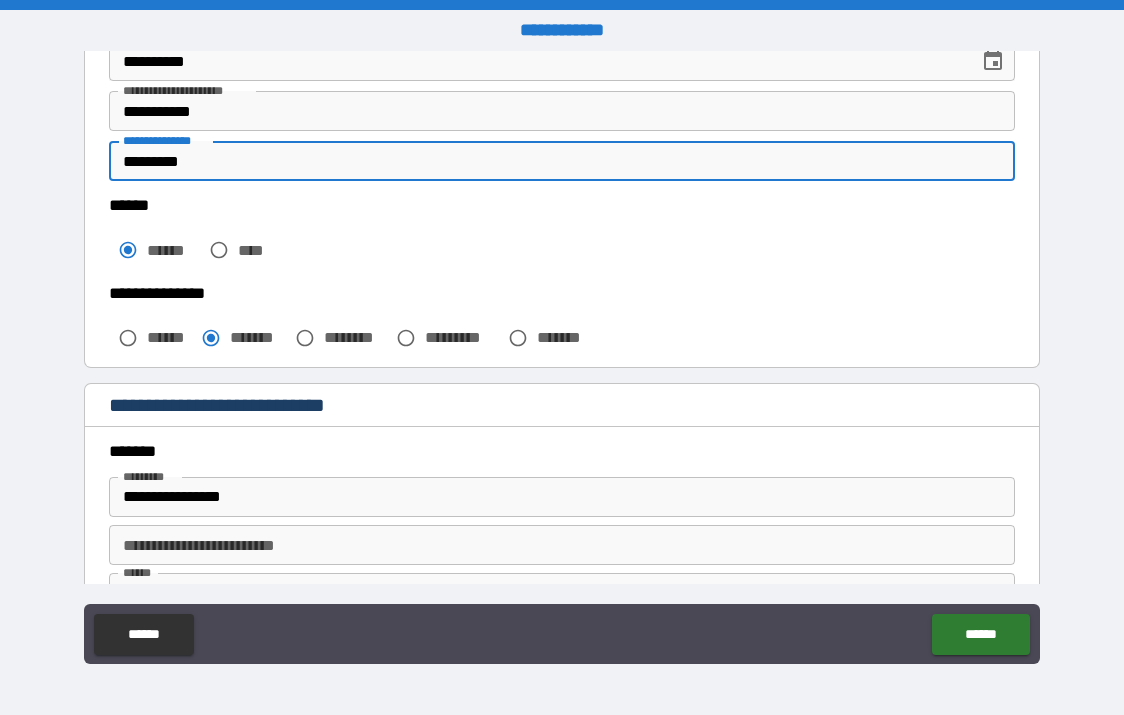 type on "*********" 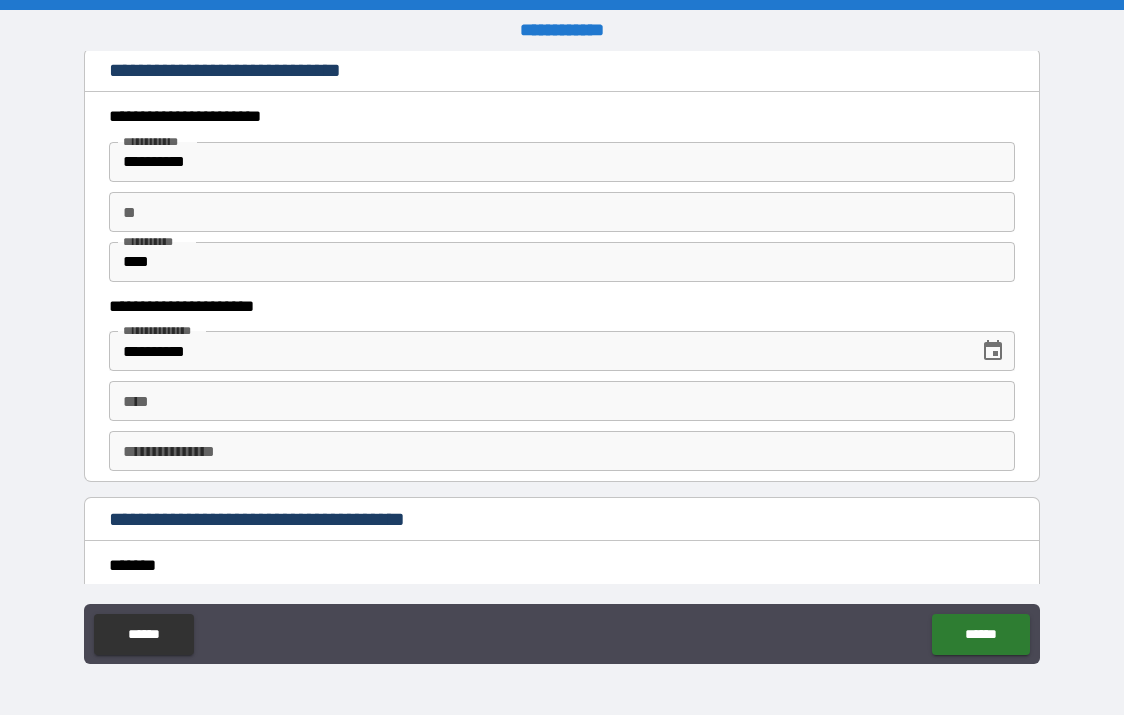scroll, scrollTop: 1900, scrollLeft: 0, axis: vertical 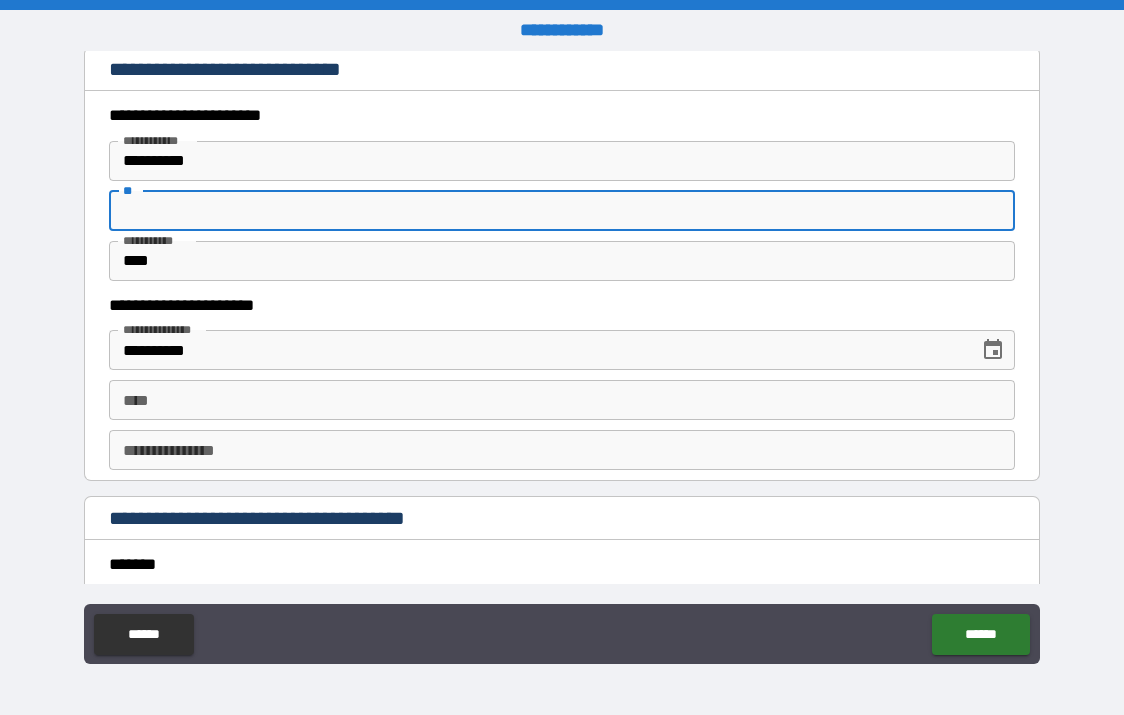 click on "**" at bounding box center (562, 211) 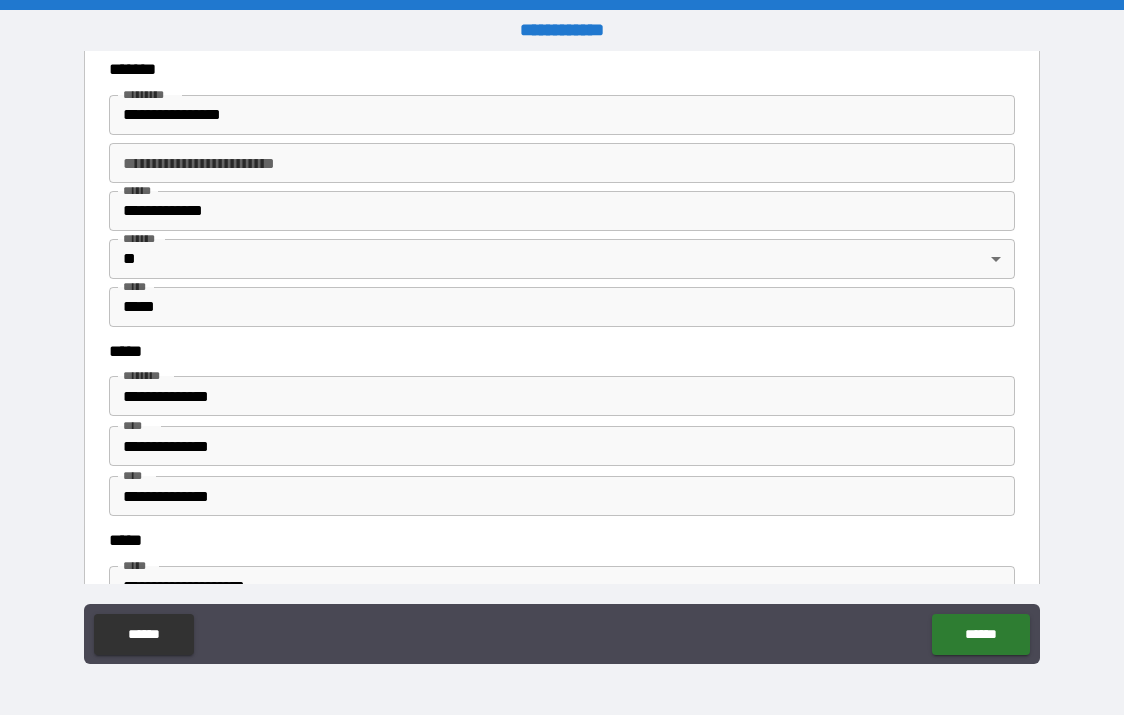 scroll, scrollTop: 600, scrollLeft: 0, axis: vertical 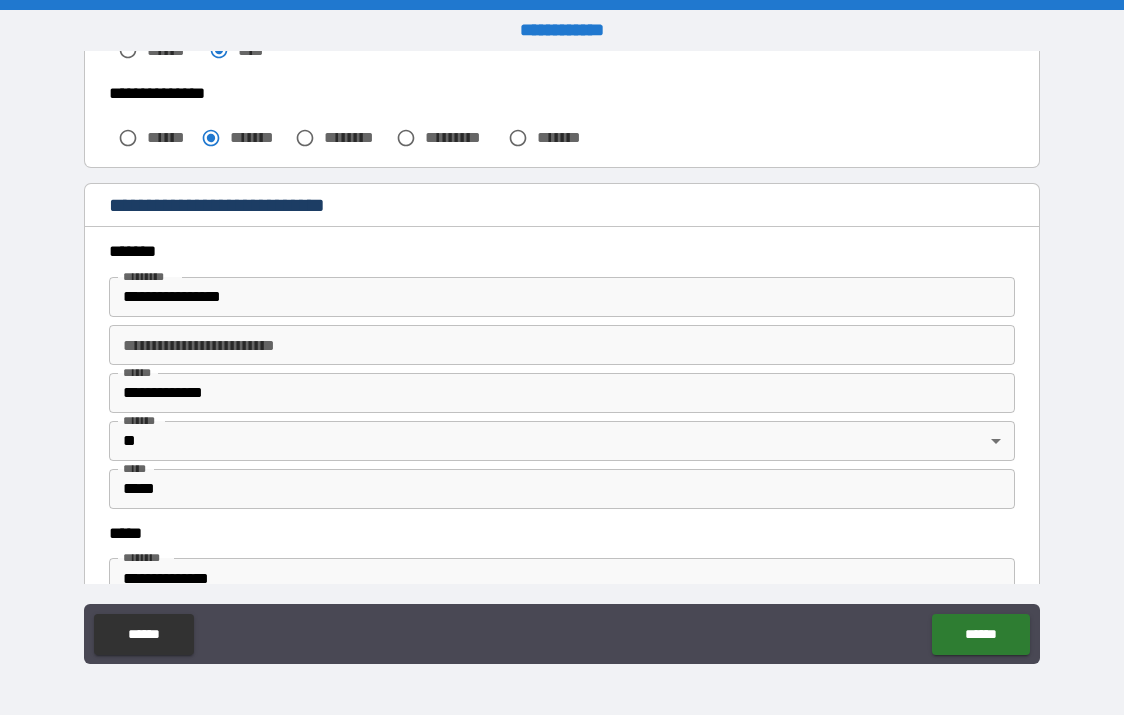 type on "*" 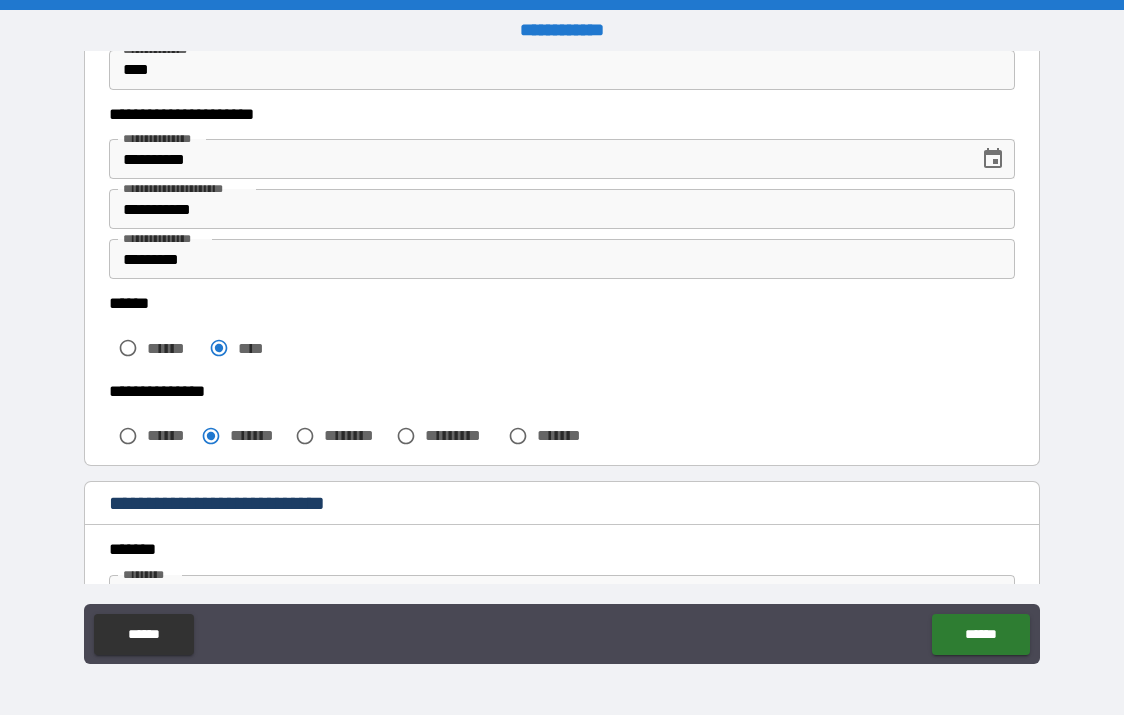 scroll, scrollTop: 100, scrollLeft: 0, axis: vertical 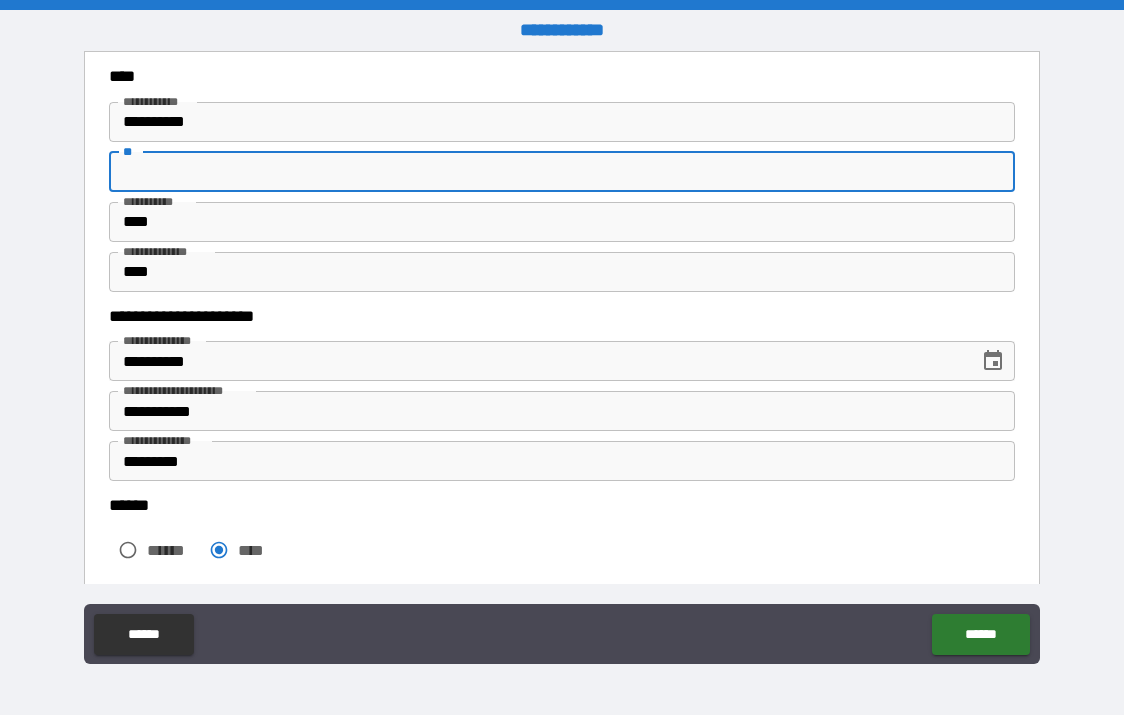 click on "**" at bounding box center (562, 172) 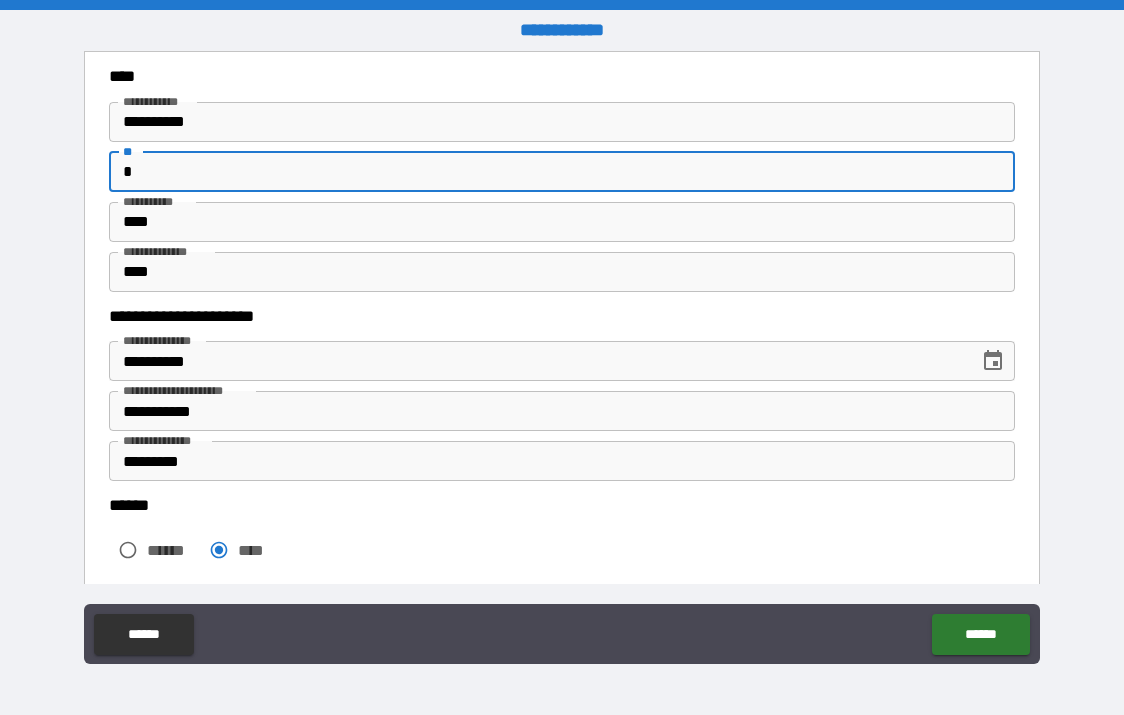 type on "*" 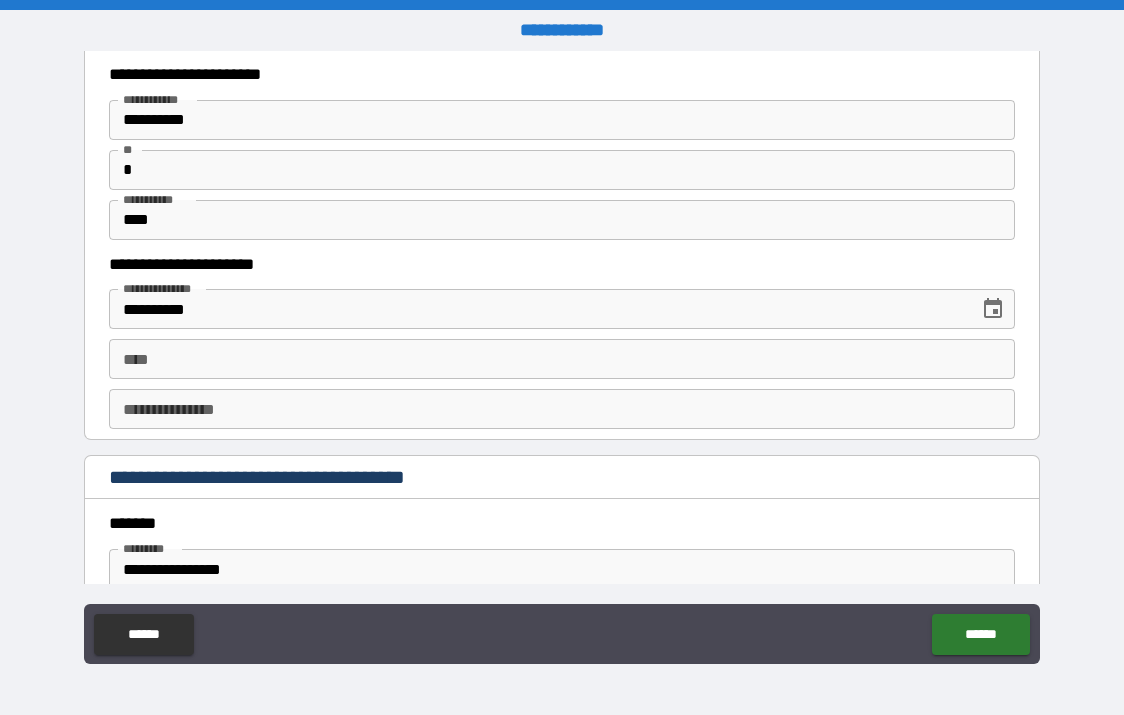 scroll, scrollTop: 2000, scrollLeft: 0, axis: vertical 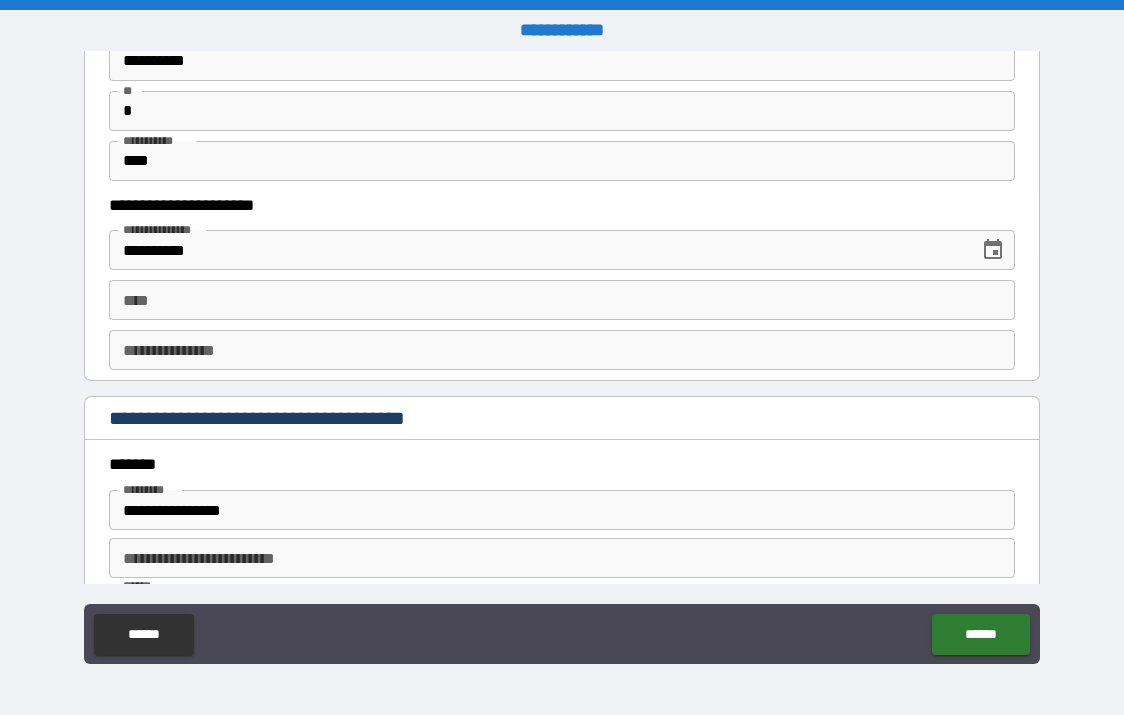 click on "****" at bounding box center [562, 300] 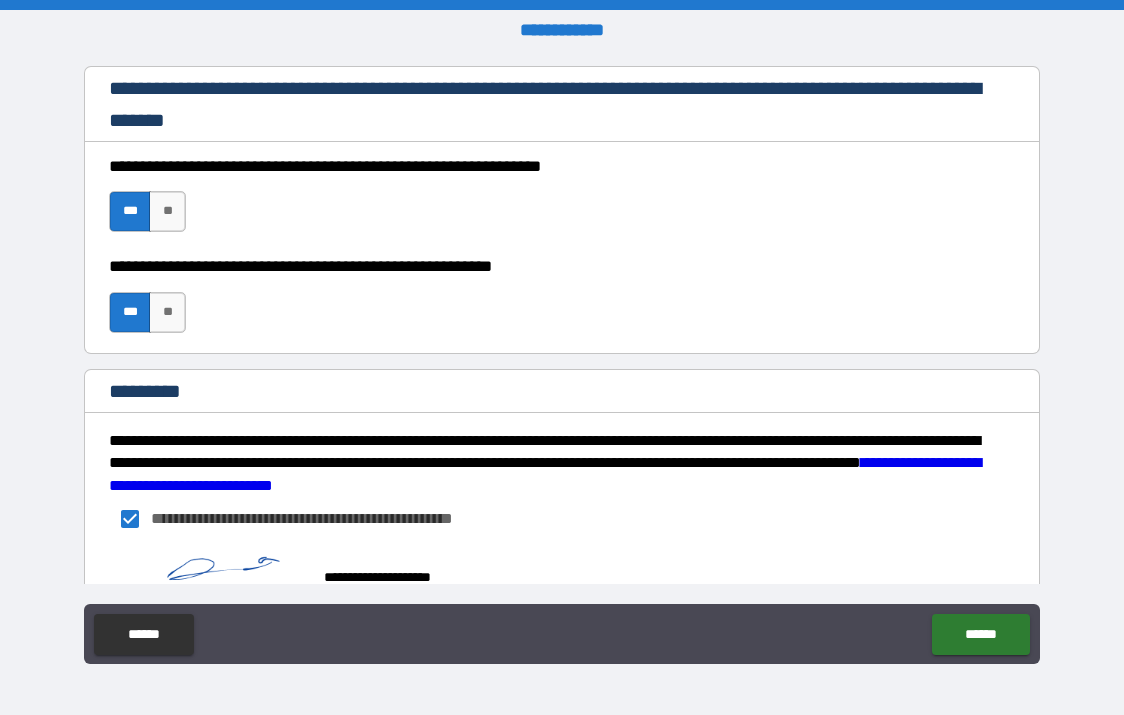 scroll, scrollTop: 3056, scrollLeft: 0, axis: vertical 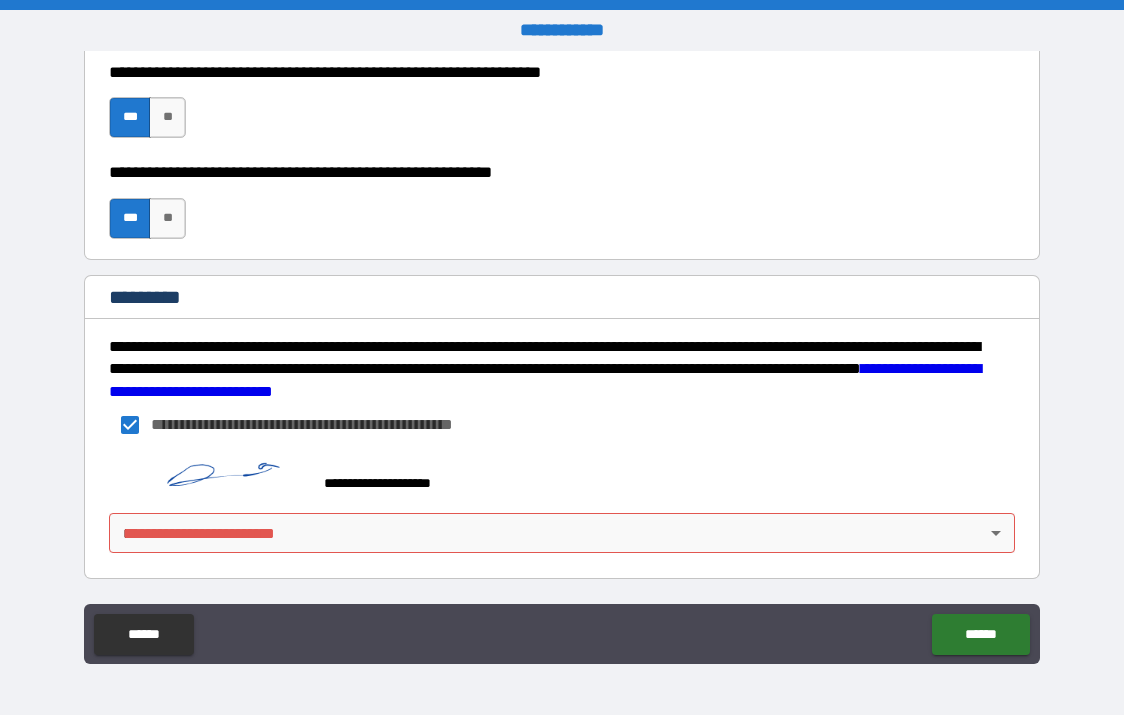 type on "**********" 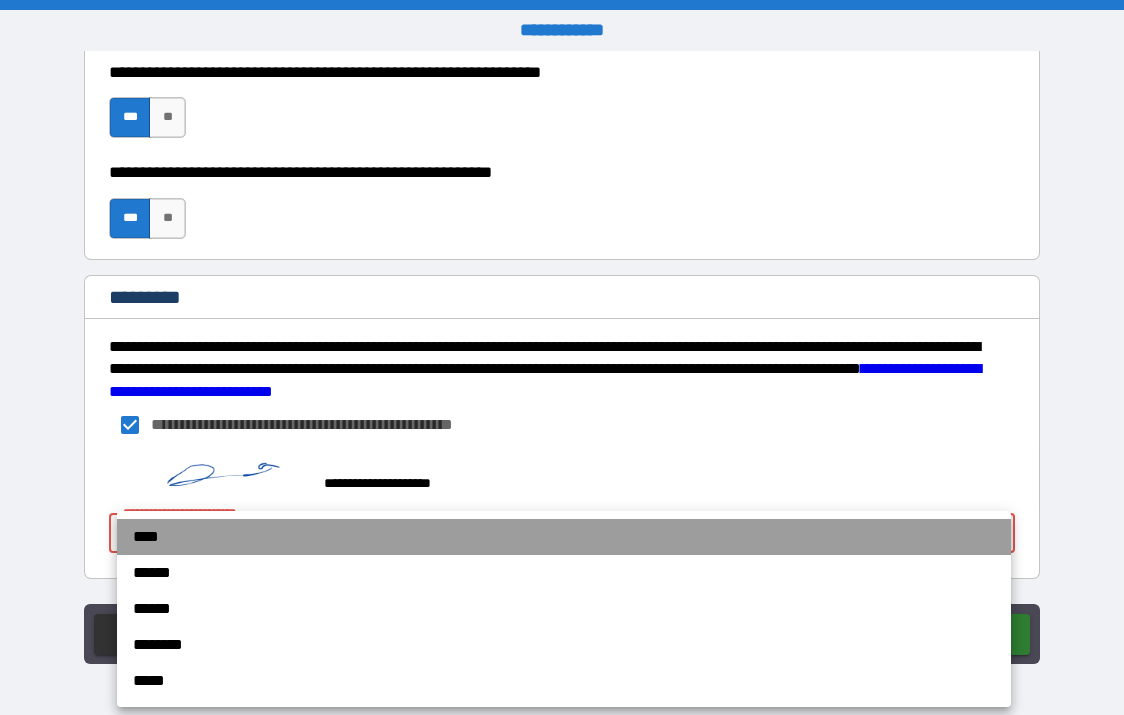 drag, startPoint x: 226, startPoint y: 537, endPoint x: 263, endPoint y: 499, distance: 53.037724 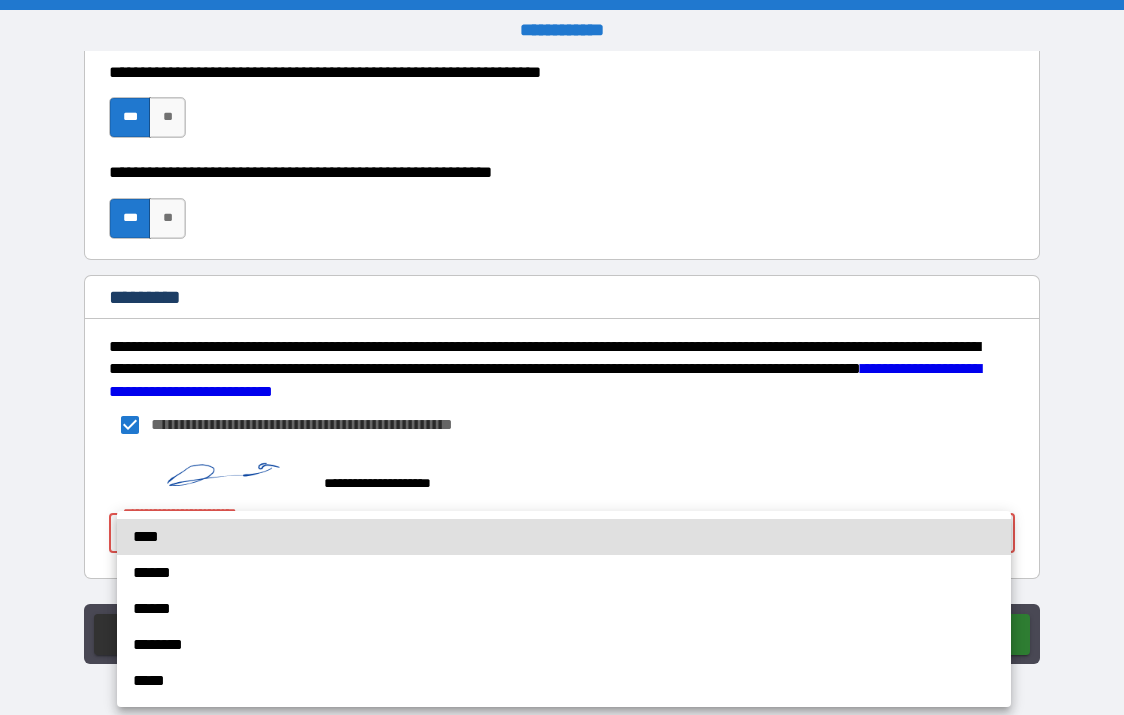 click on "****" at bounding box center [564, 537] 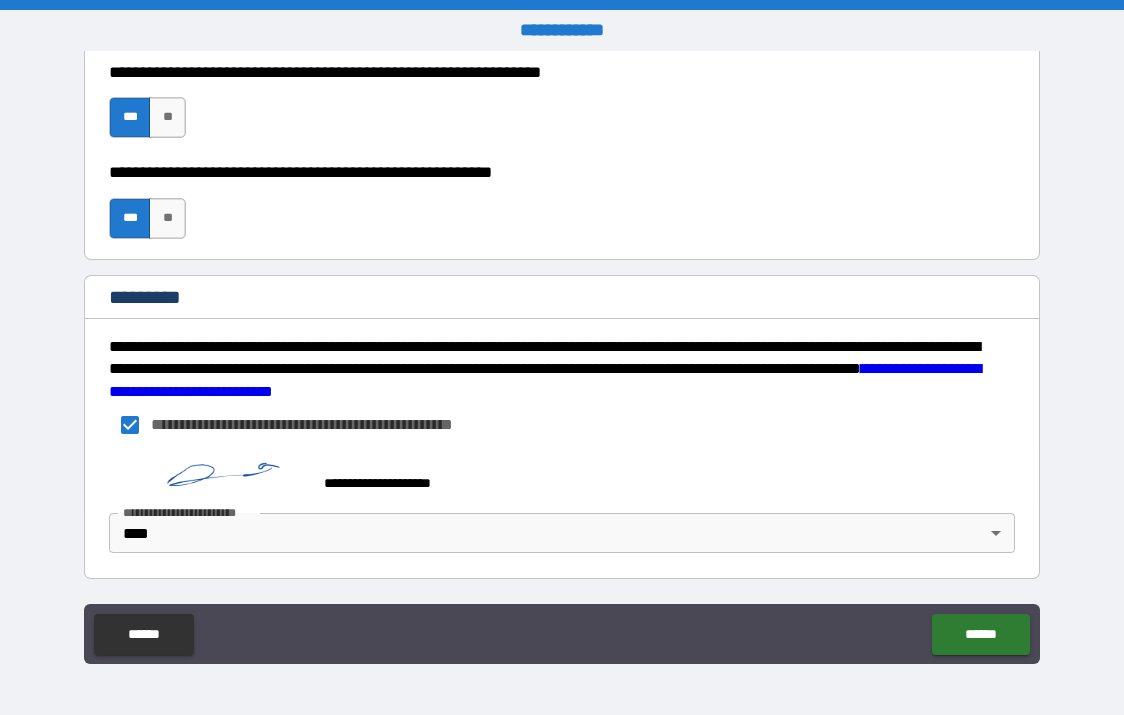 click on "**********" at bounding box center [562, 360] 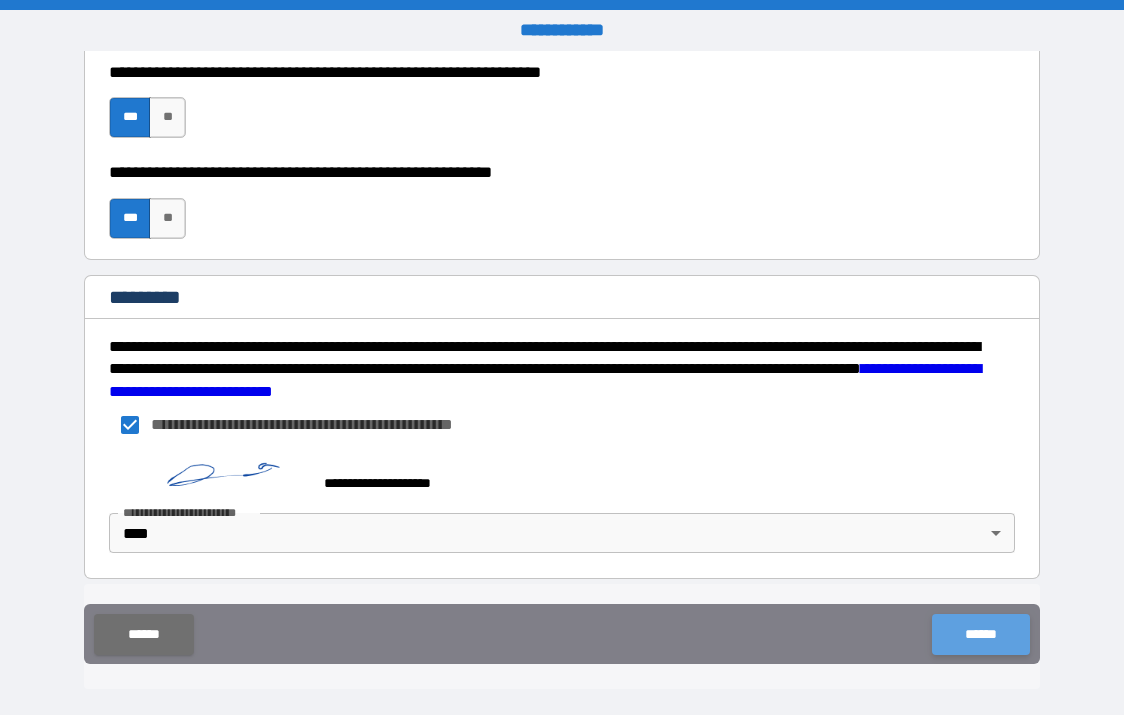click on "******" at bounding box center [980, 634] 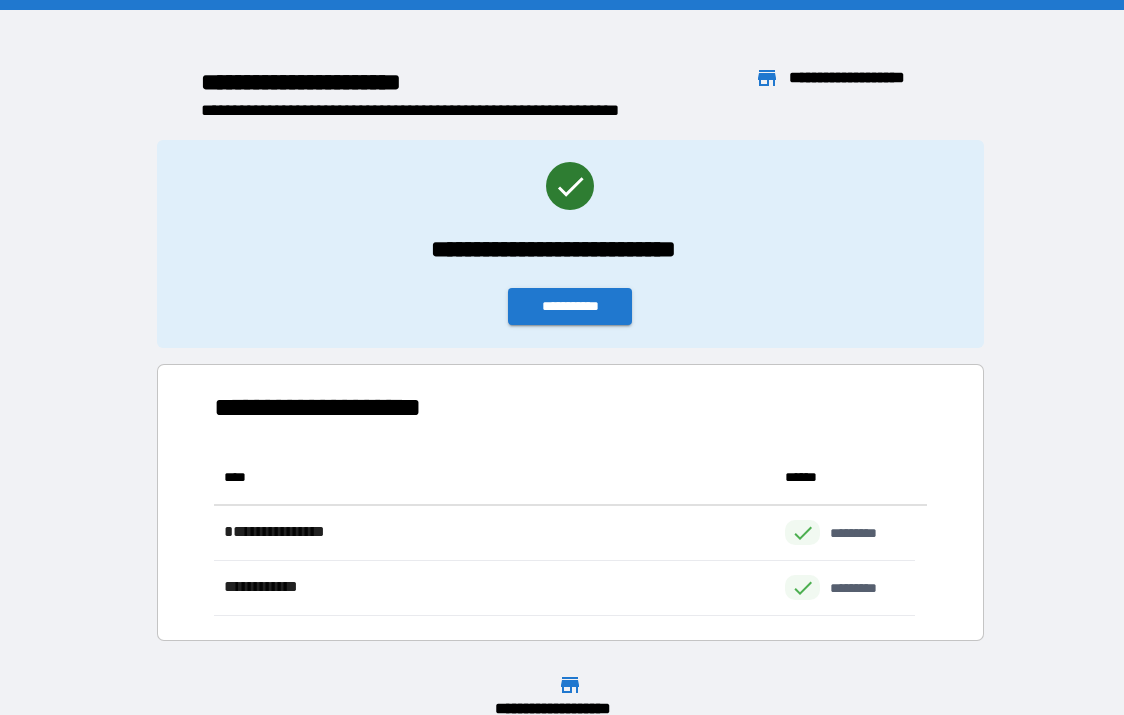 scroll, scrollTop: 16, scrollLeft: 16, axis: both 